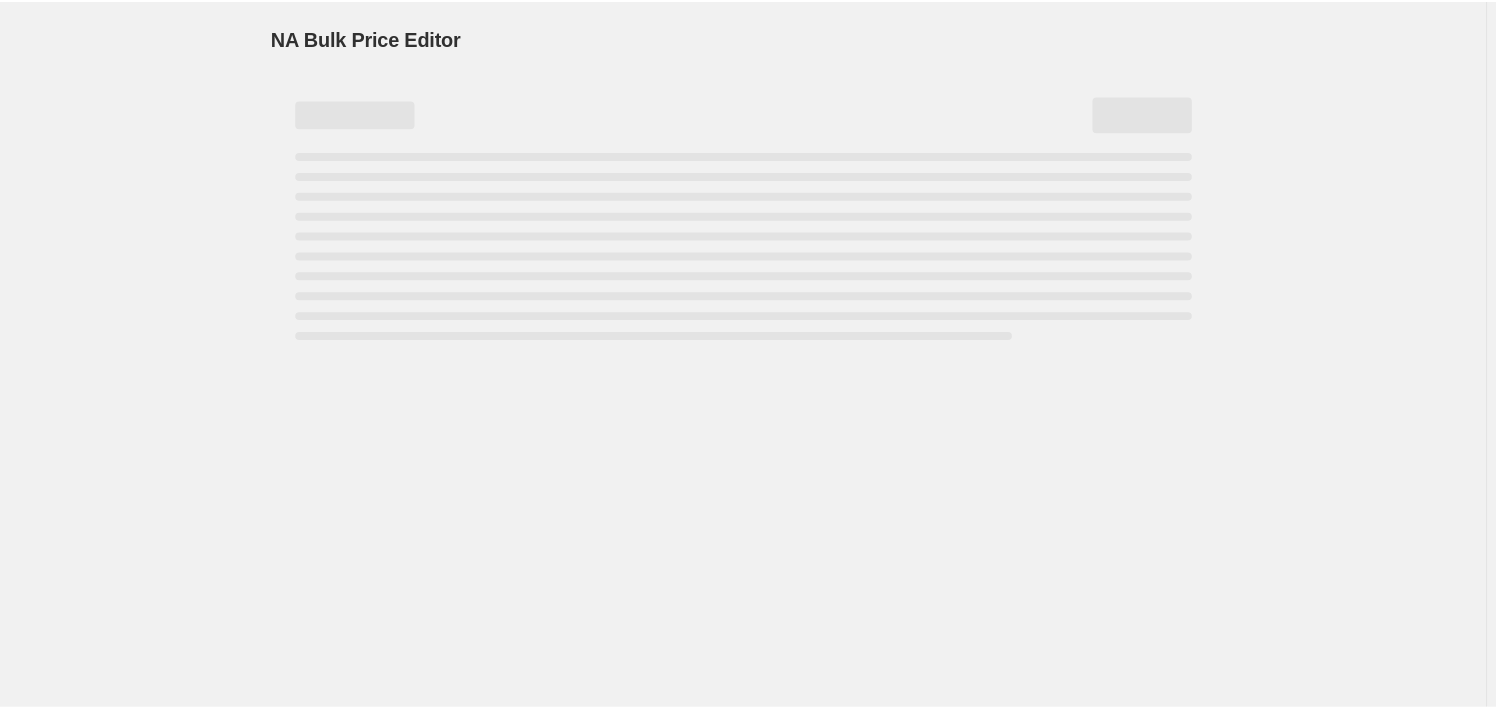 scroll, scrollTop: 0, scrollLeft: 0, axis: both 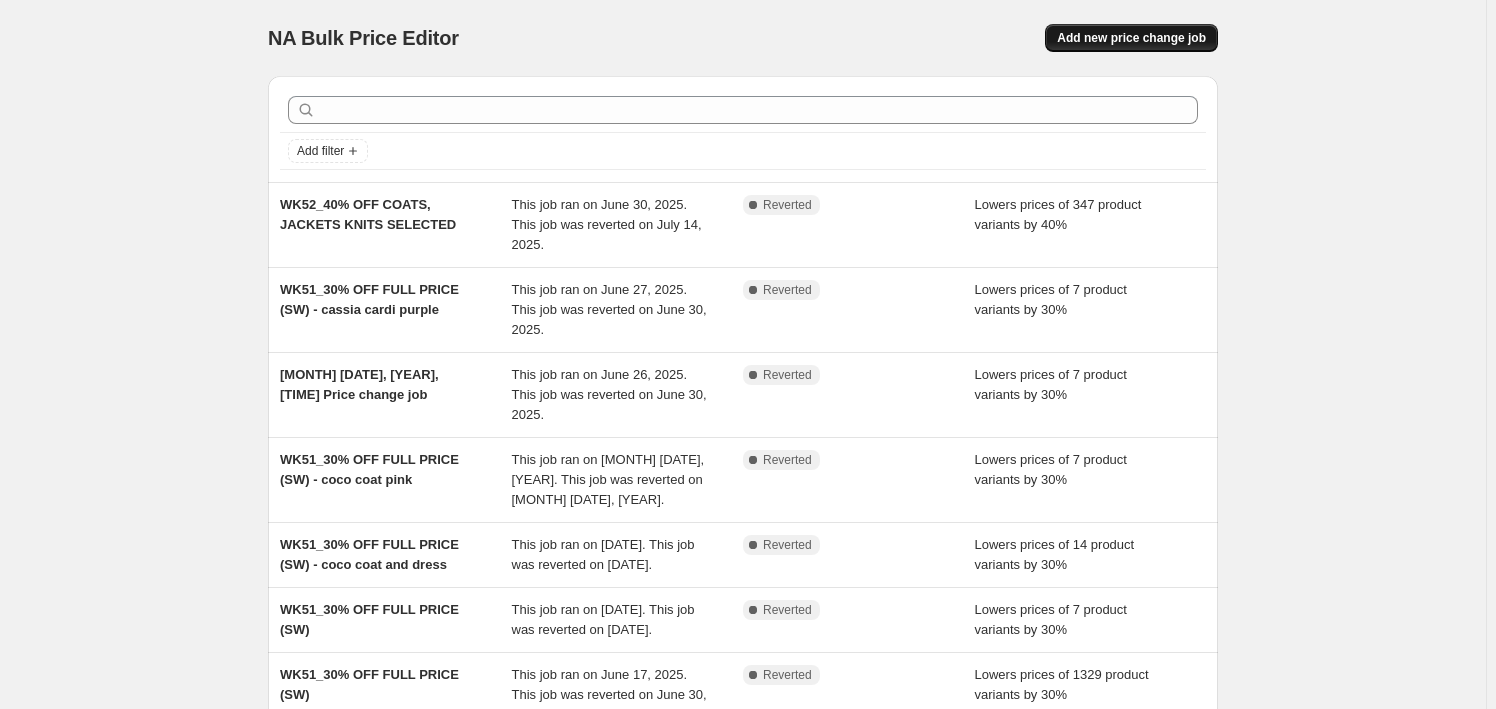 click on "Add new price change job" at bounding box center [1131, 38] 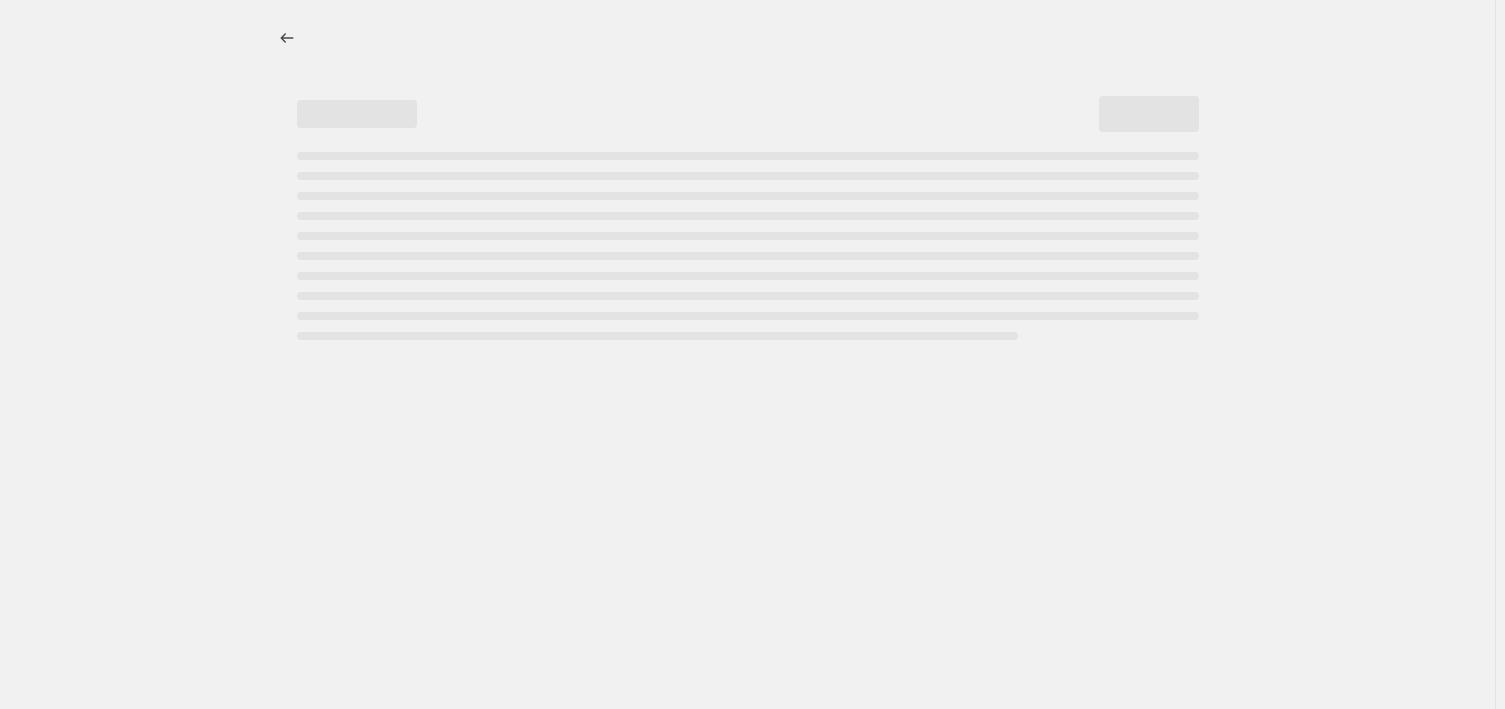 select on "percentage" 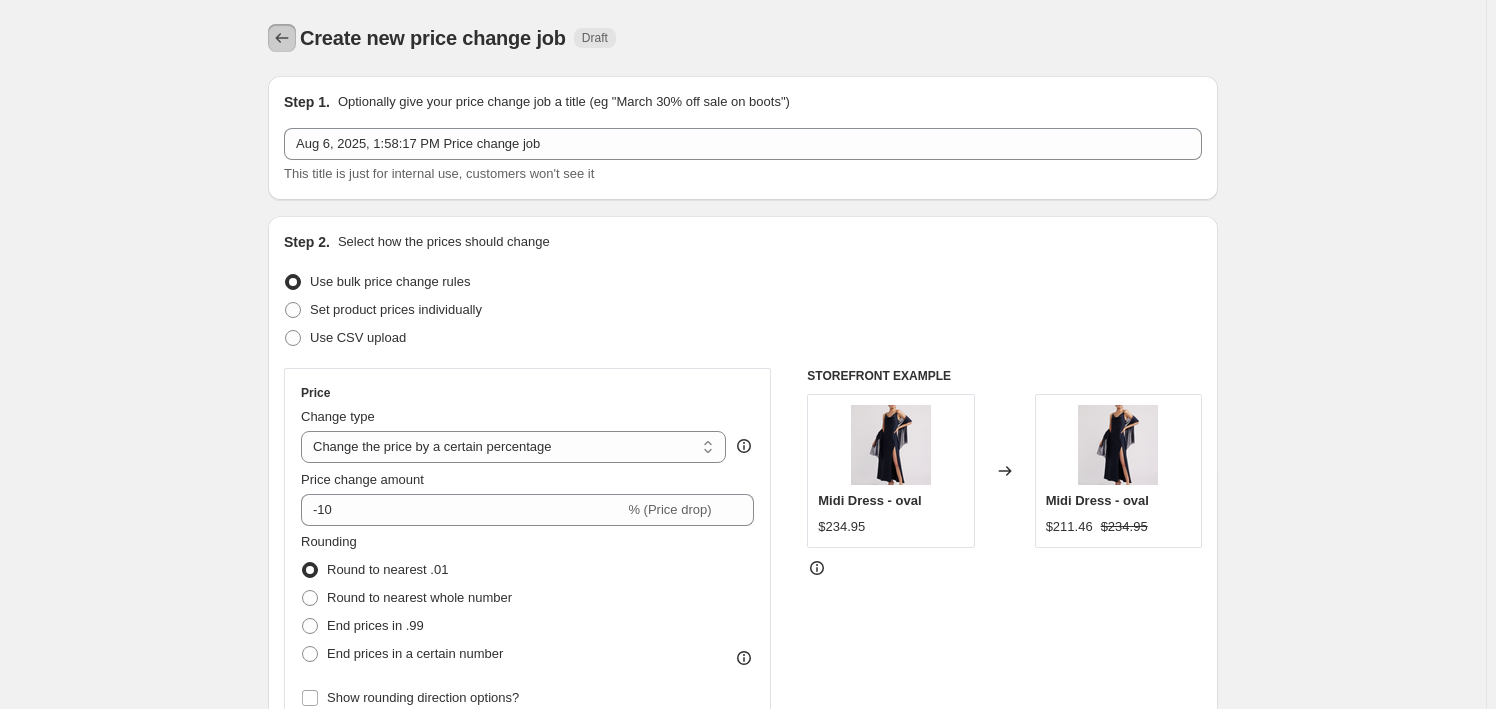click 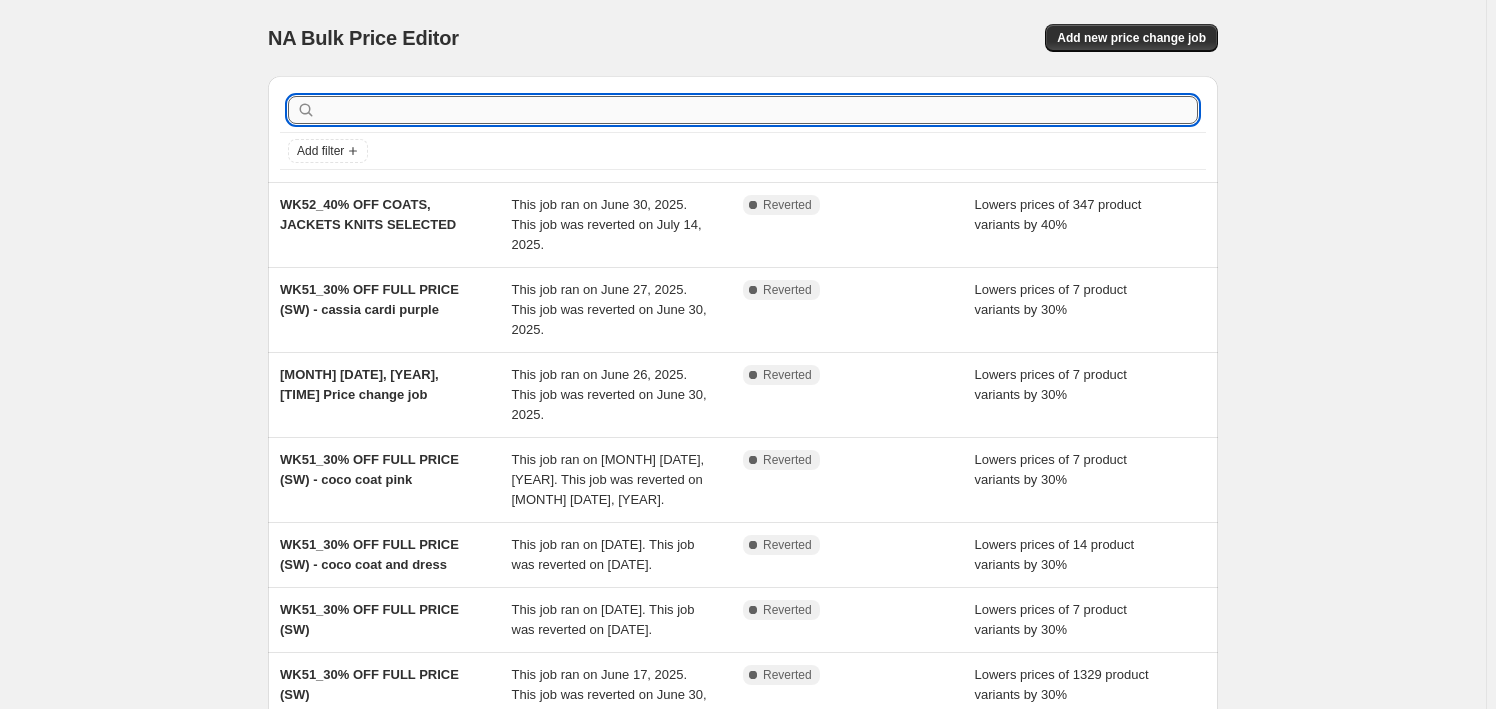 click at bounding box center (759, 110) 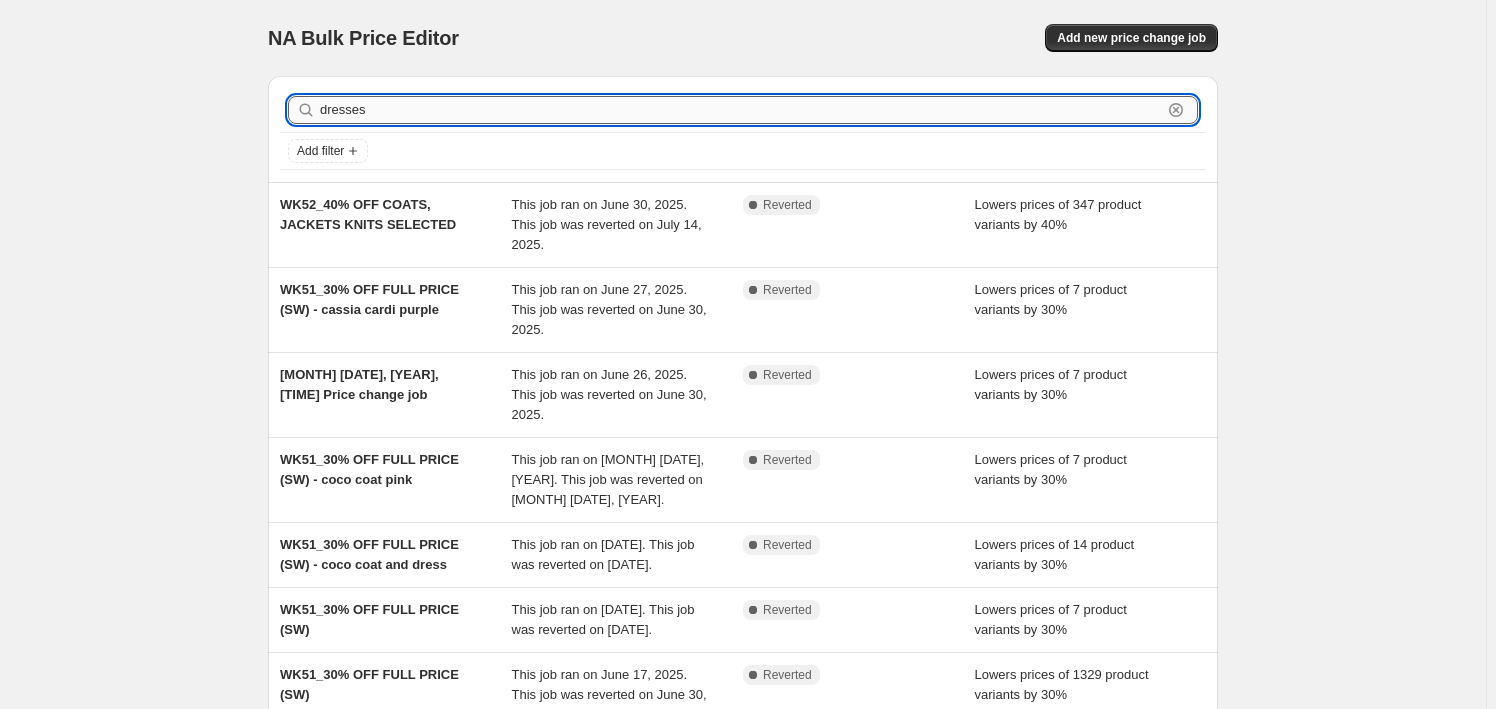 type on "dresses" 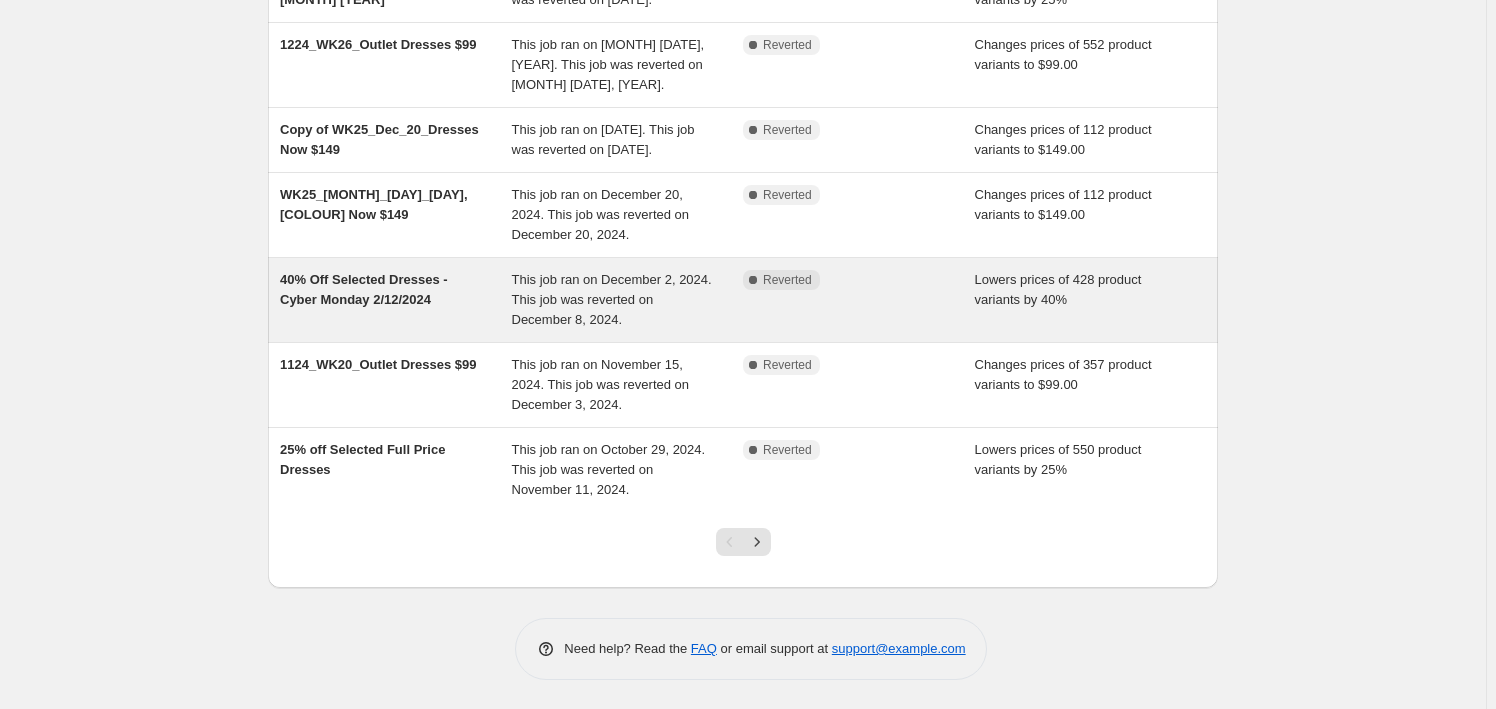 scroll, scrollTop: 428, scrollLeft: 0, axis: vertical 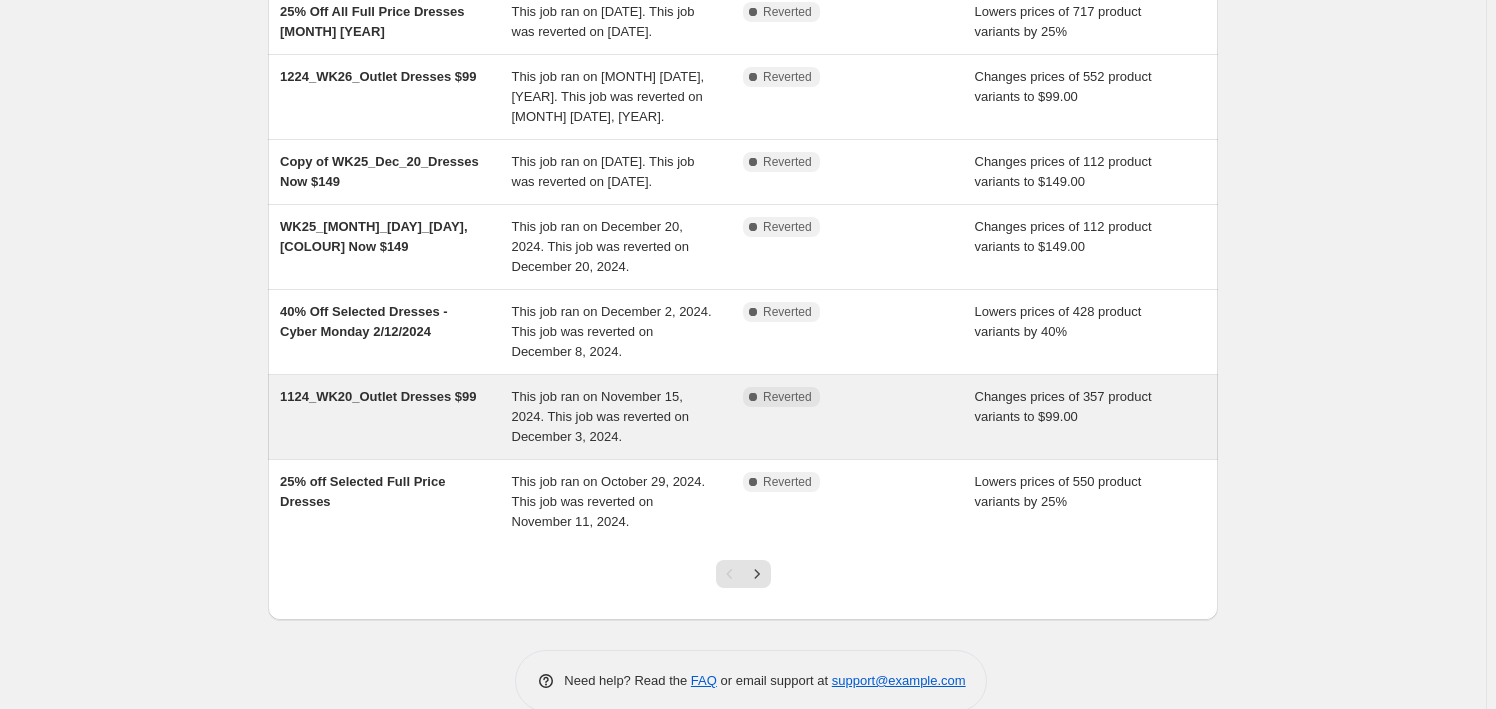click on "1124_WK20_Outlet Dresses $99" at bounding box center (396, 417) 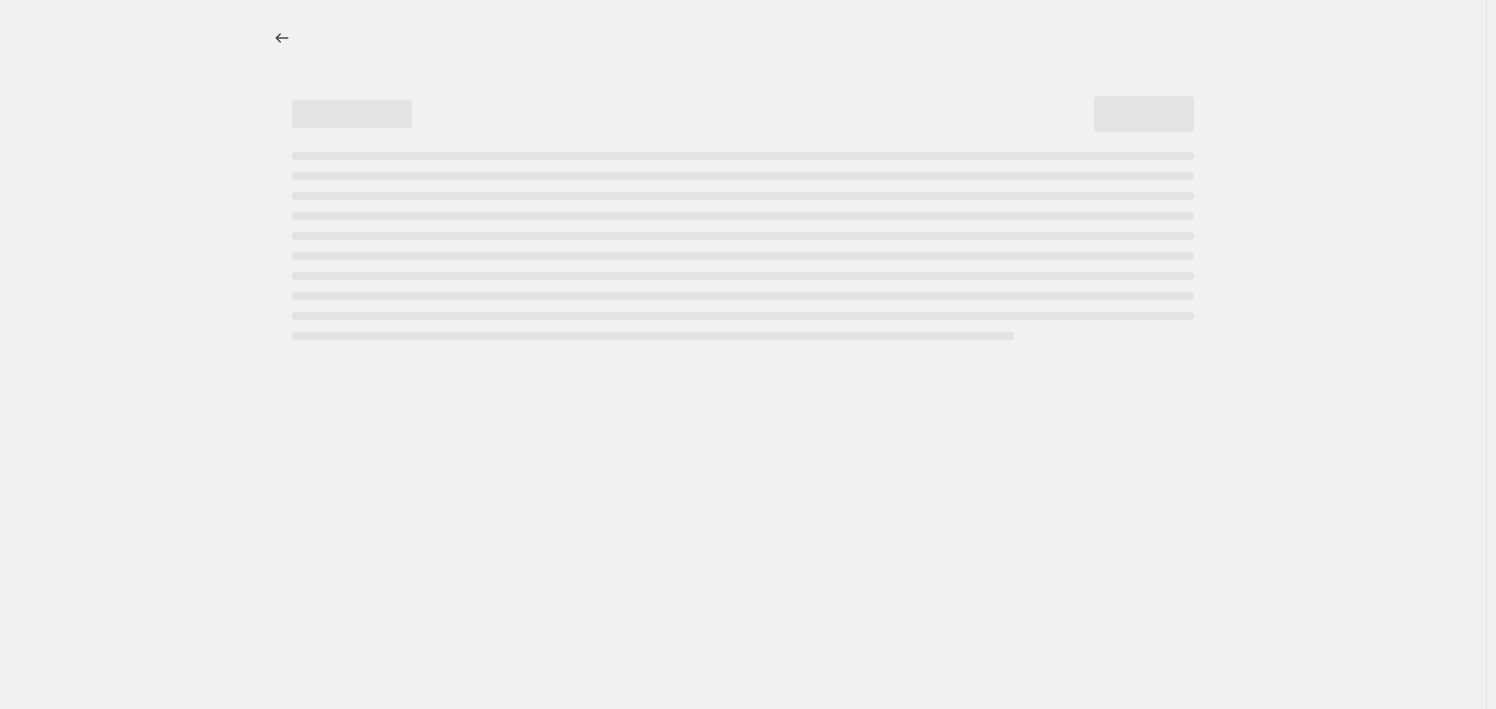 scroll, scrollTop: 0, scrollLeft: 0, axis: both 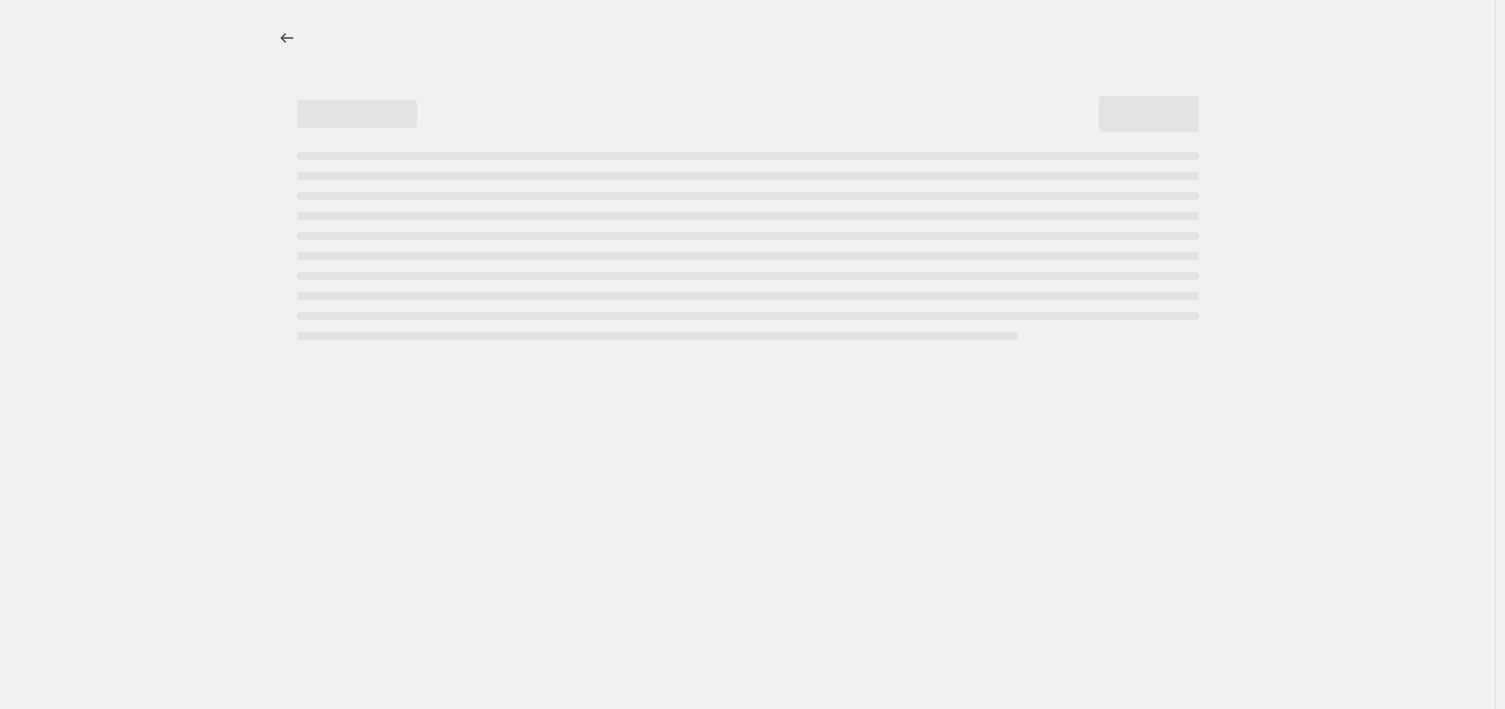 select on "no_change" 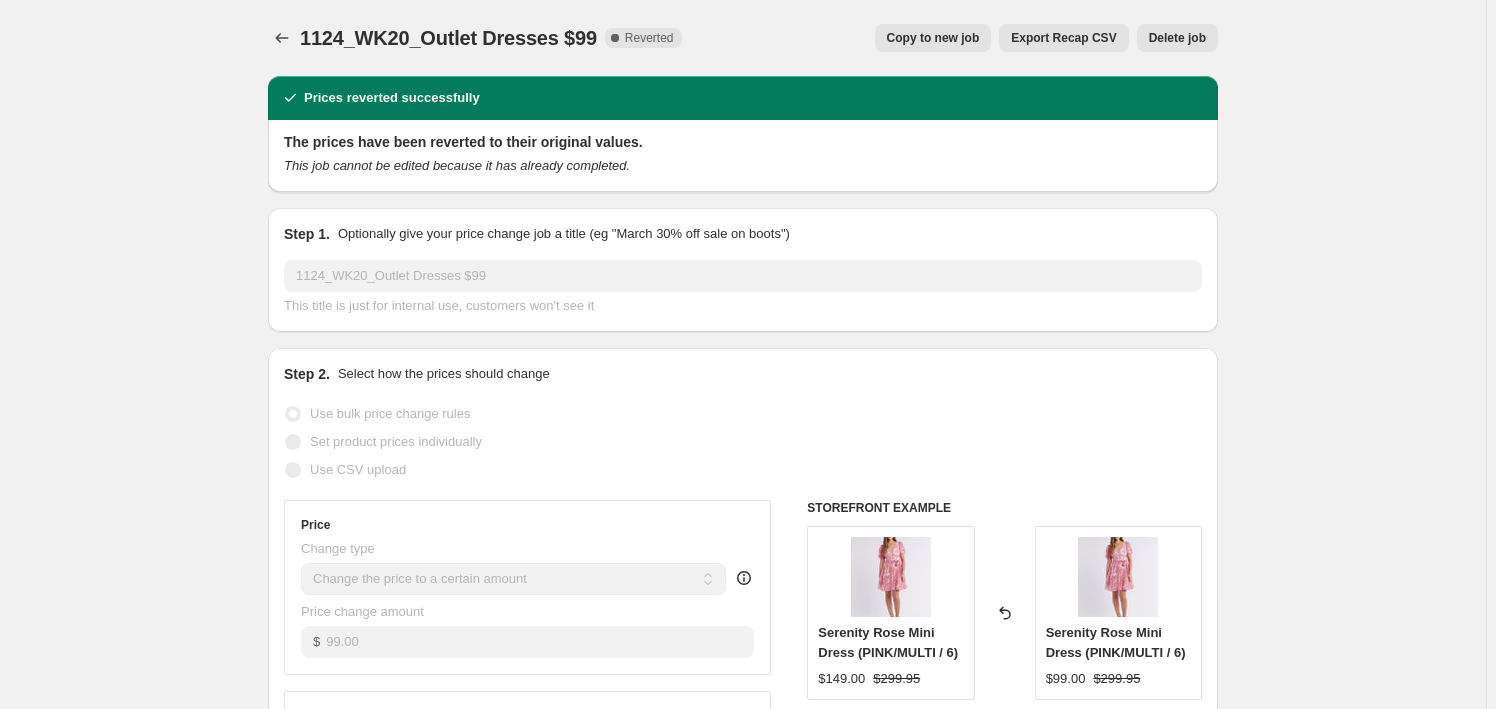 click on "Copy to new job" at bounding box center [933, 38] 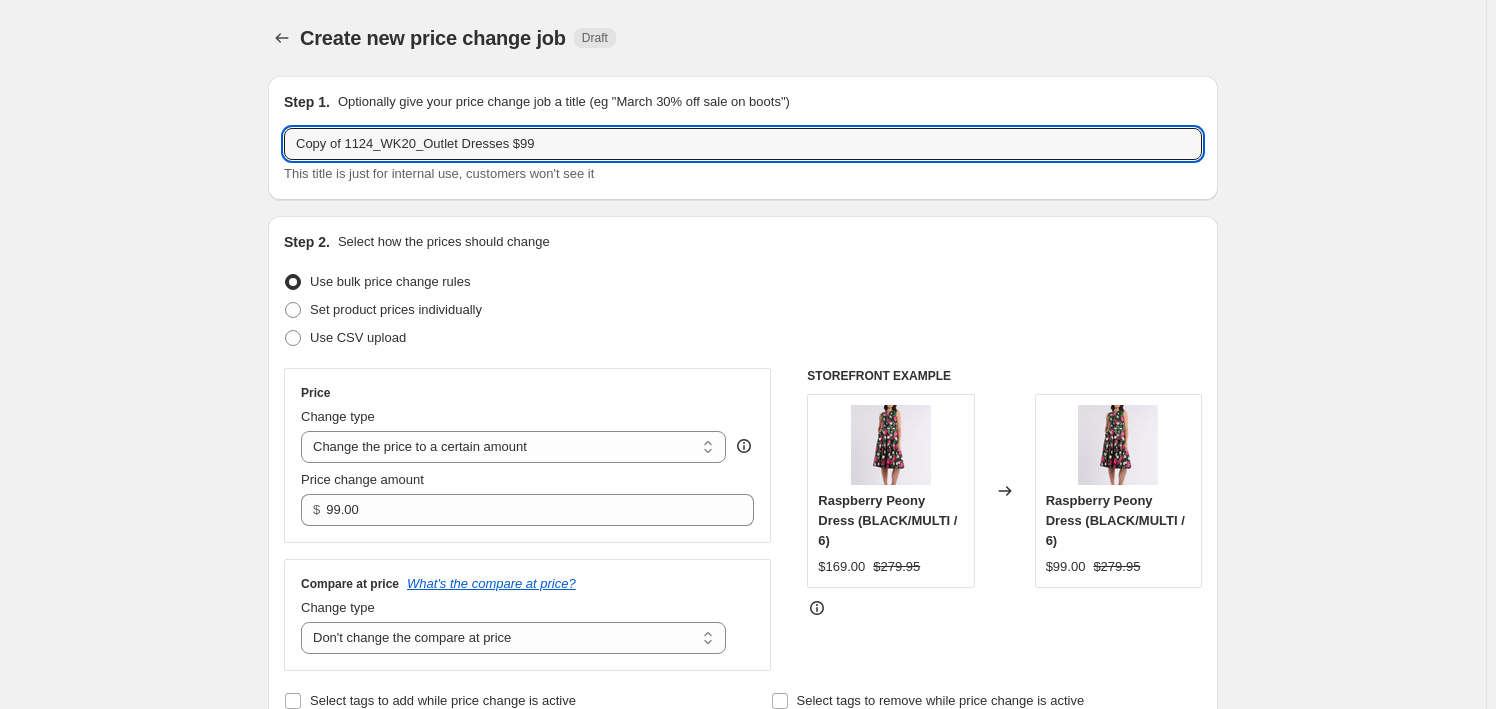 drag, startPoint x: 413, startPoint y: 144, endPoint x: 286, endPoint y: 144, distance: 127 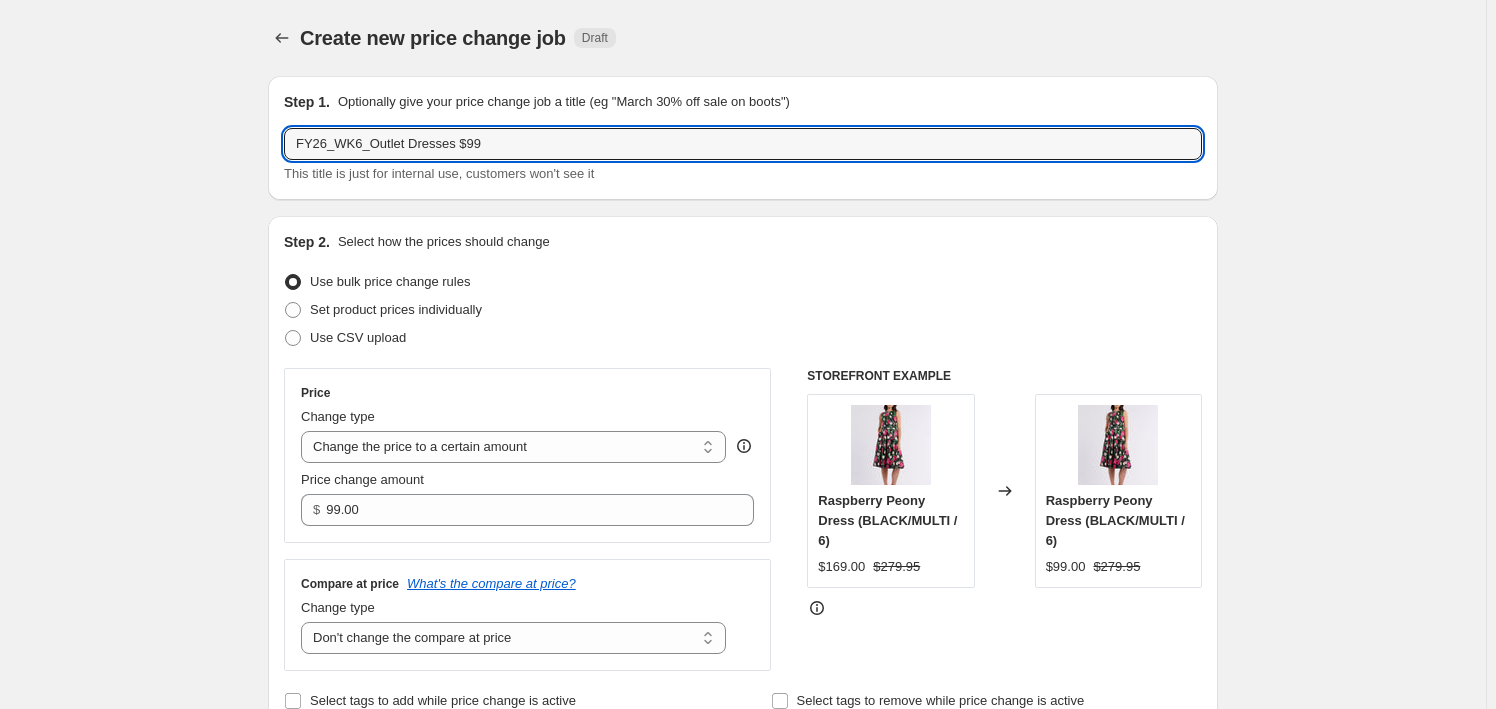 type on "FY26_WK6_Outlet Dresses $99" 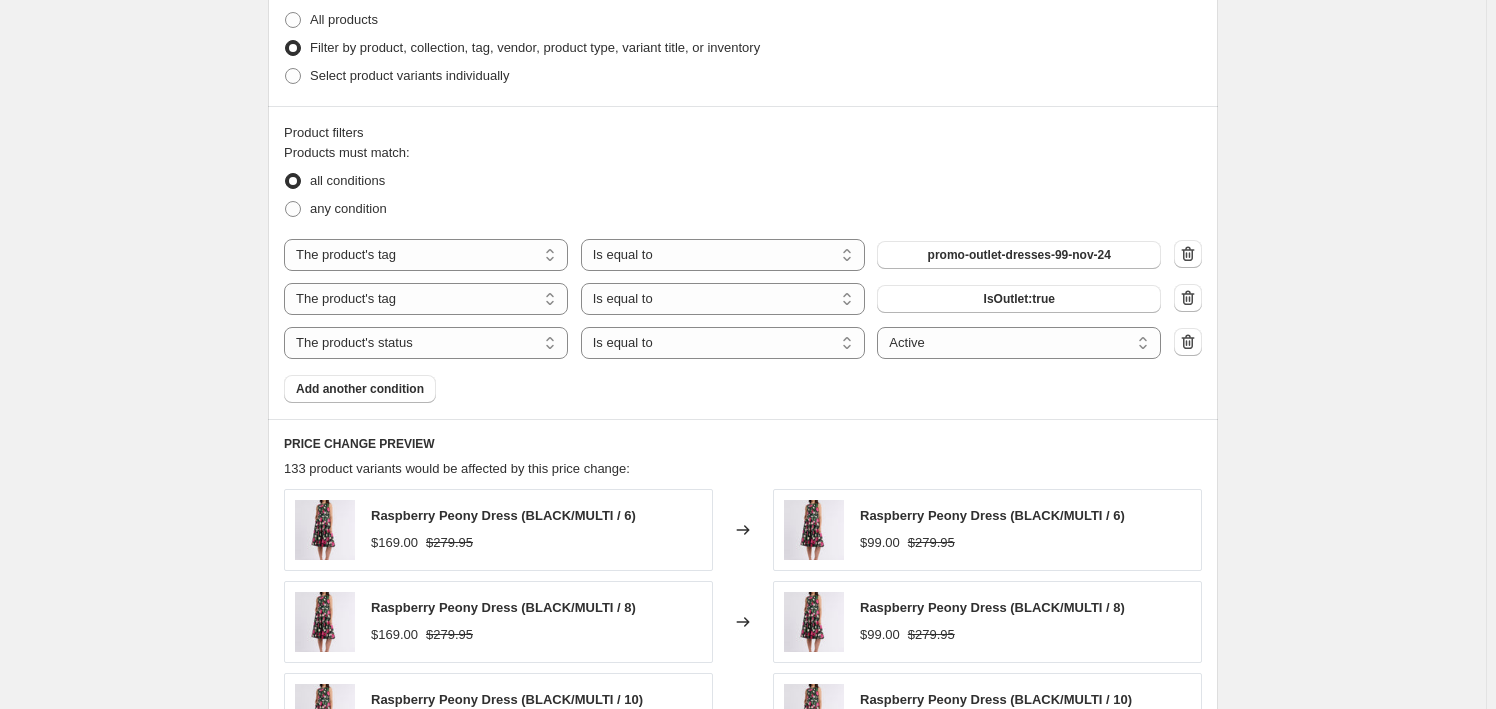 scroll, scrollTop: 818, scrollLeft: 0, axis: vertical 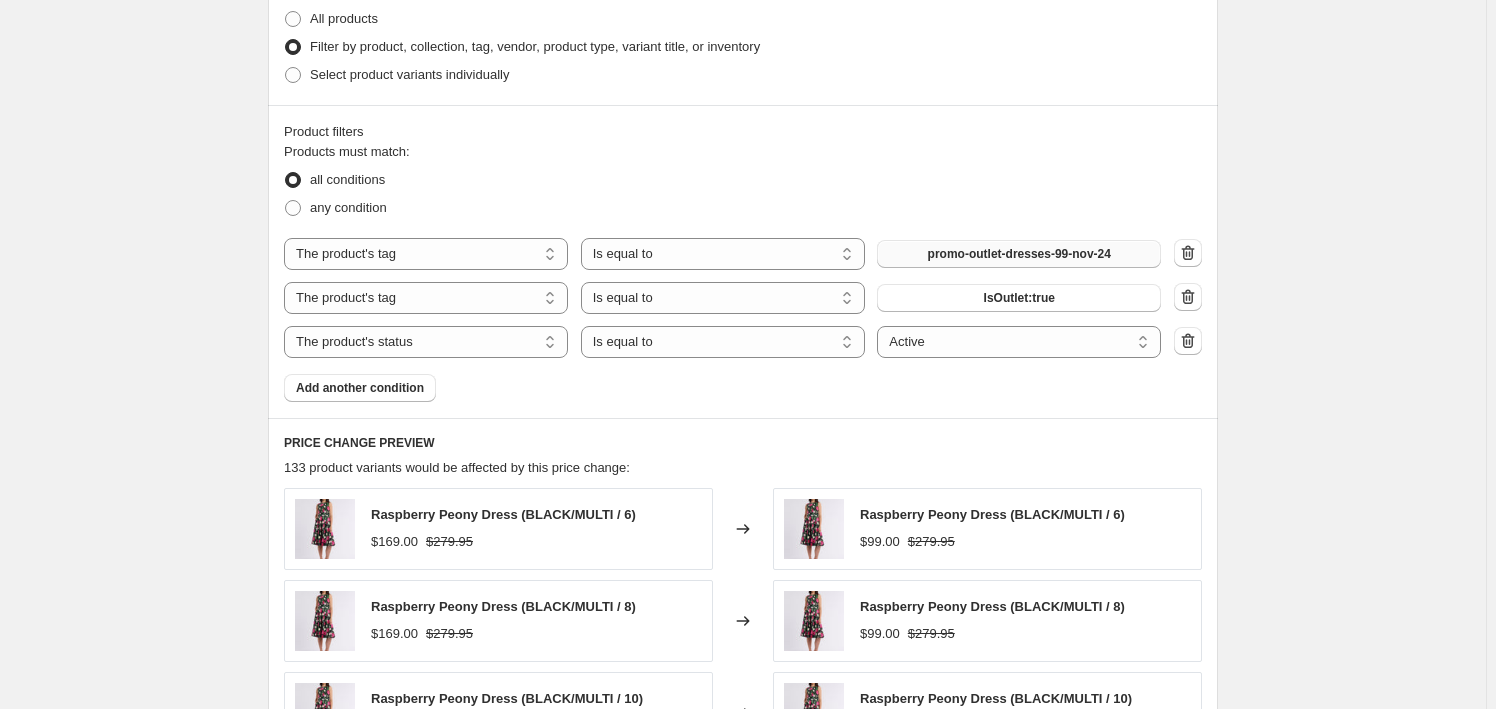 click on "promo-outlet-dresses-99-nov-24" at bounding box center (1019, 254) 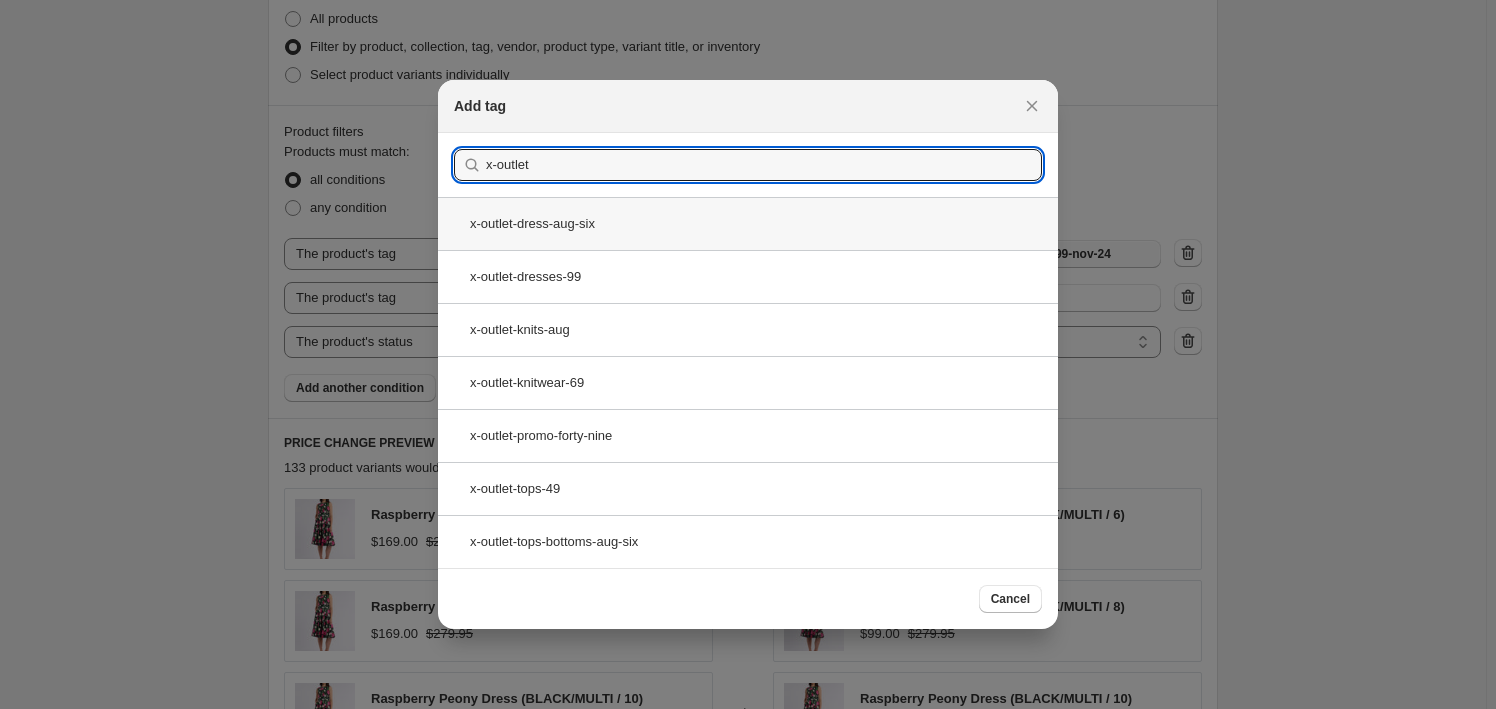 type on "x-outlet" 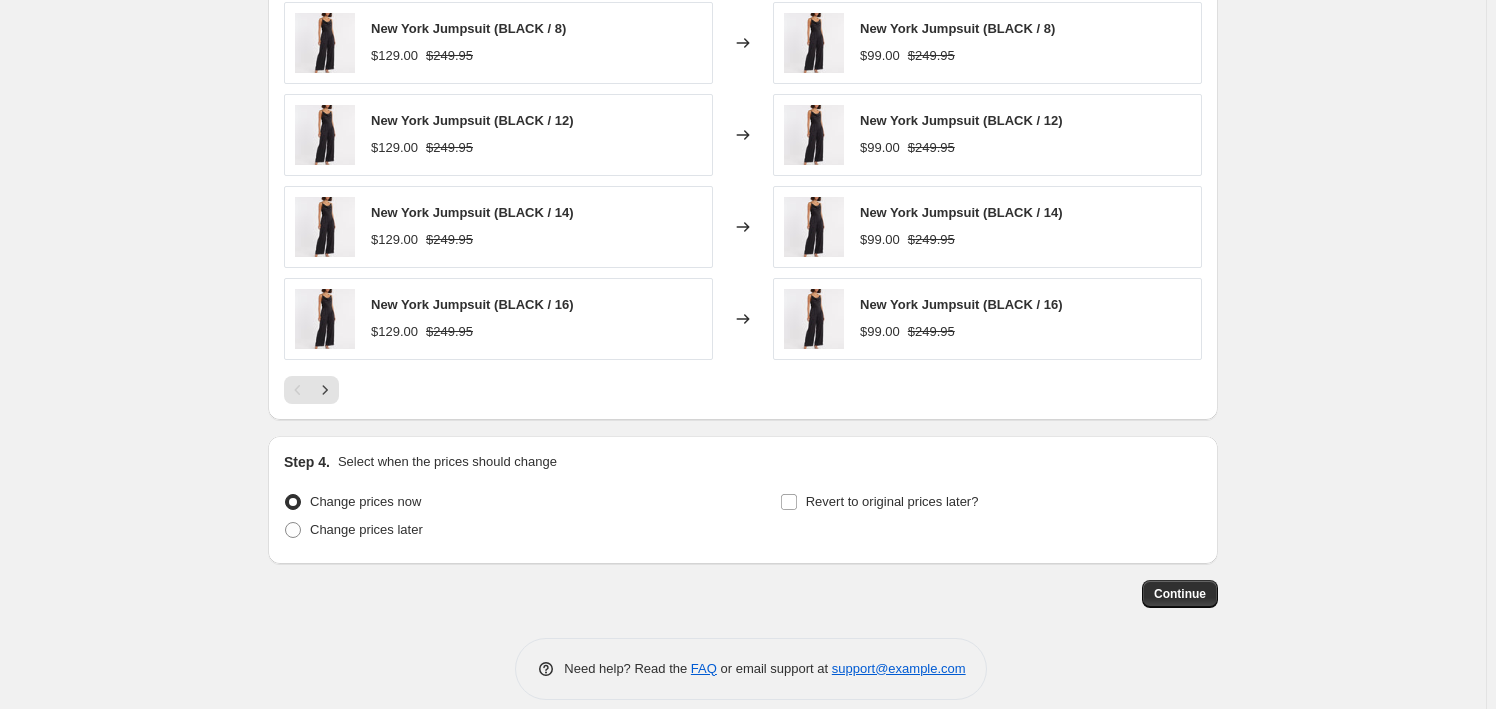 scroll, scrollTop: 1415, scrollLeft: 0, axis: vertical 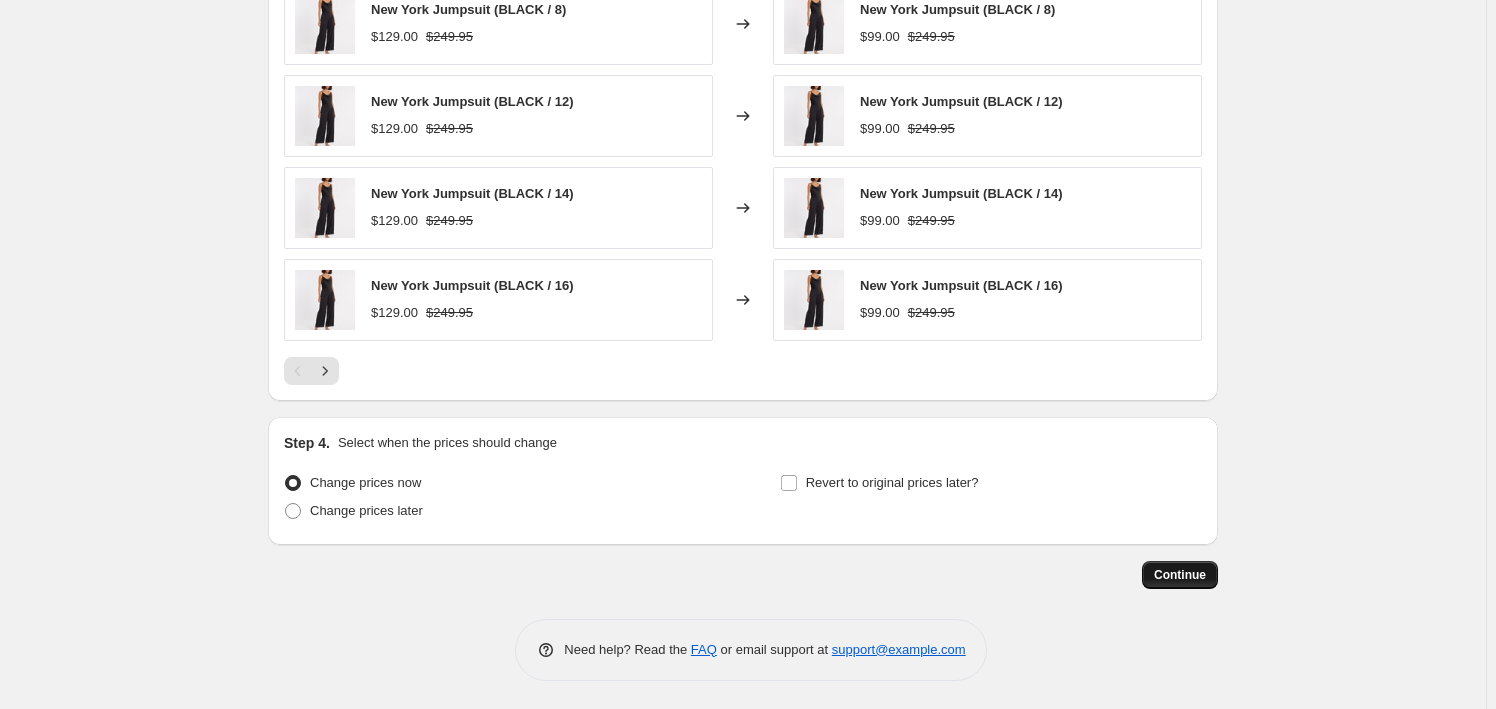 click on "Continue" at bounding box center (1180, 575) 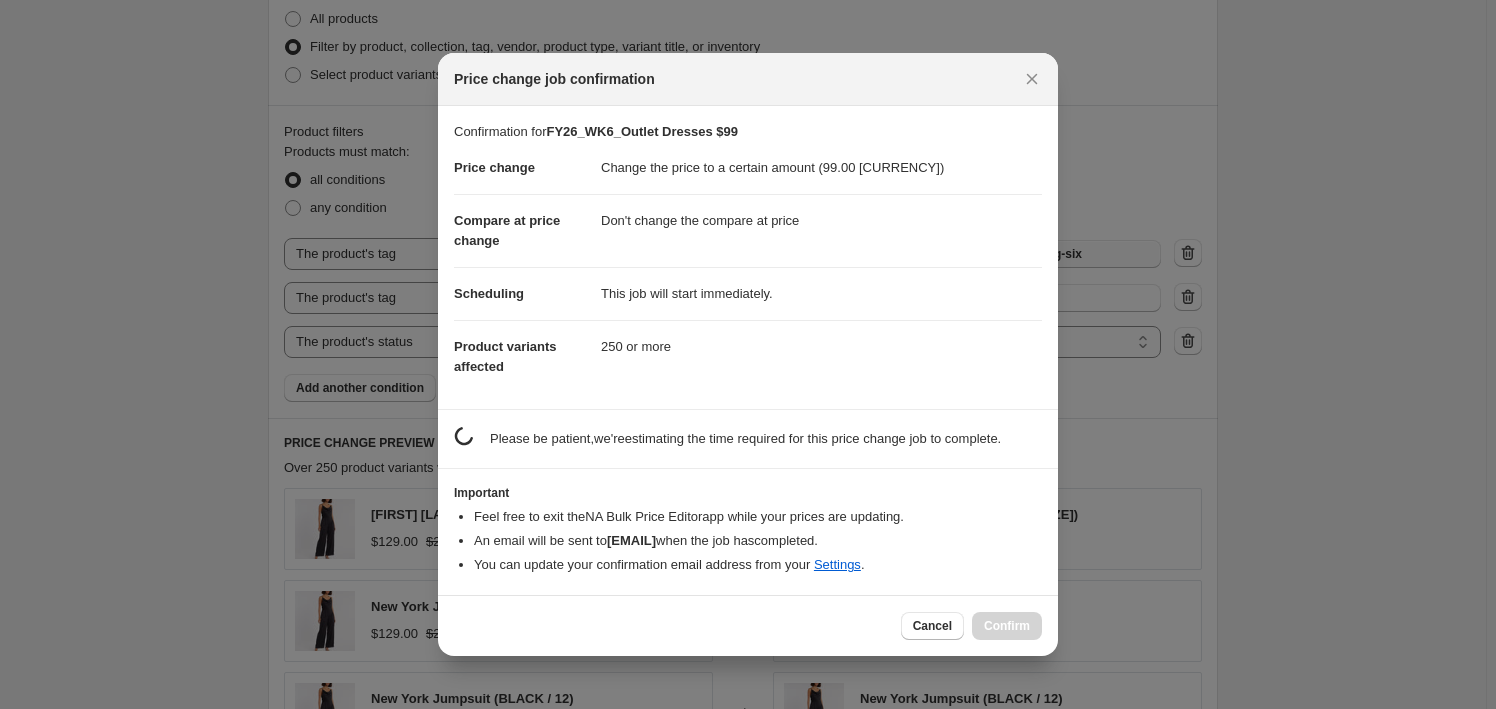 scroll, scrollTop: 1415, scrollLeft: 0, axis: vertical 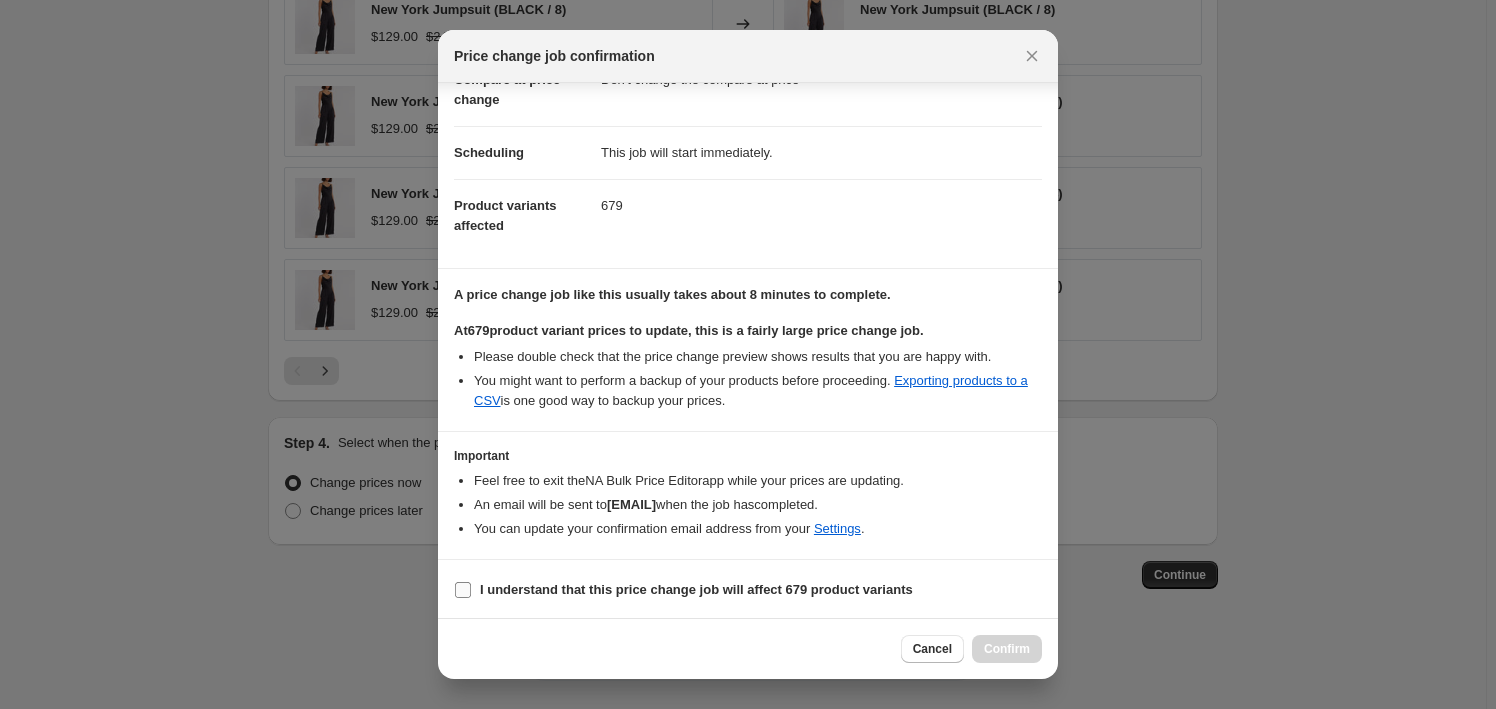 click on "I understand that this price change job will affect 679 product variants" at bounding box center [696, 589] 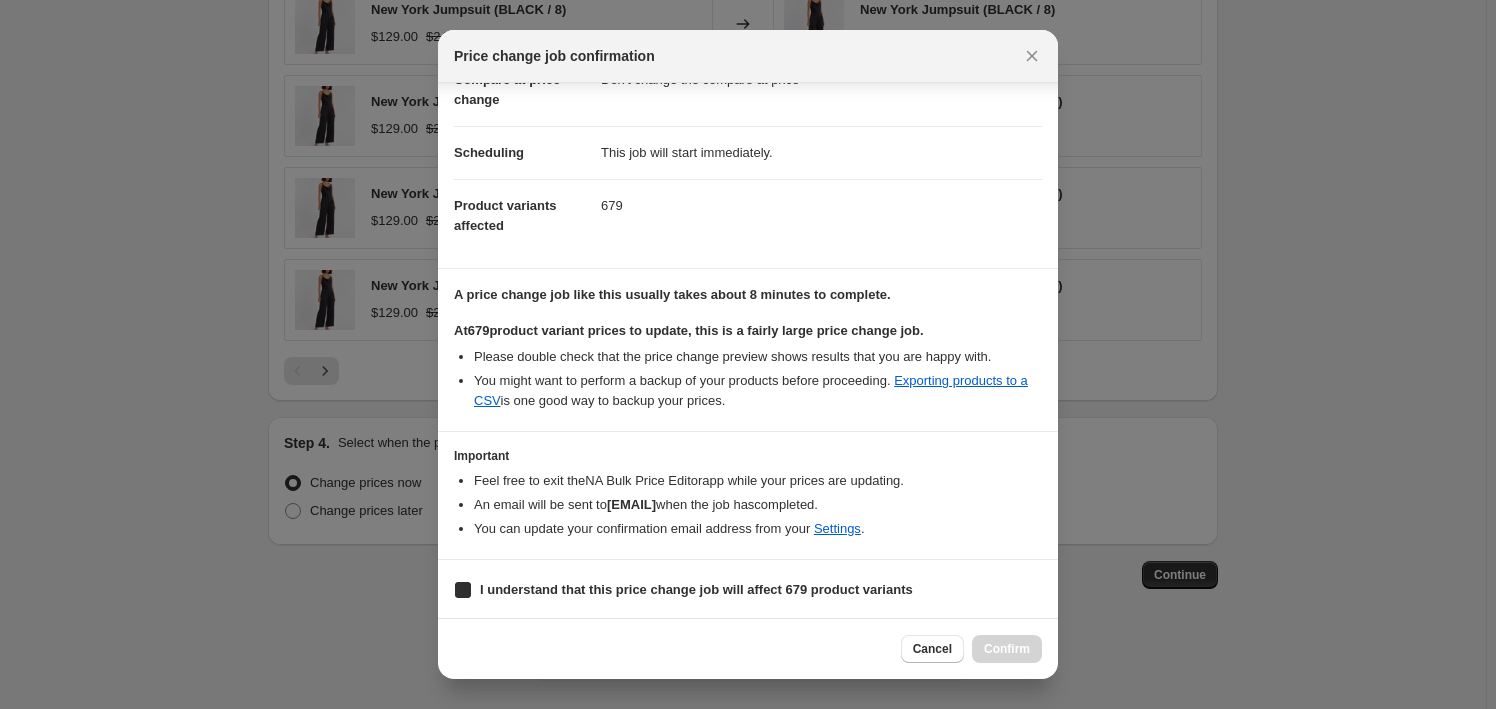 checkbox on "true" 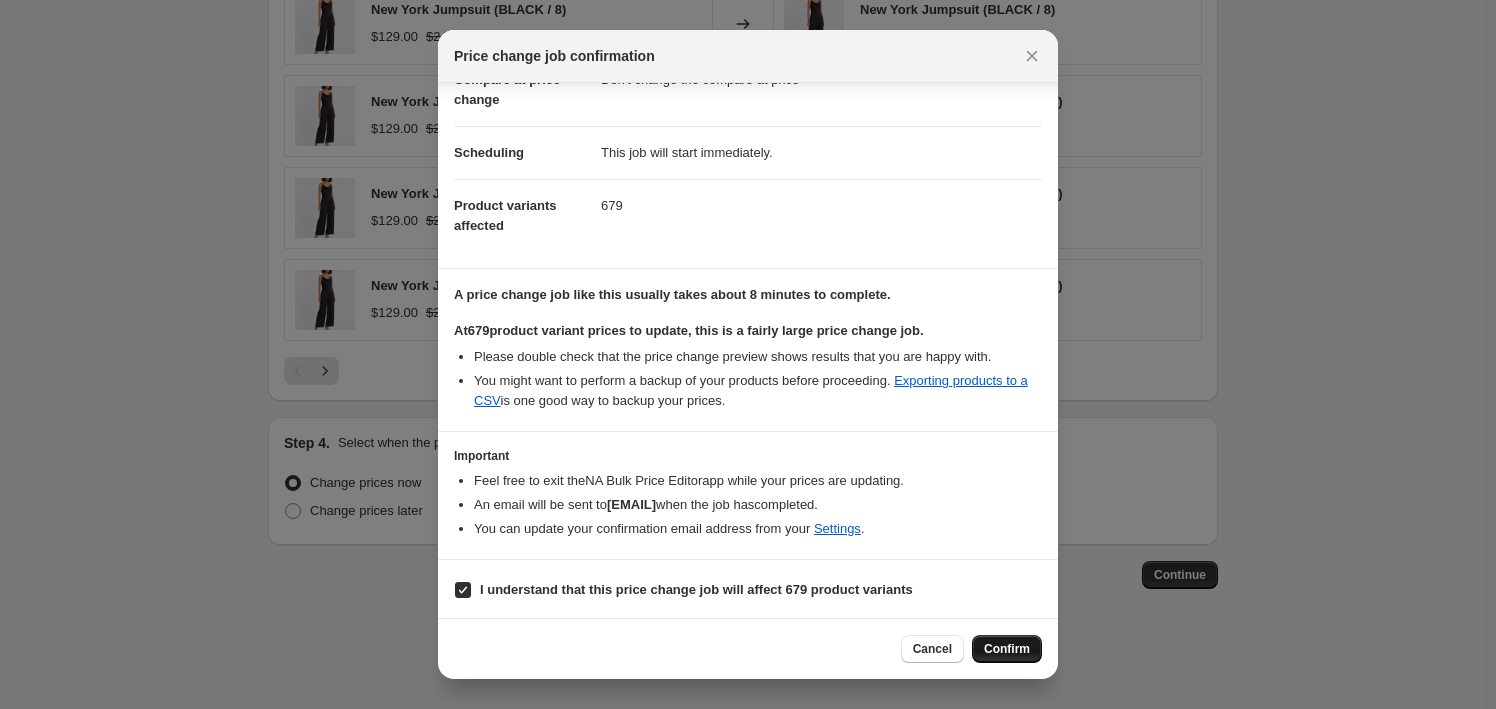 click on "Confirm" at bounding box center [1007, 649] 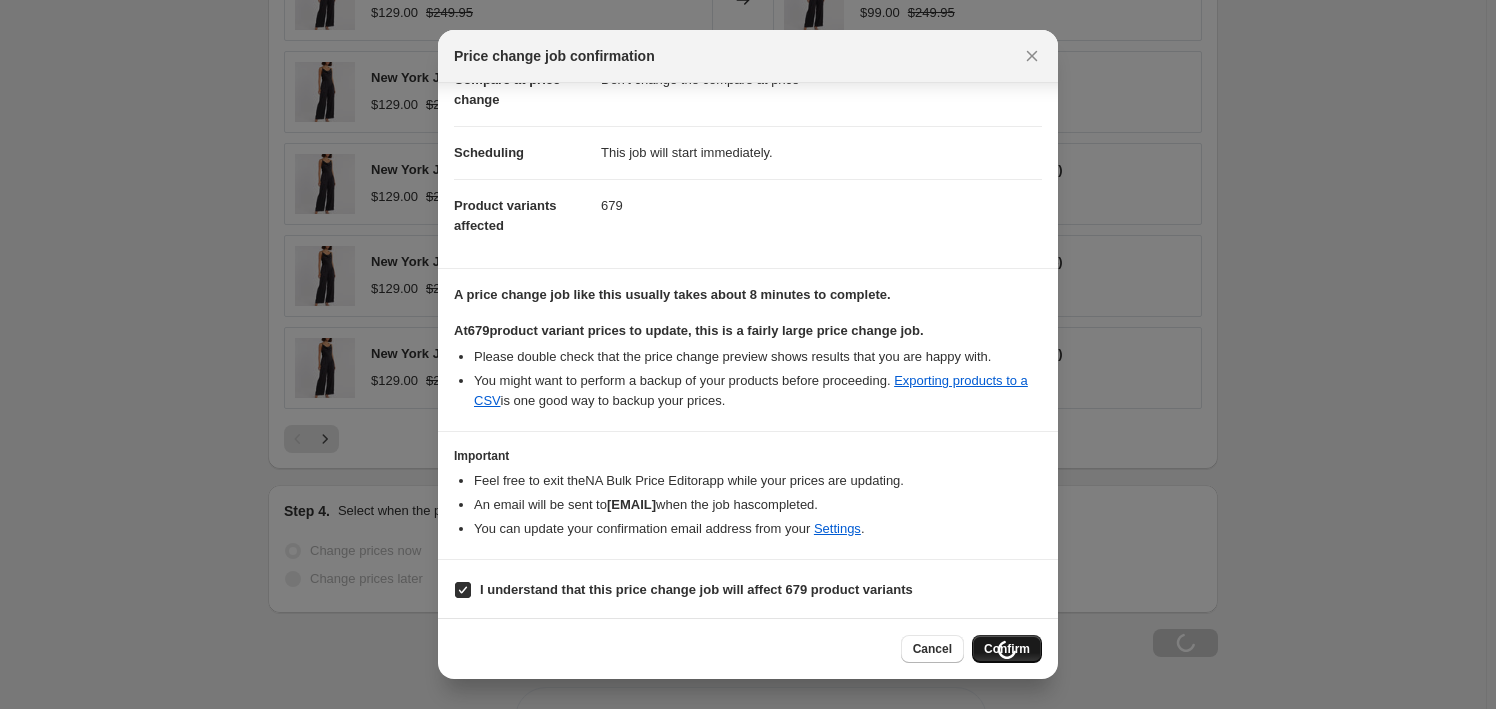 scroll, scrollTop: 1482, scrollLeft: 0, axis: vertical 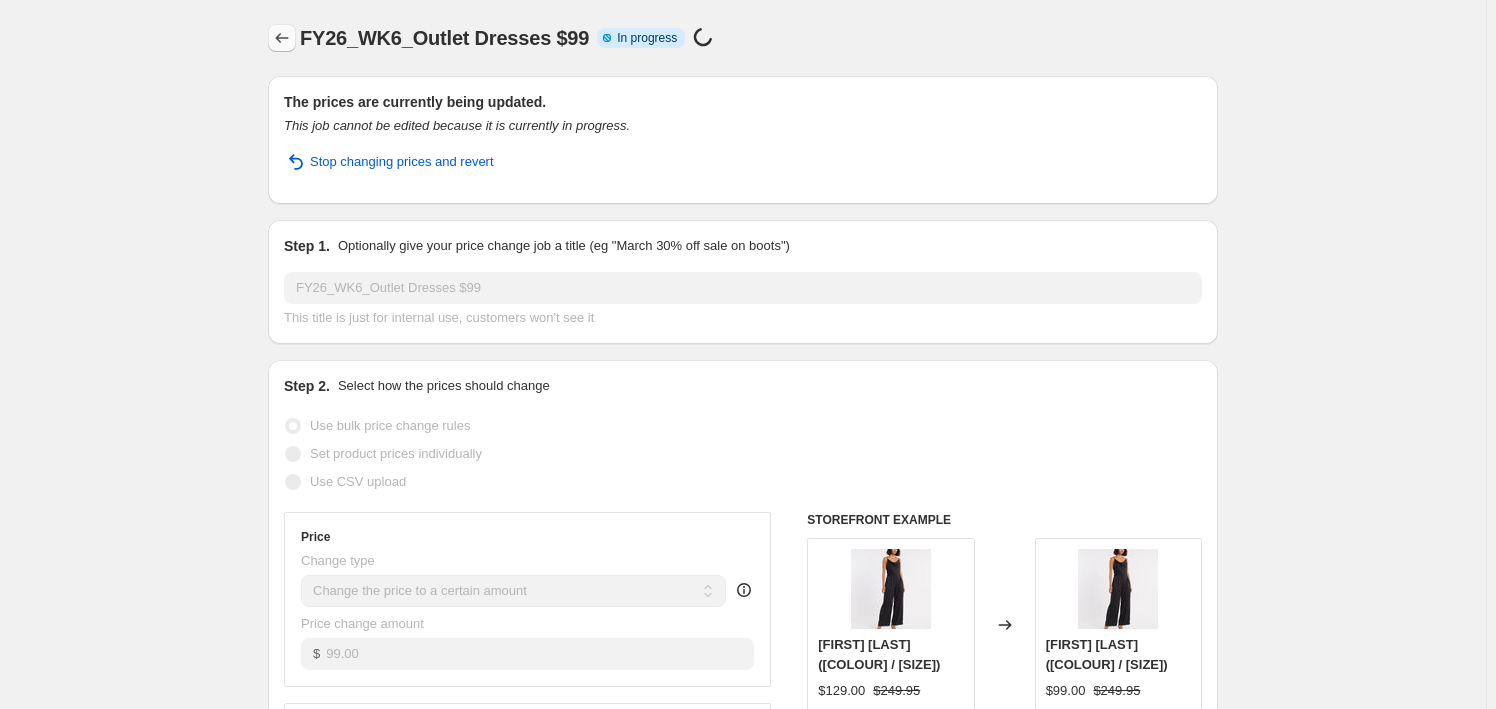 click at bounding box center (282, 38) 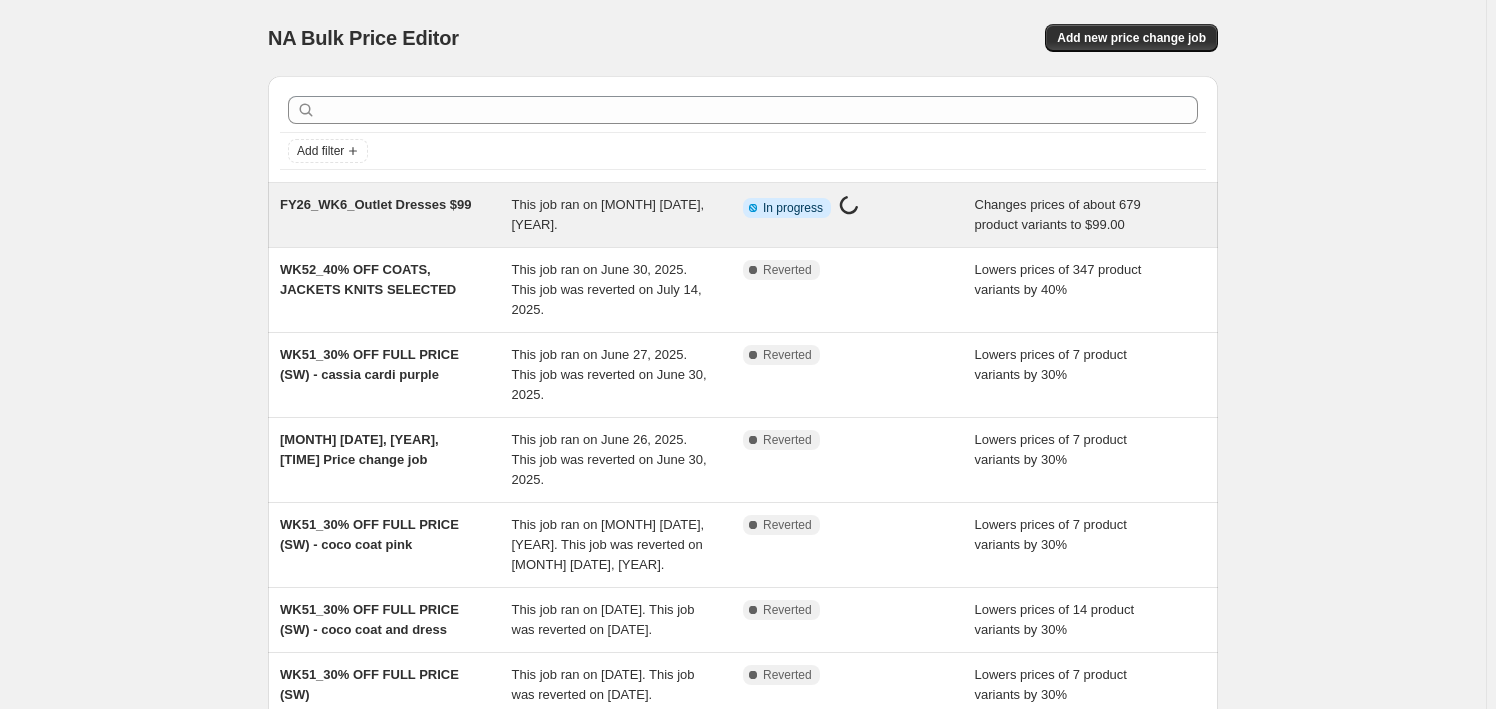 click on "This job ran on [DATE], [YEAR]." at bounding box center (628, 215) 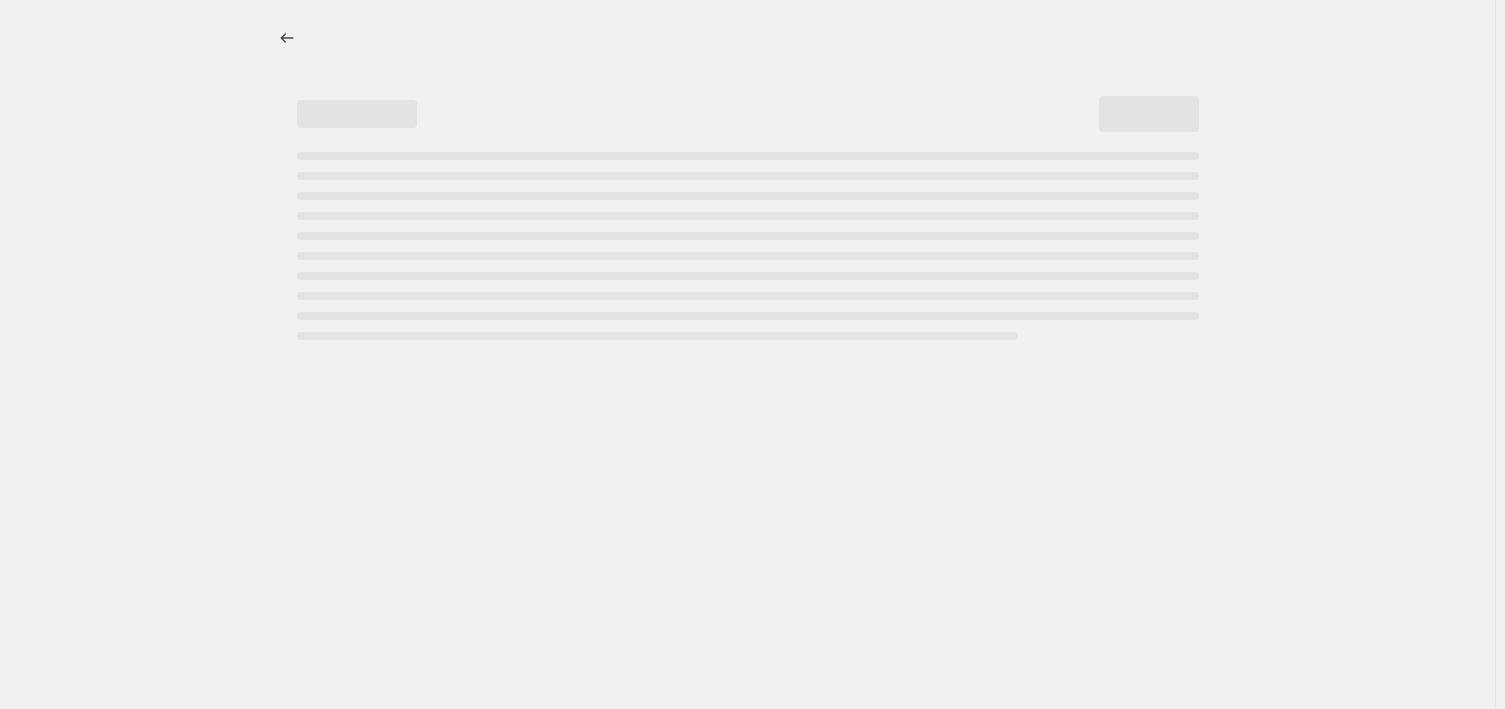 select on "no_change" 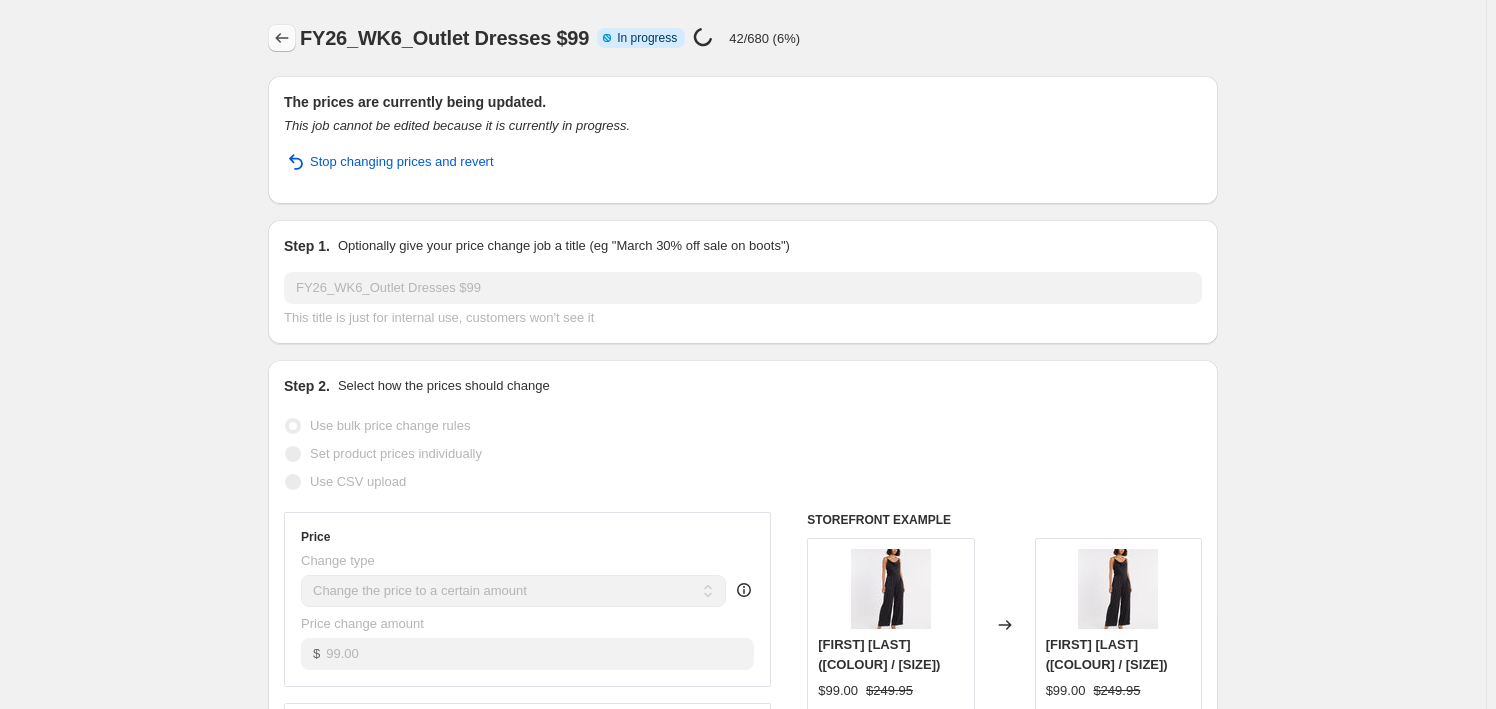 click 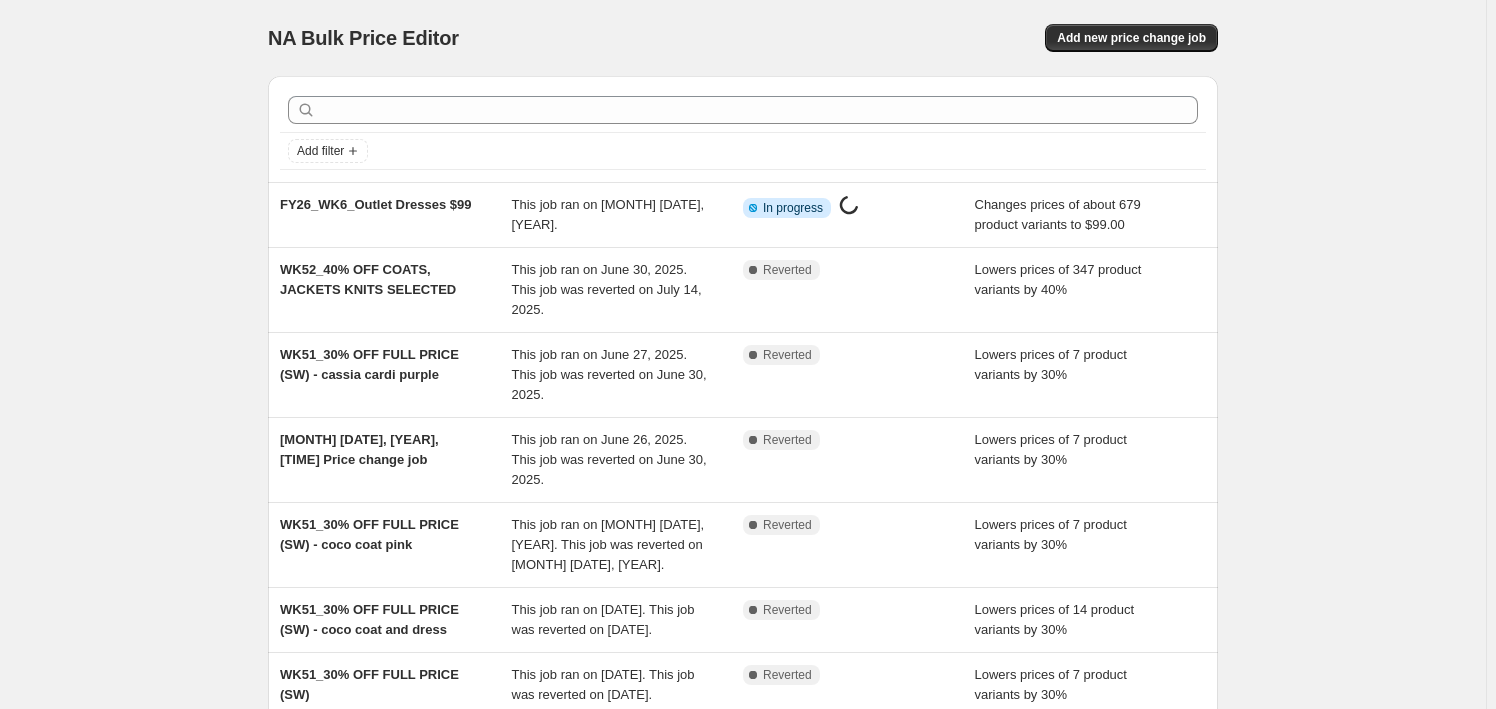 click at bounding box center (743, 110) 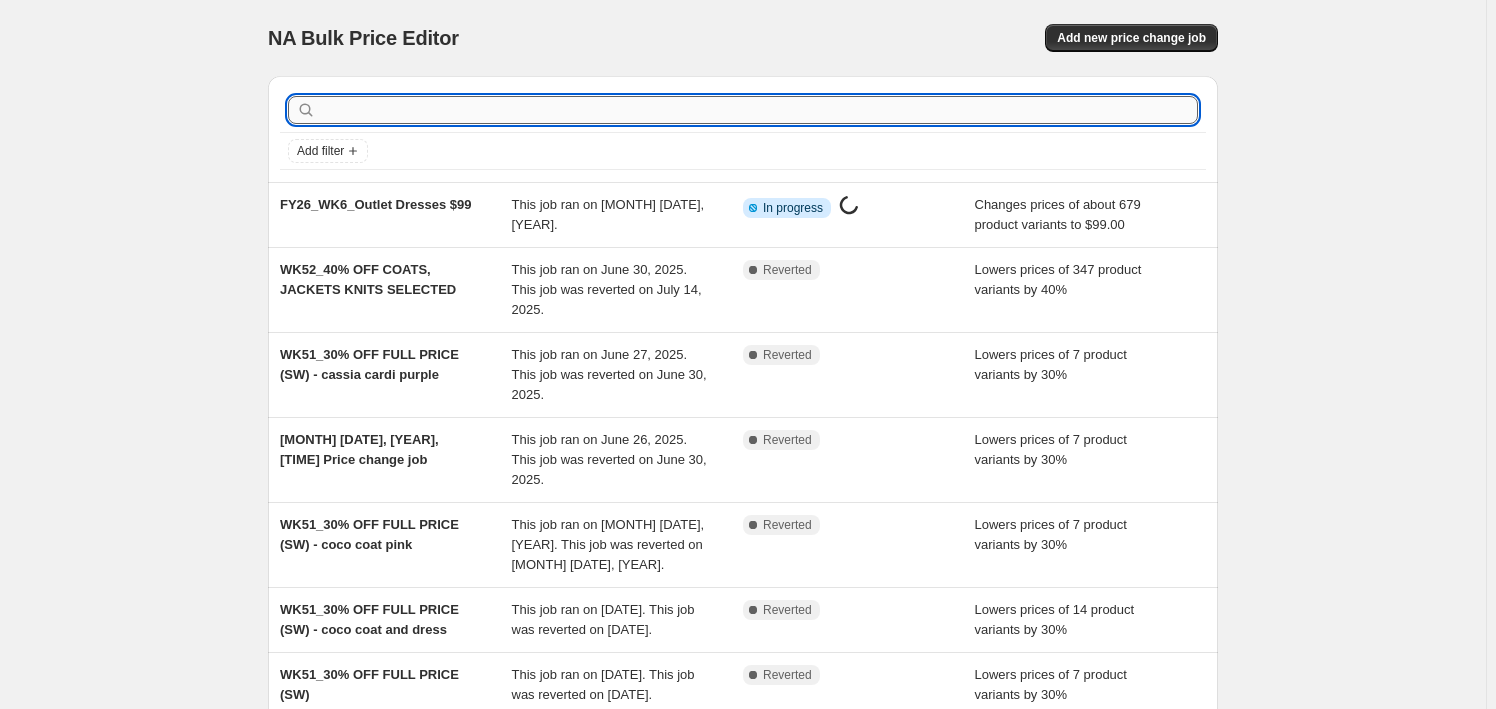 click at bounding box center [759, 110] 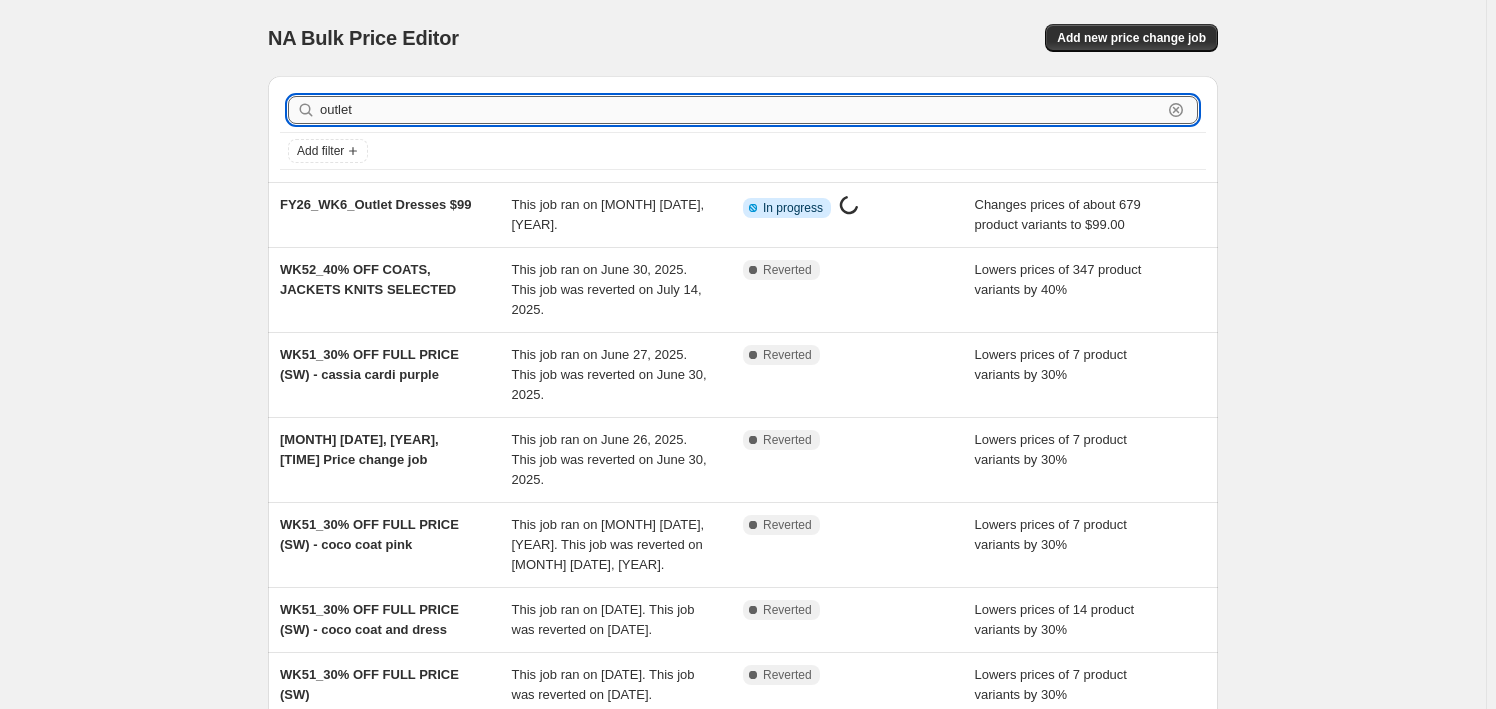 type on "outlet" 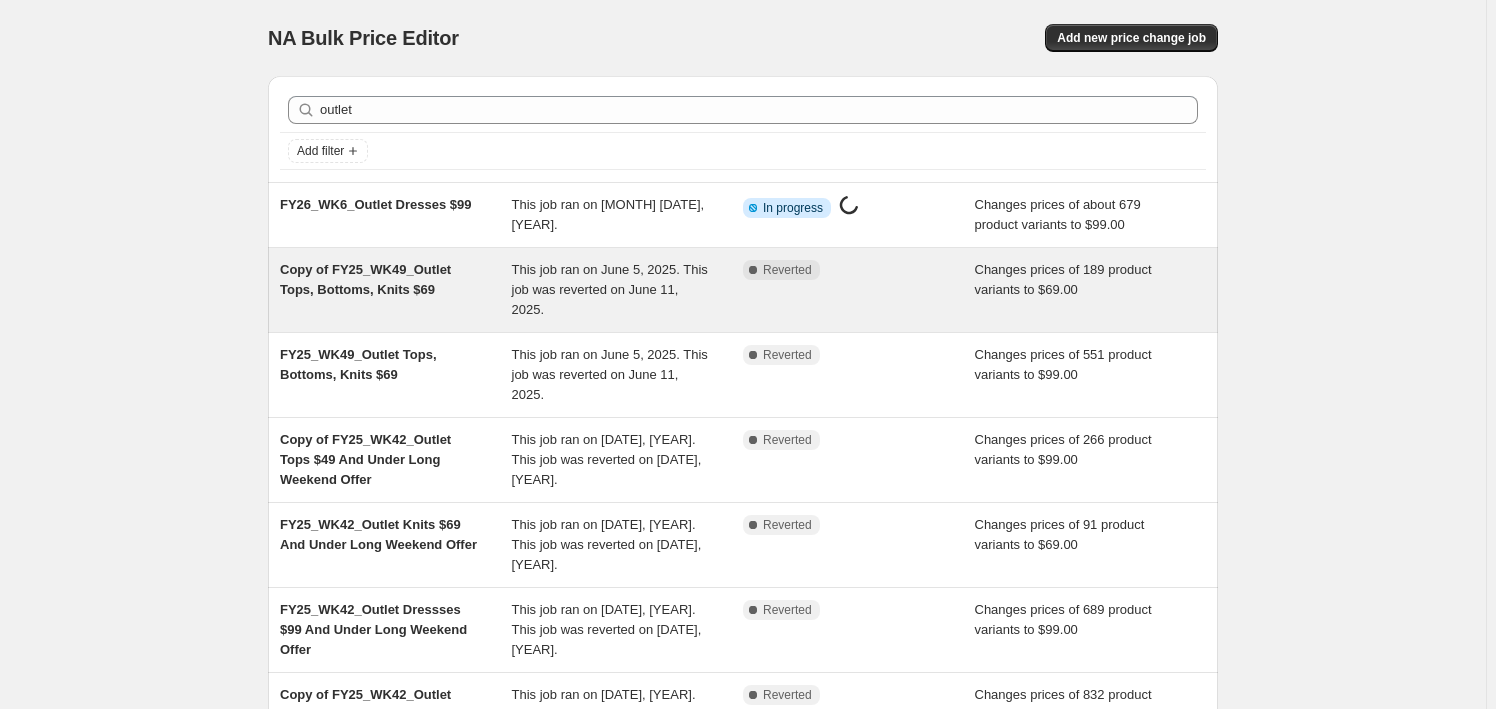 click on "Copy of FY25_WK49_Outlet Tops, Bottoms, Knits $69" at bounding box center (396, 290) 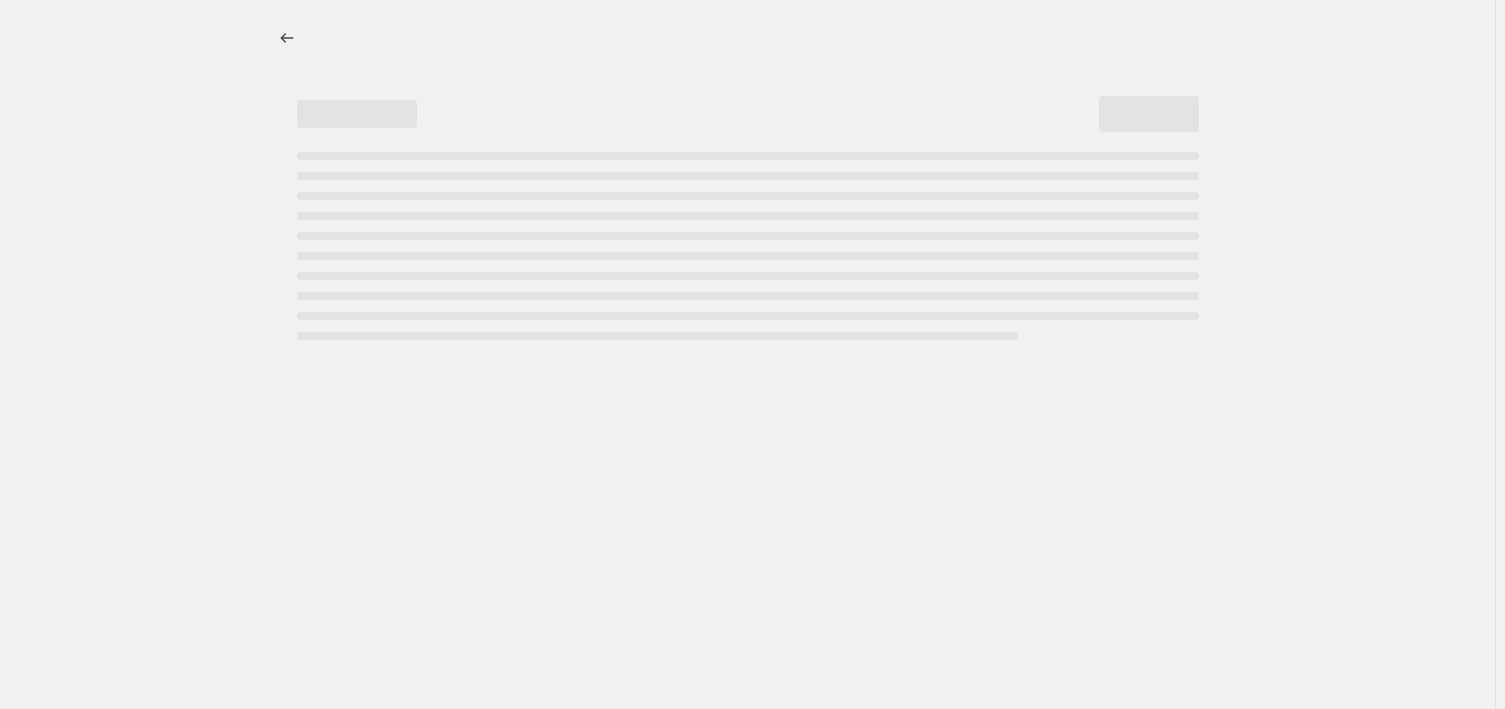 select on "no_change" 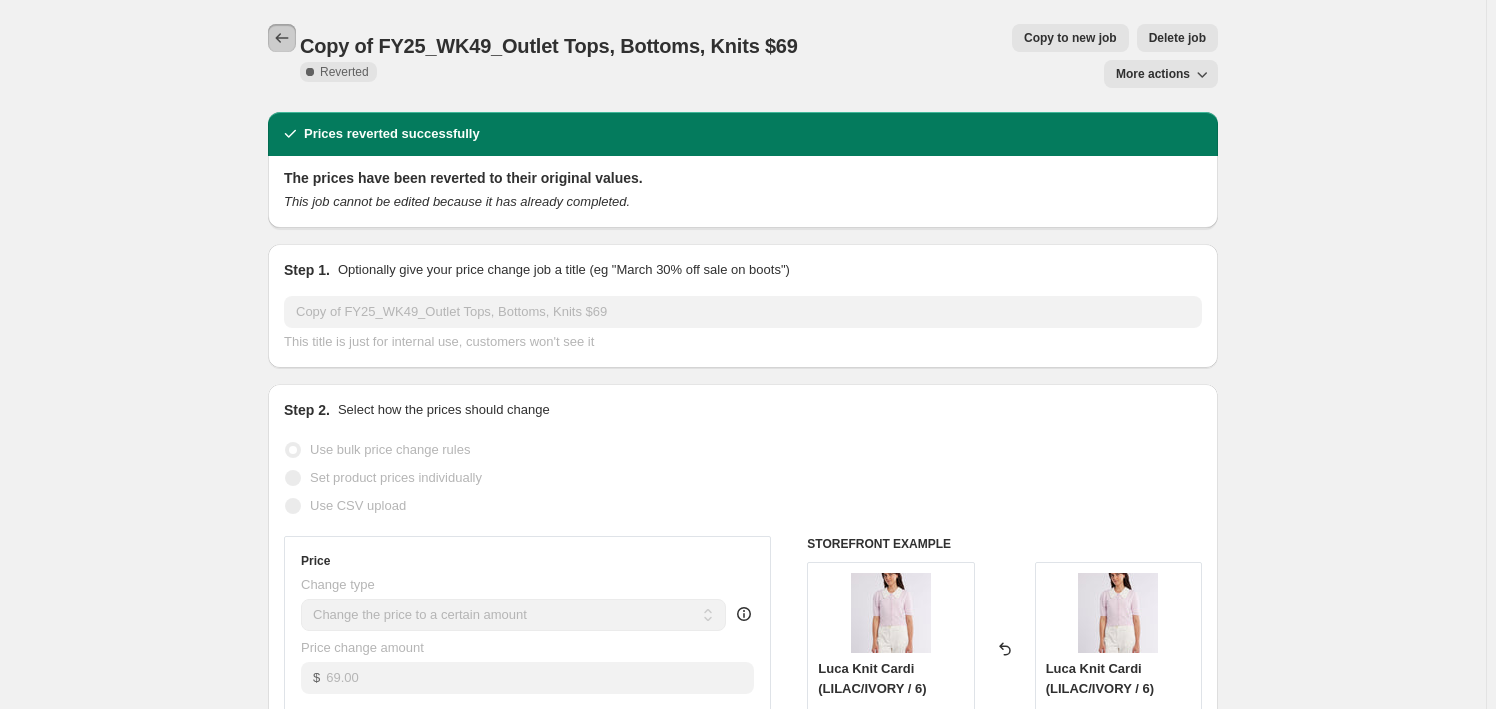 click 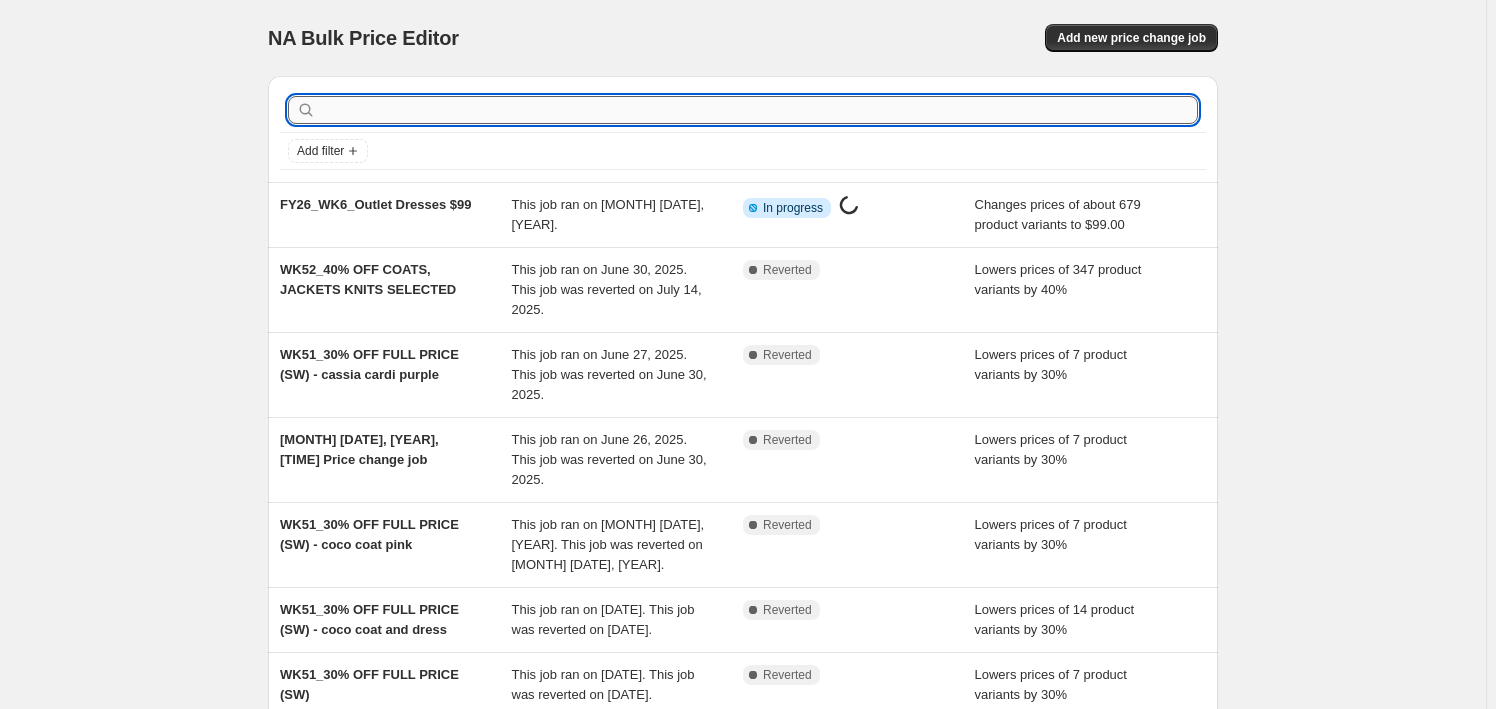 click at bounding box center [759, 110] 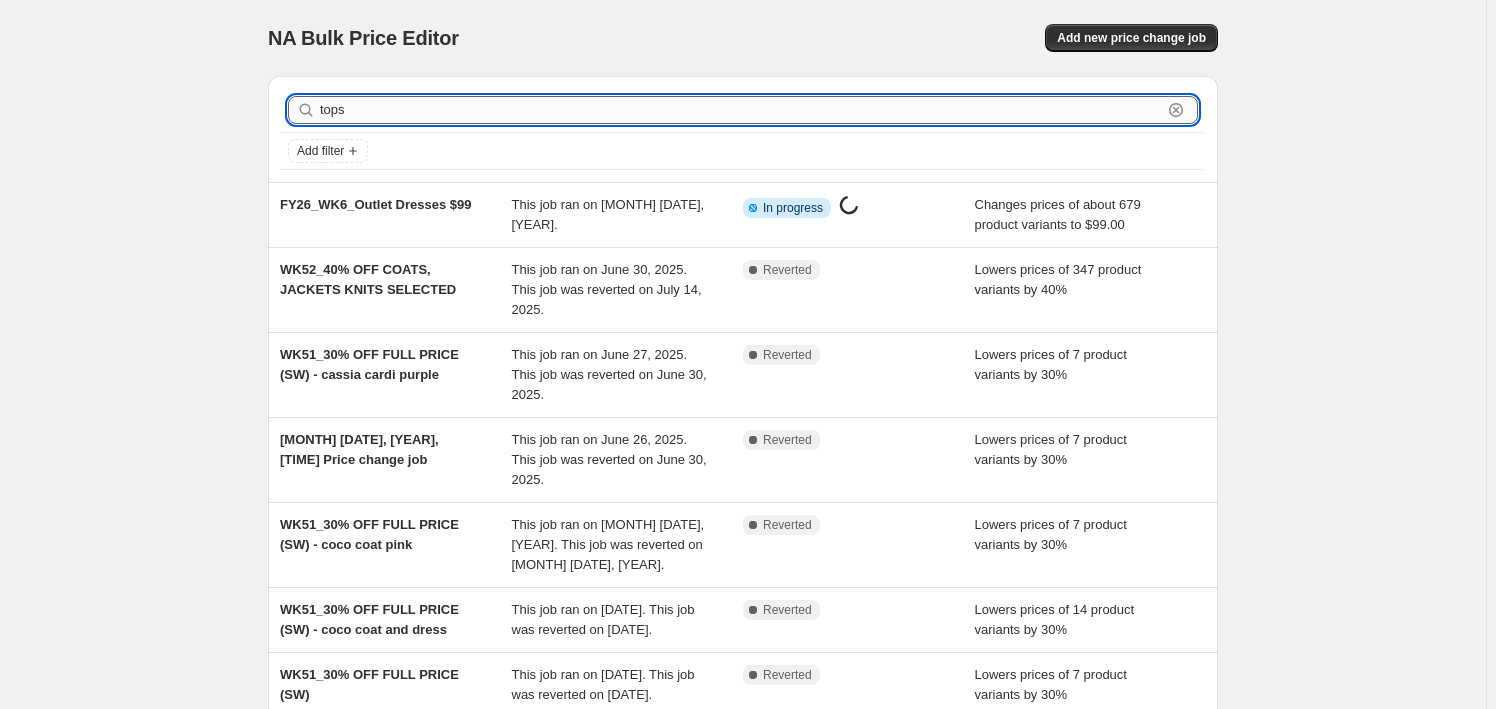 type on "tops" 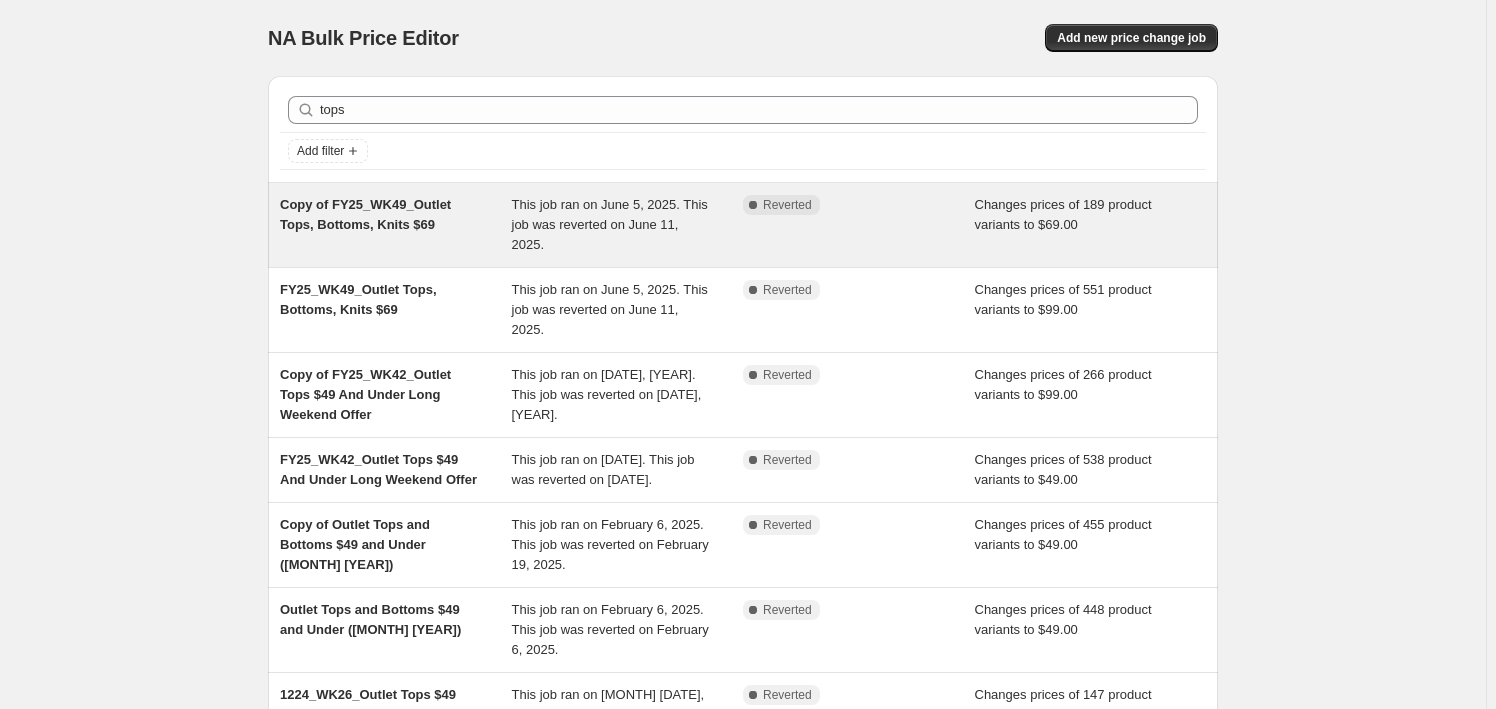click on "Copy of FY25_WK49_Outlet Tops, Bottoms, Knits $69" at bounding box center (396, 225) 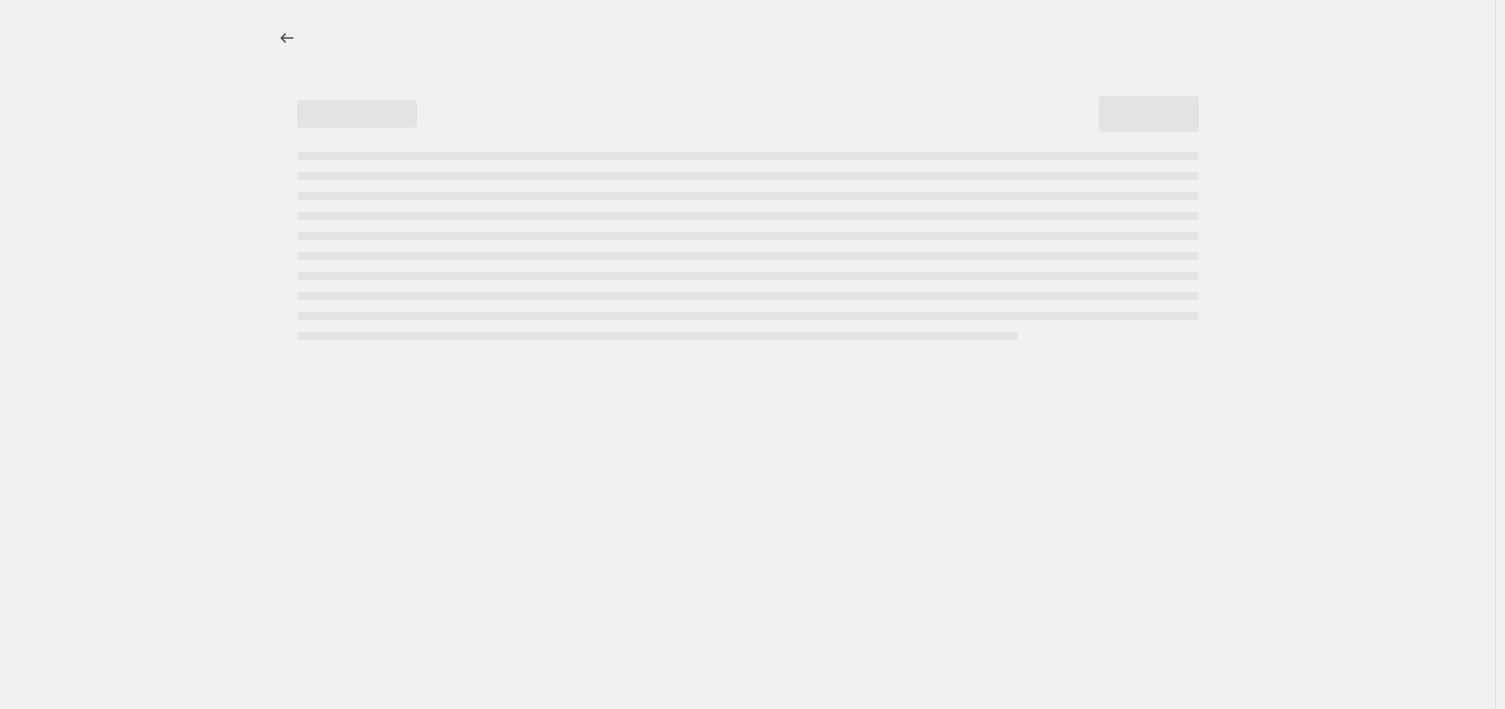 select on "no_change" 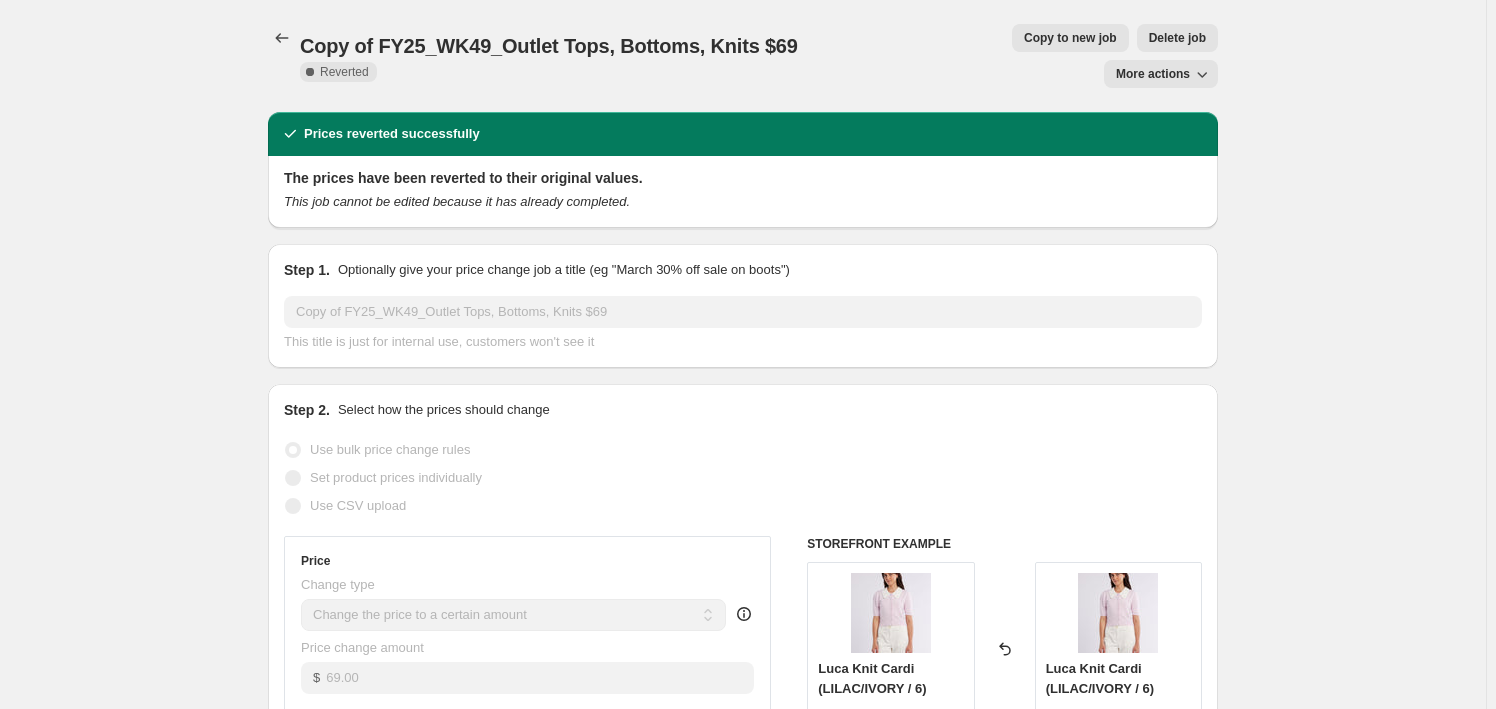 click on "Copy to new job" at bounding box center (1070, 38) 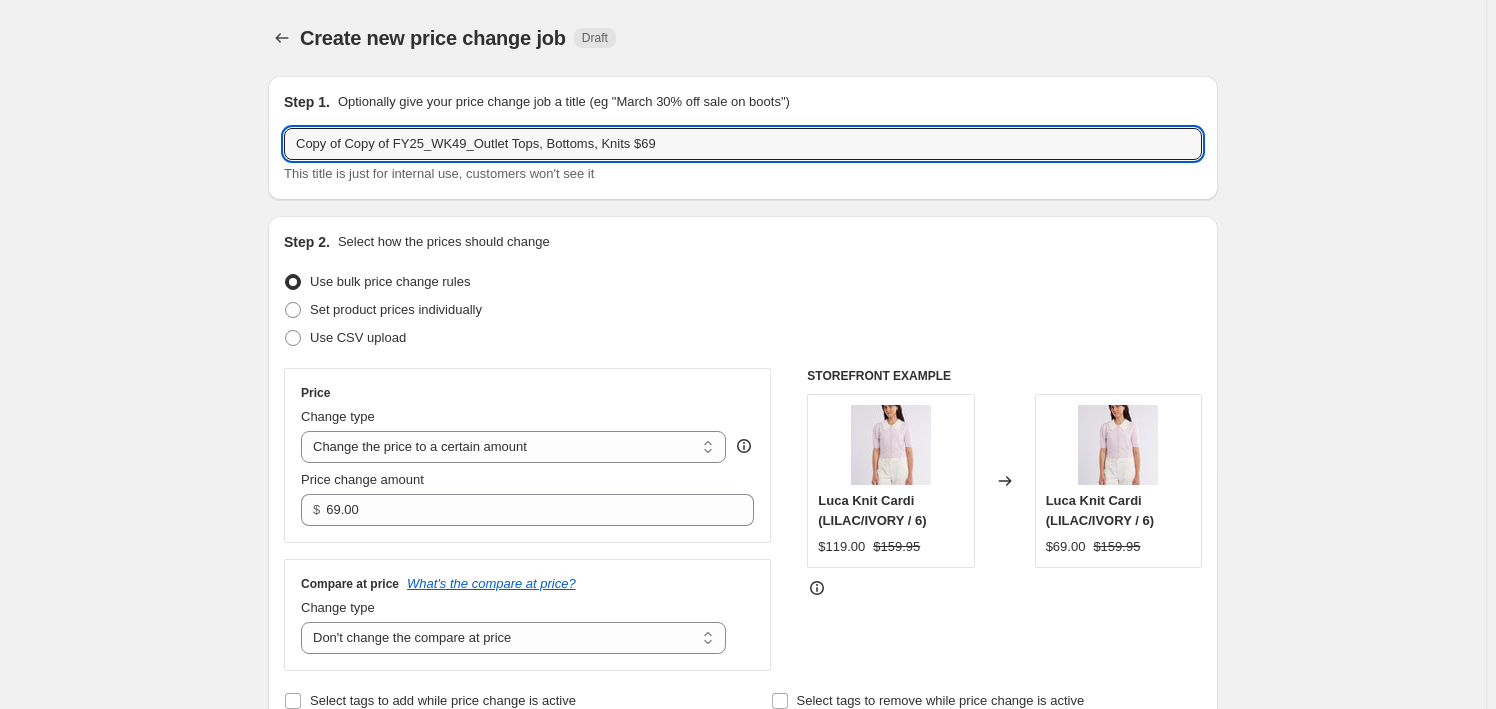 drag, startPoint x: 398, startPoint y: 140, endPoint x: 211, endPoint y: 139, distance: 187.00267 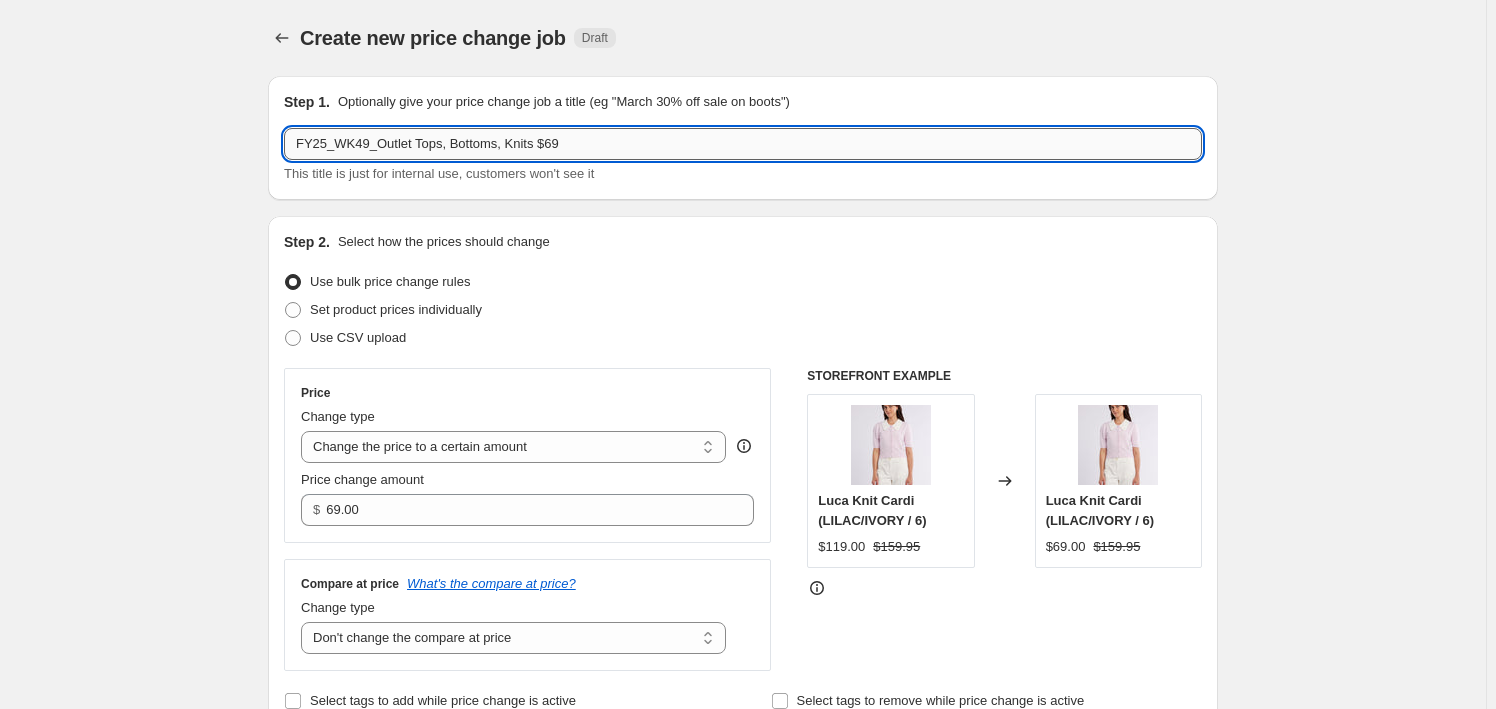 click on "FY25_WK49_Outlet Tops, Bottoms, Knits $69" at bounding box center (743, 144) 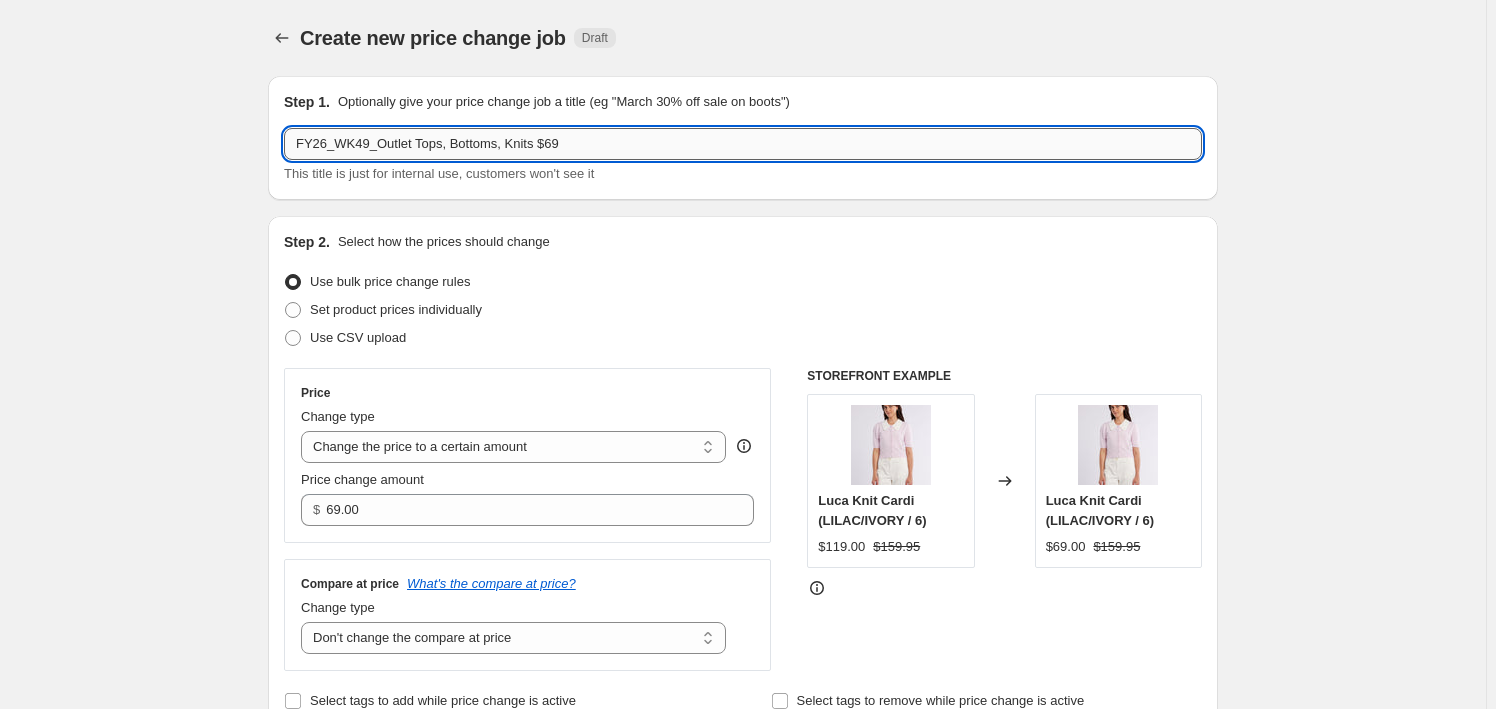 drag, startPoint x: 368, startPoint y: 143, endPoint x: 353, endPoint y: 146, distance: 15.297058 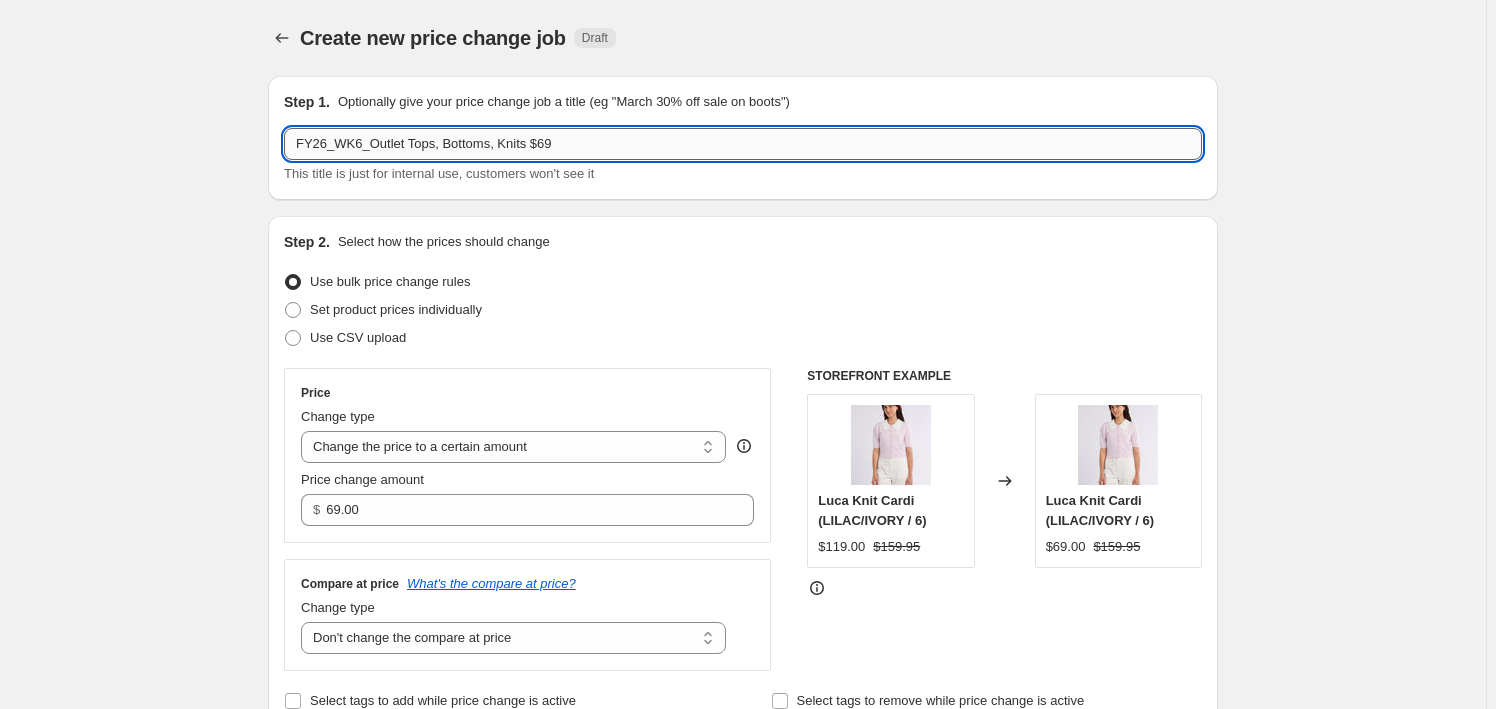 click on "FY26_WK6_Outlet Tops, Bottoms, Knits $69" at bounding box center (743, 144) 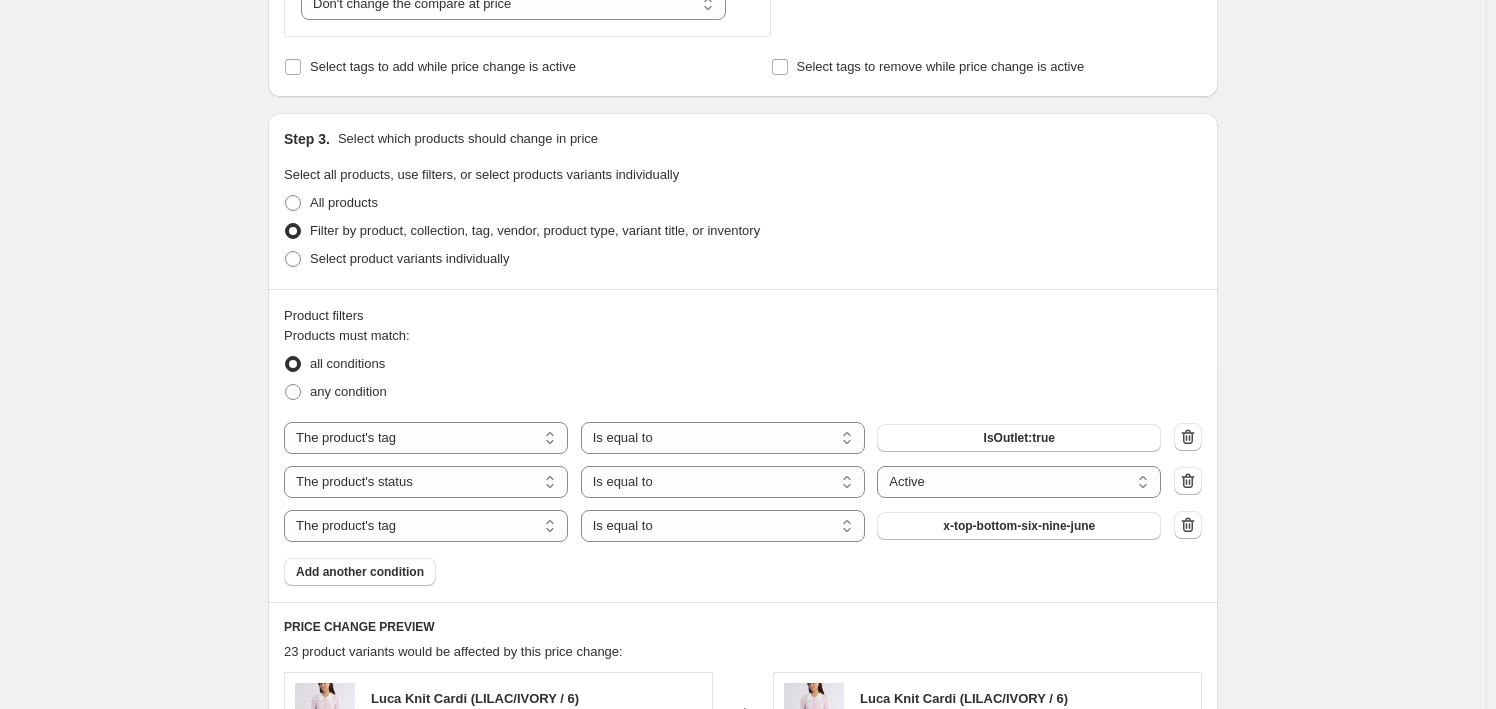 scroll, scrollTop: 636, scrollLeft: 0, axis: vertical 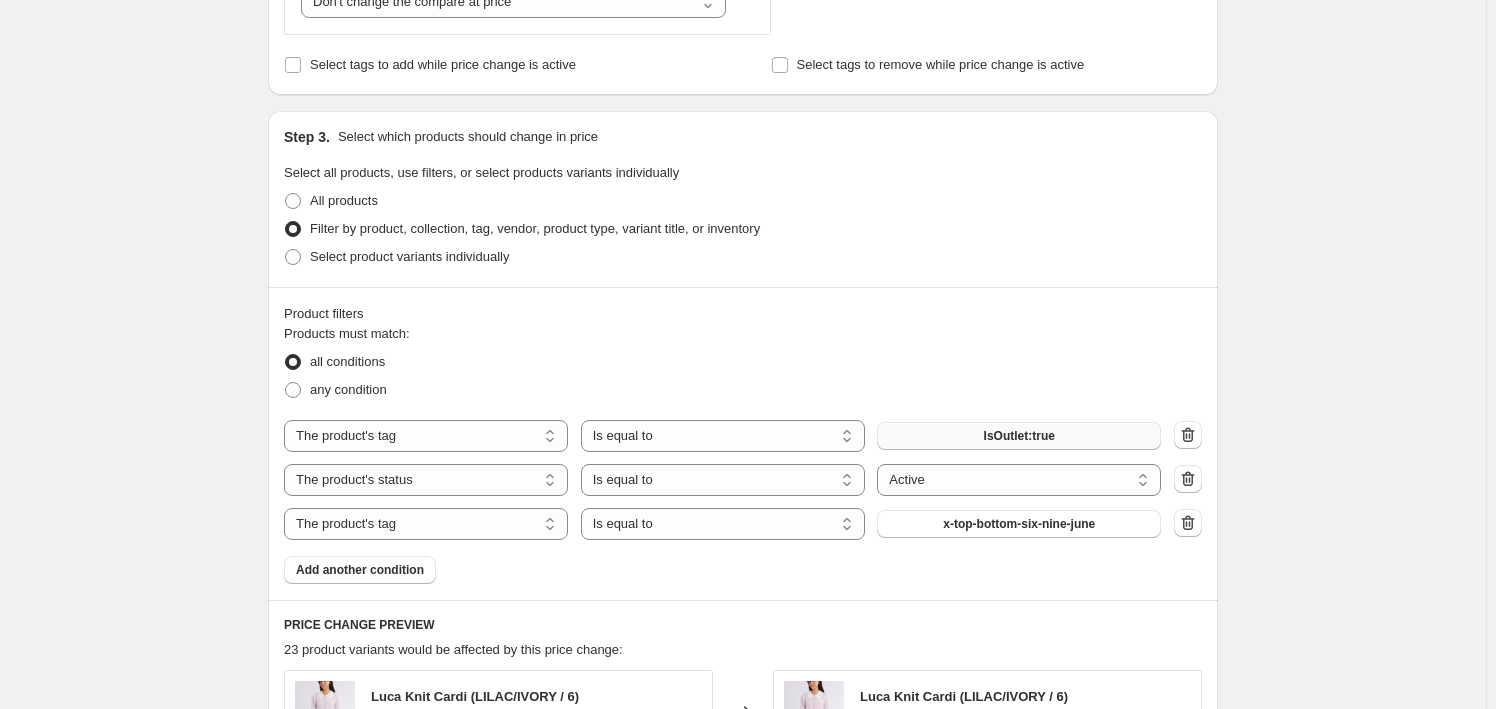 type on "FY26_WK6_Outlet Tops, Bottoms, Knits $69" 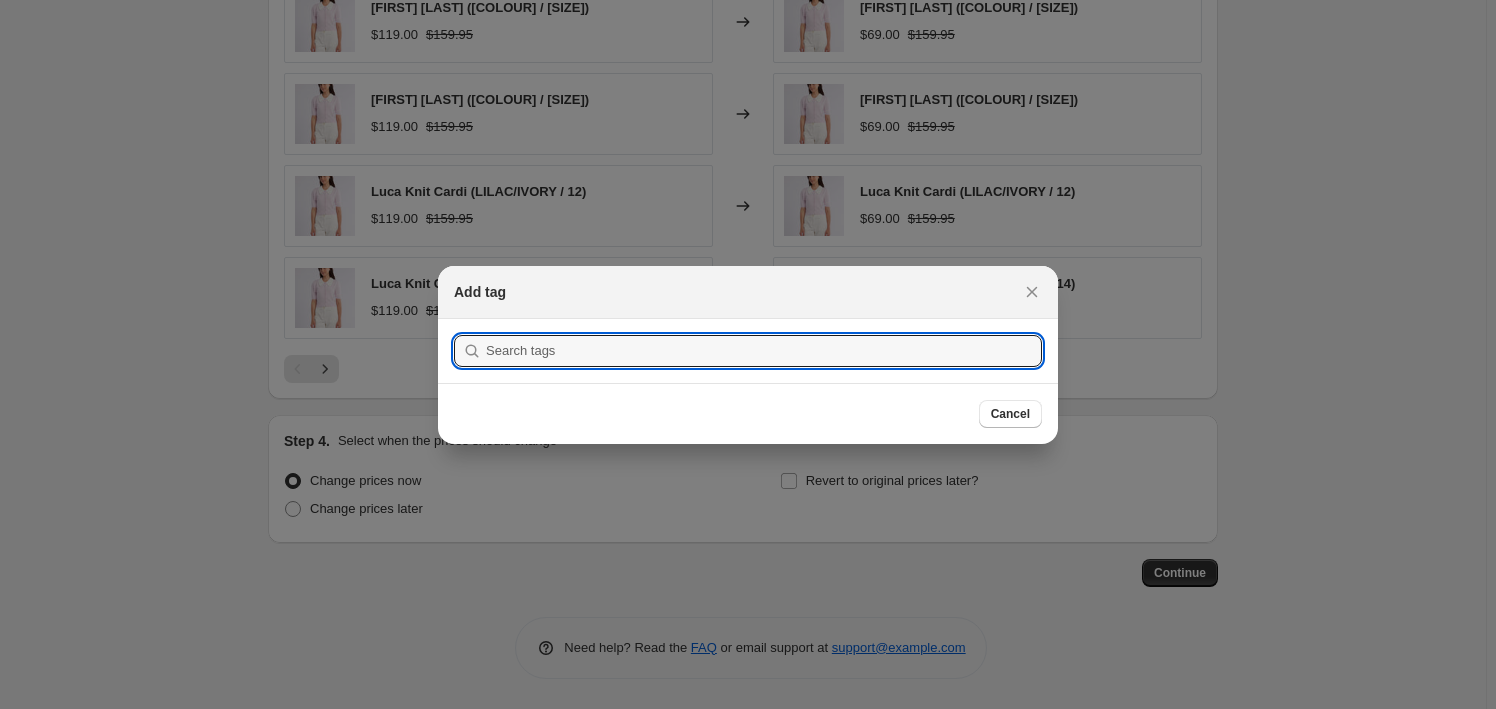 scroll, scrollTop: 0, scrollLeft: 0, axis: both 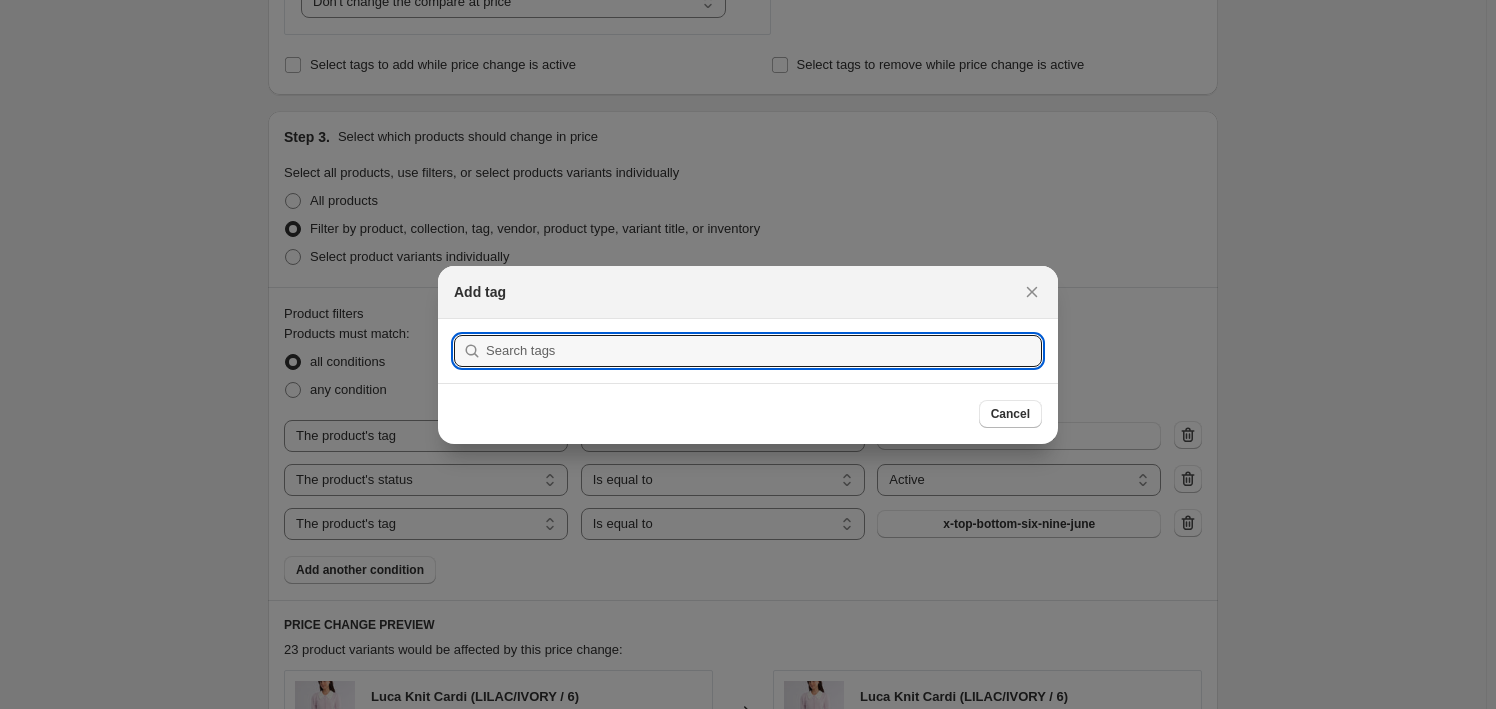click at bounding box center [748, 354] 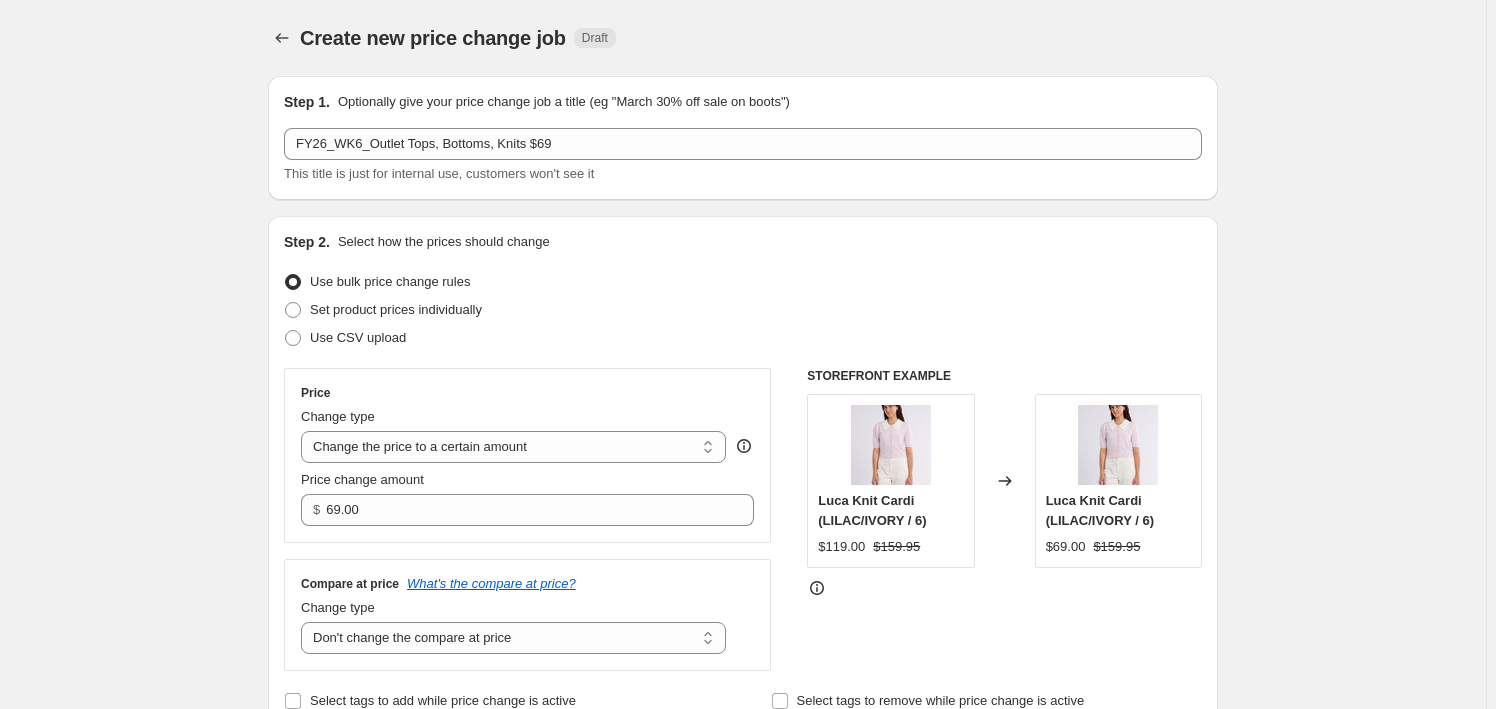 scroll, scrollTop: 636, scrollLeft: 0, axis: vertical 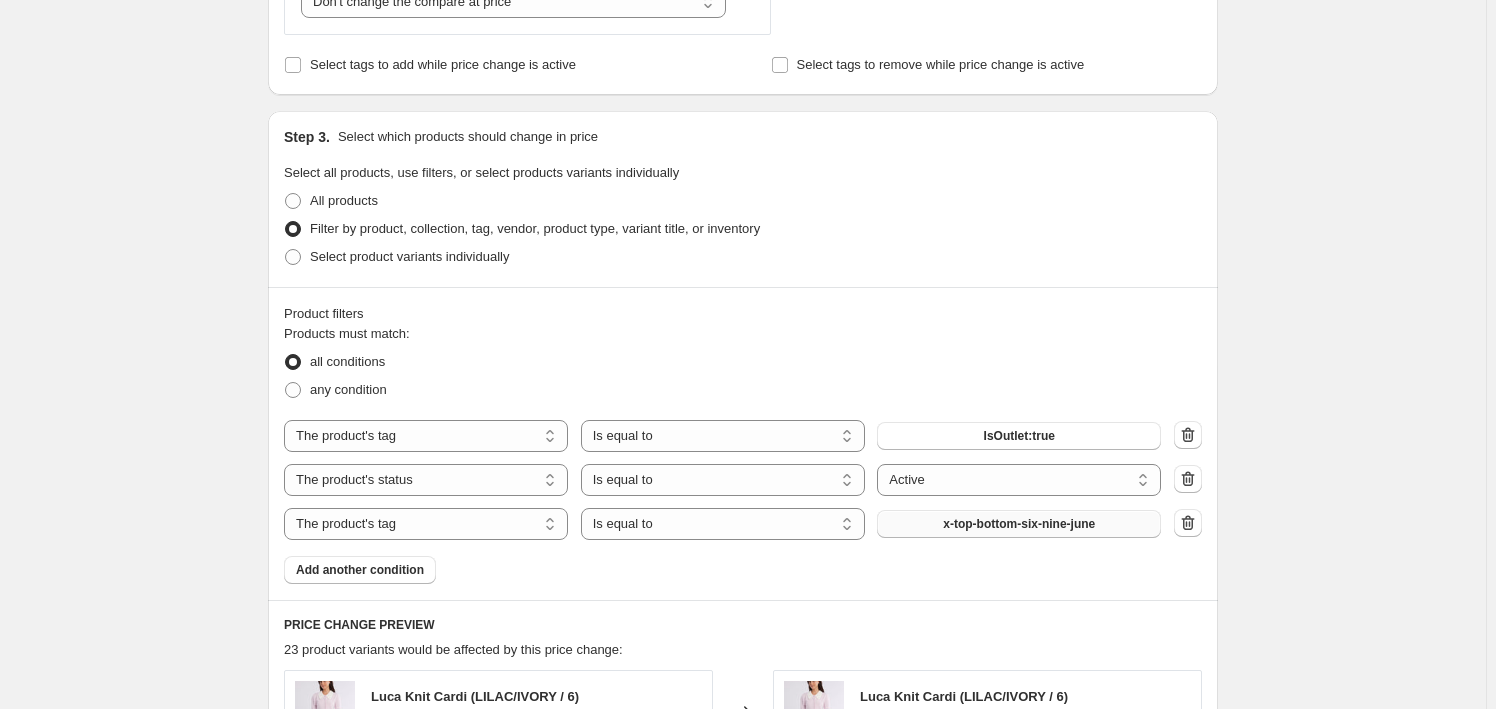 click on "x-top-bottom-six-nine-june" at bounding box center [1019, 524] 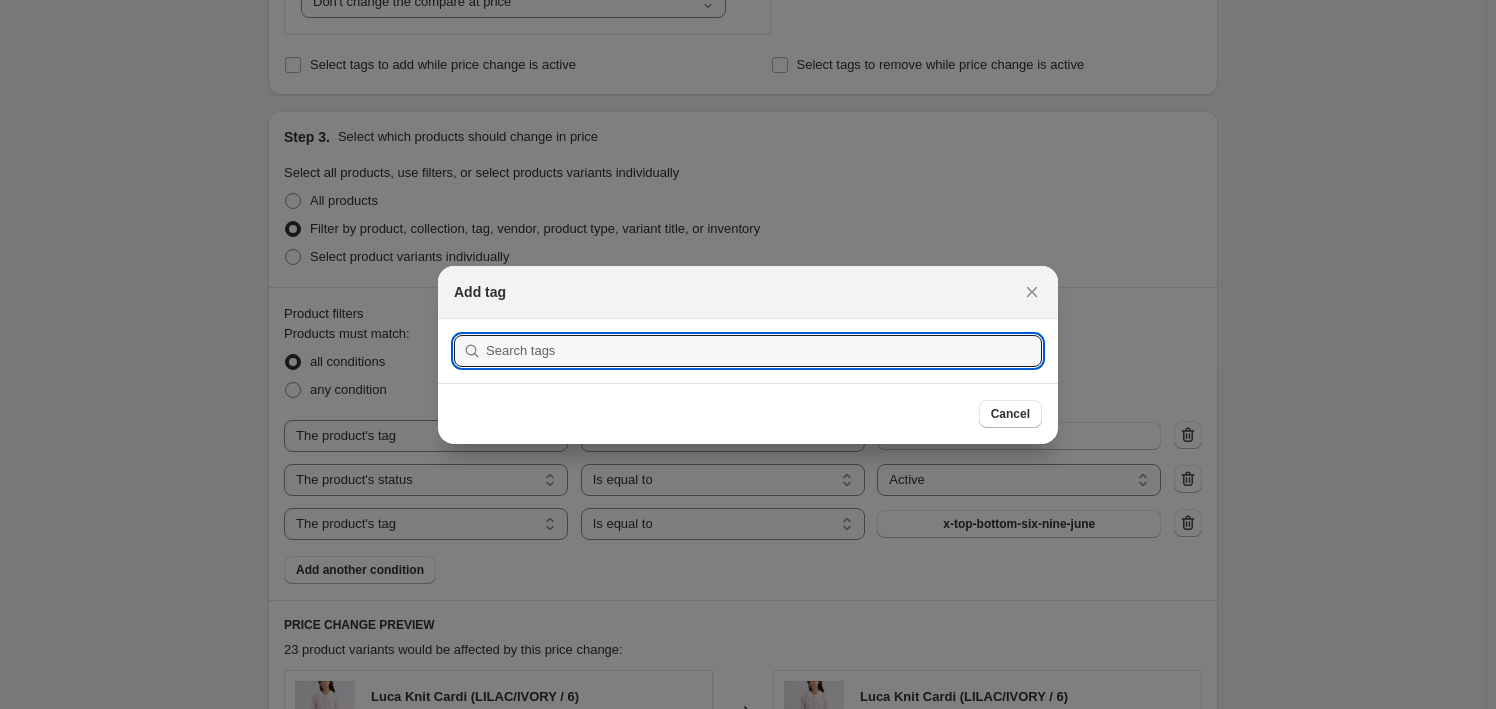 scroll, scrollTop: 0, scrollLeft: 0, axis: both 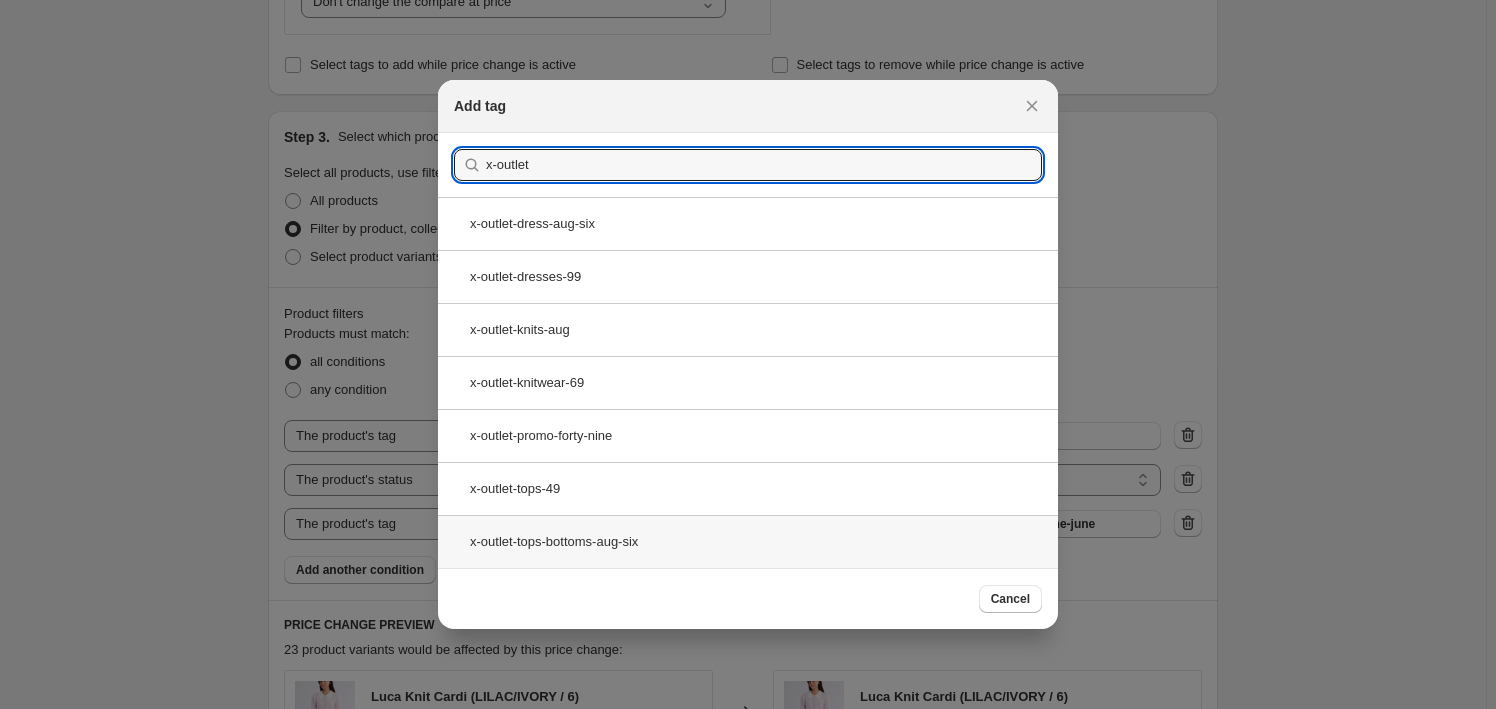 type on "x-outlet" 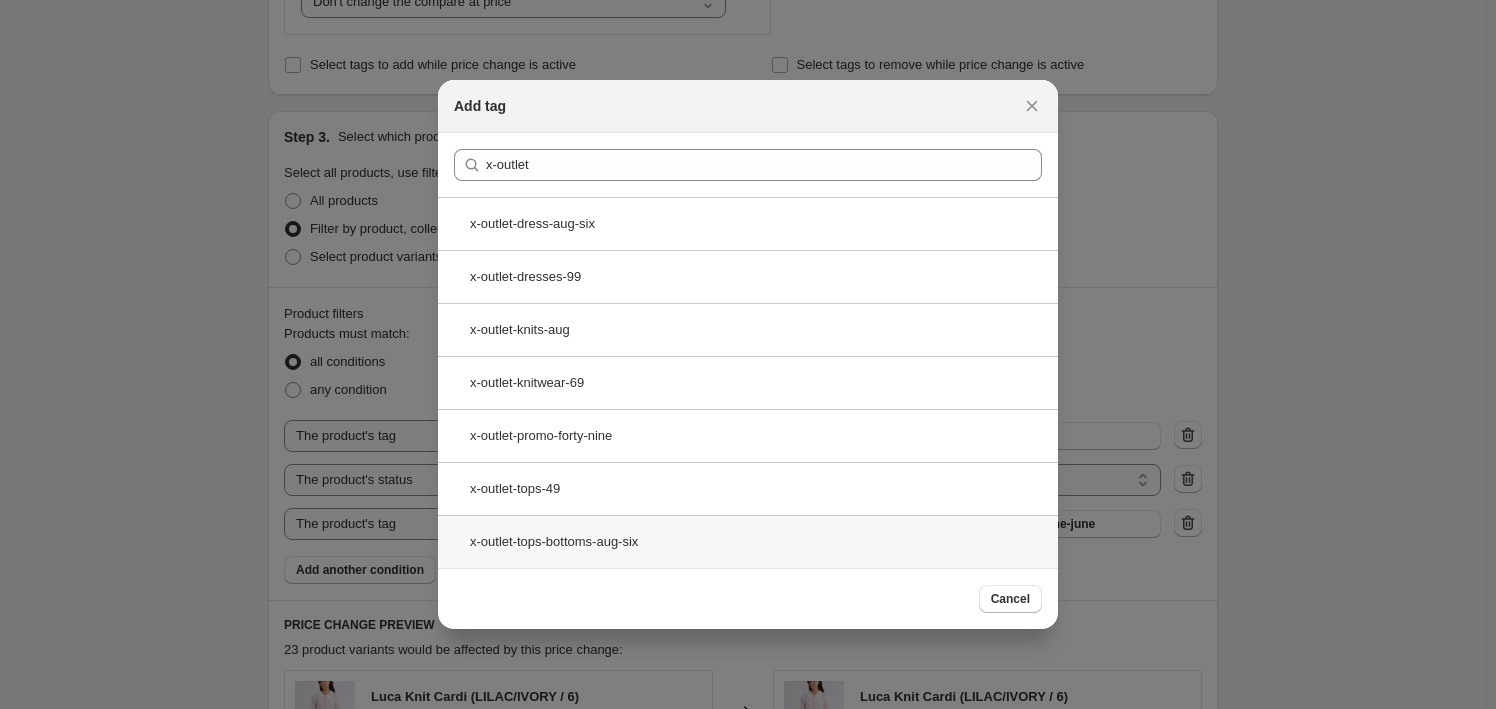 click on "x-outlet-tops-bottoms-aug-six" at bounding box center (748, 541) 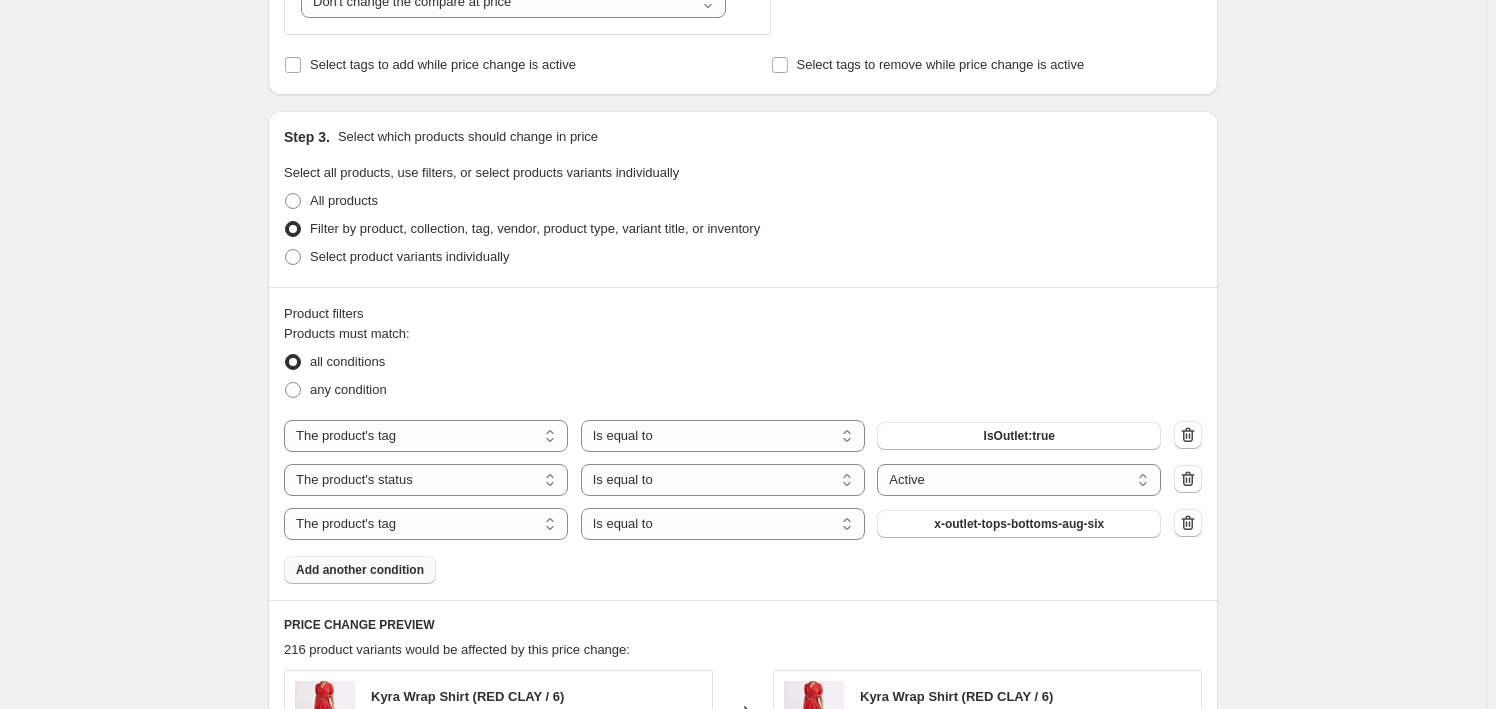 click on "Add another condition" at bounding box center (360, 570) 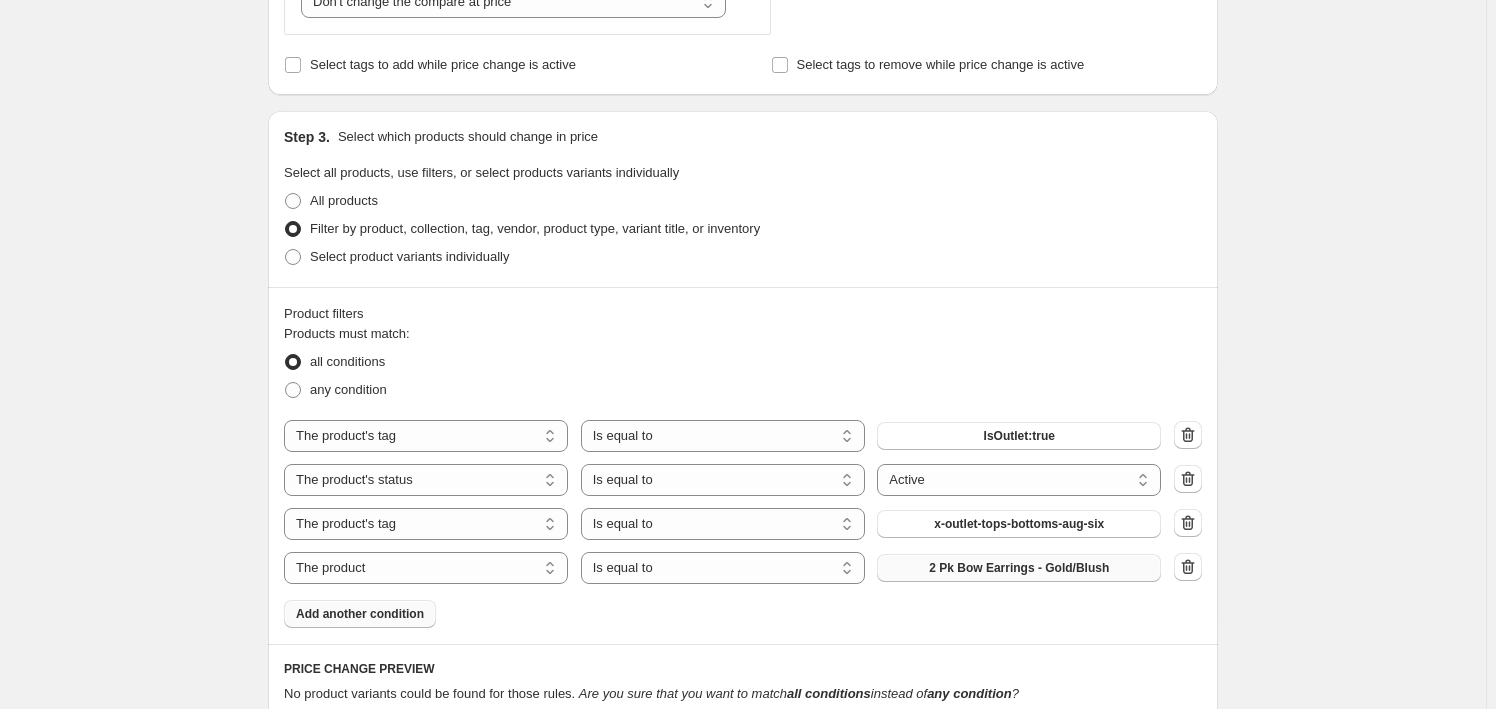 click on "2 Pk Bow Earrings - Gold/Blush" at bounding box center (1019, 568) 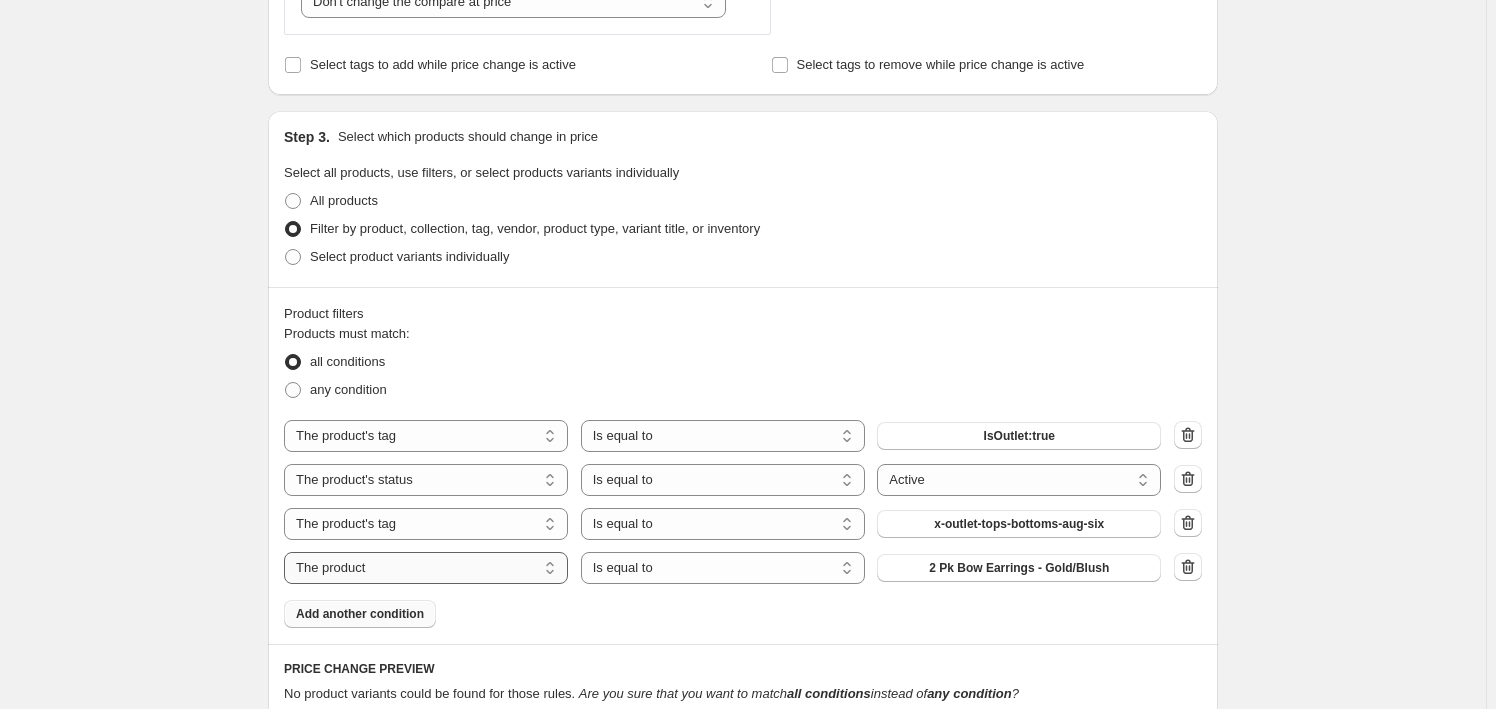 click on "The product The product's collection The product's tag The product's vendor The product's type The product's status The variant's title Inventory quantity" at bounding box center [426, 568] 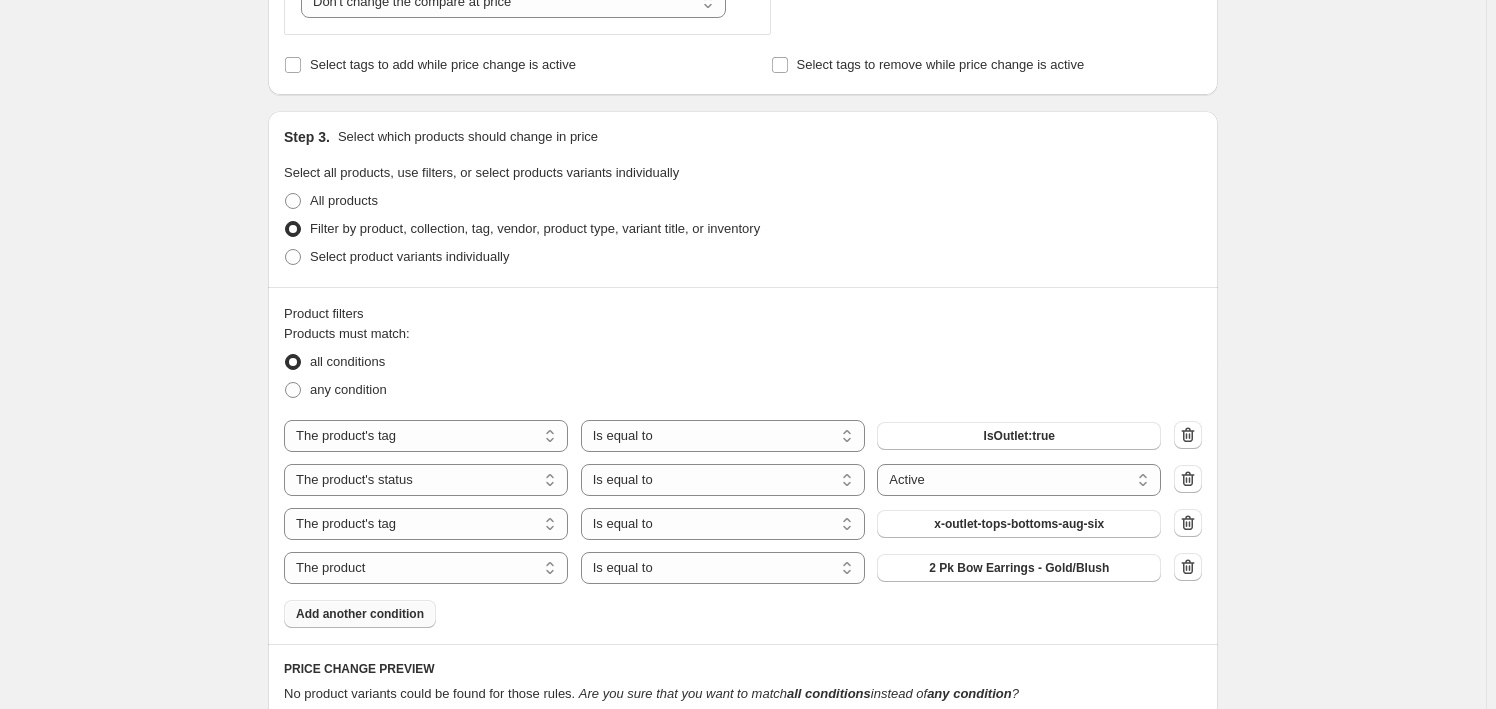 scroll, scrollTop: 0, scrollLeft: 0, axis: both 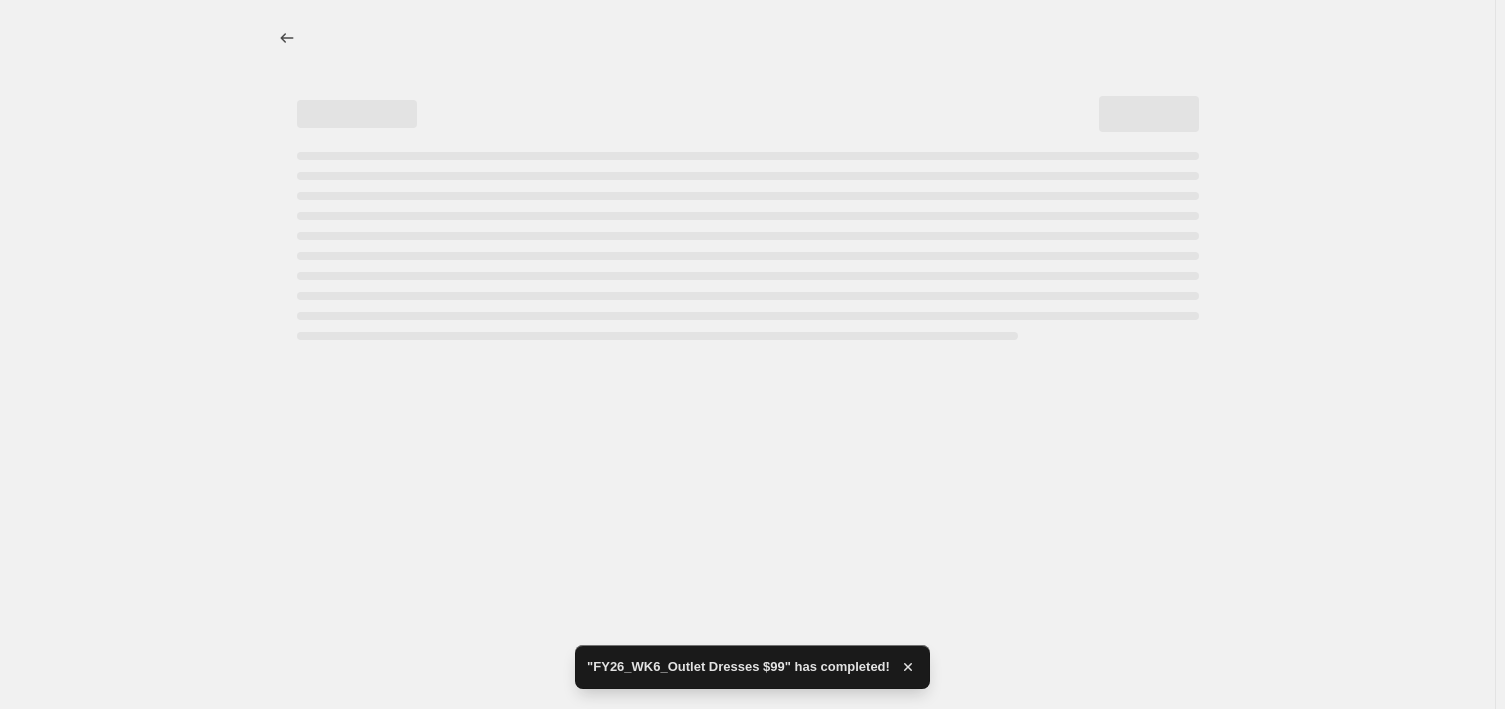 select on "no_change" 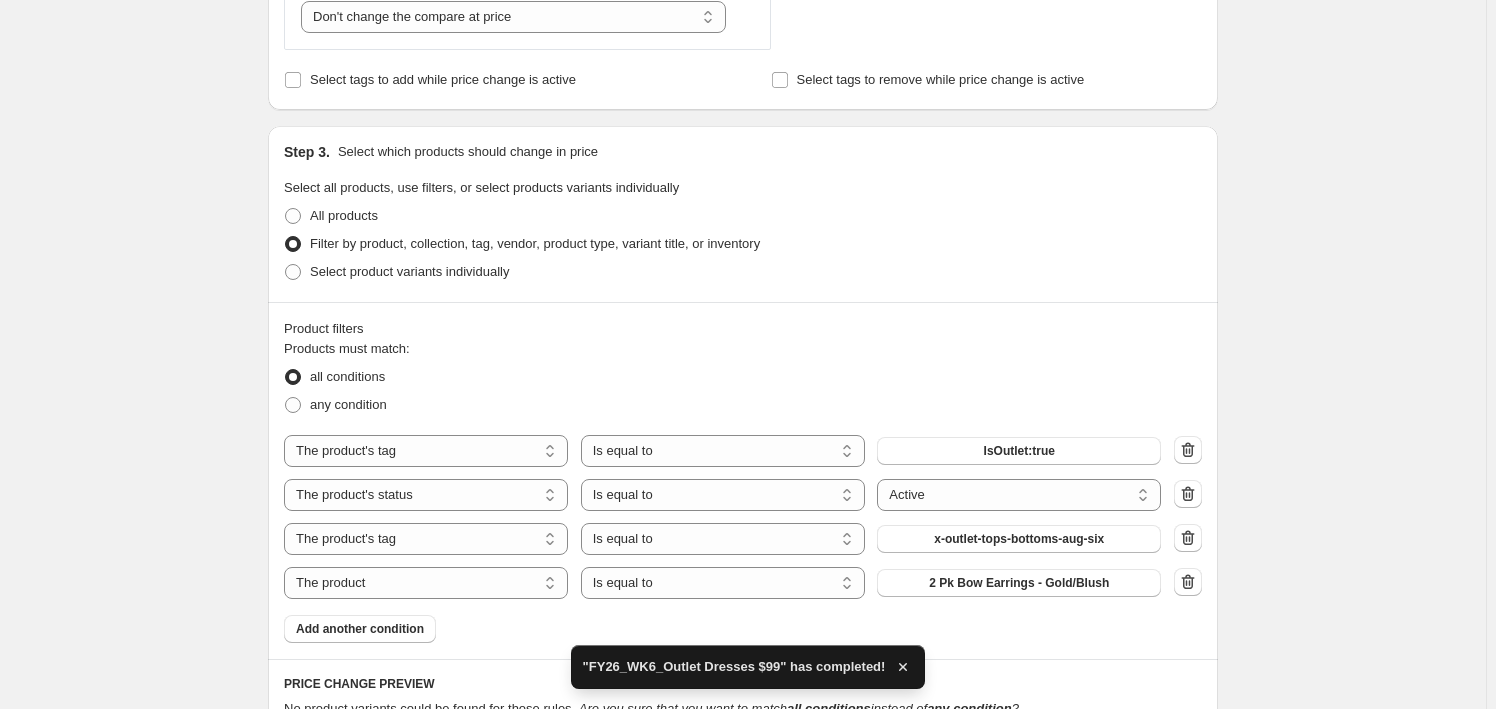 scroll, scrollTop: 727, scrollLeft: 0, axis: vertical 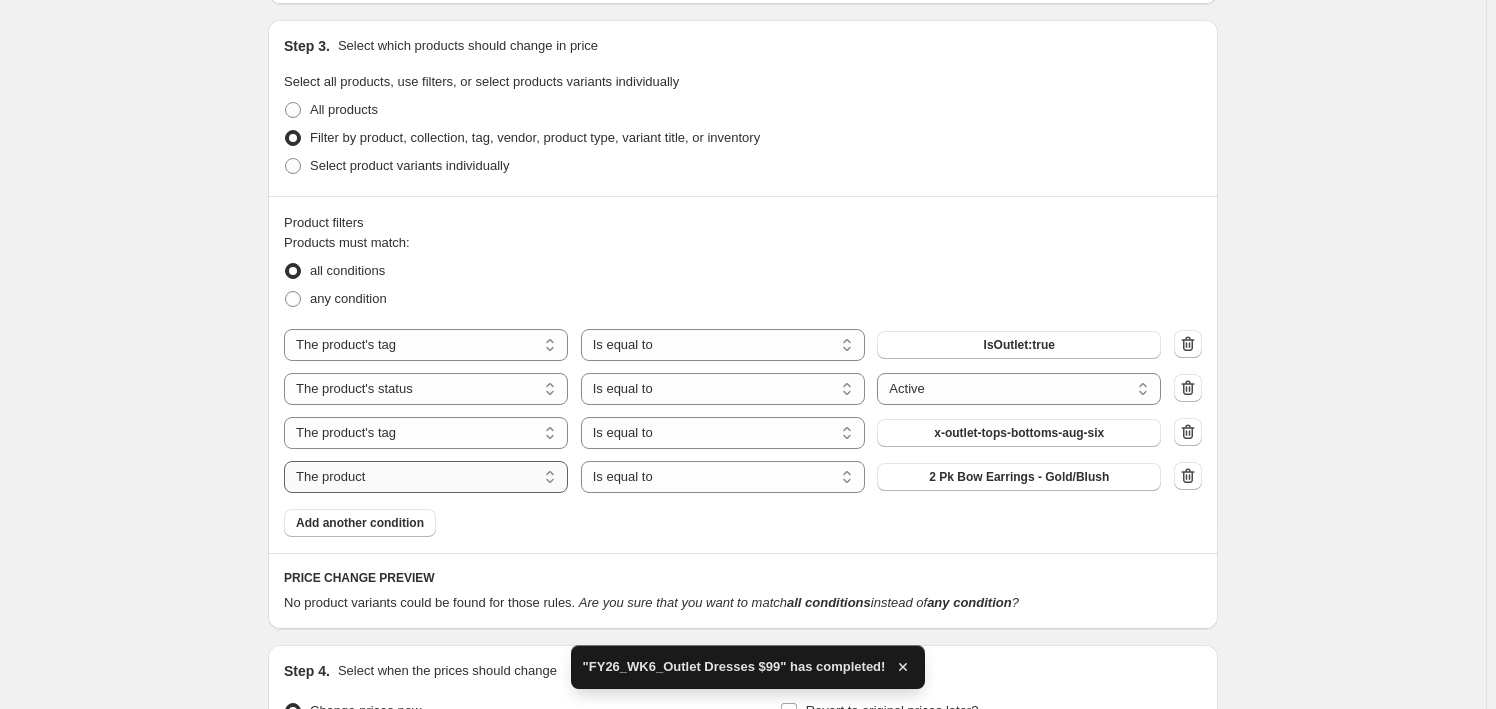 click on "The product The product's collection The product's tag The product's vendor The product's type The product's status The variant's title Inventory quantity" at bounding box center [426, 477] 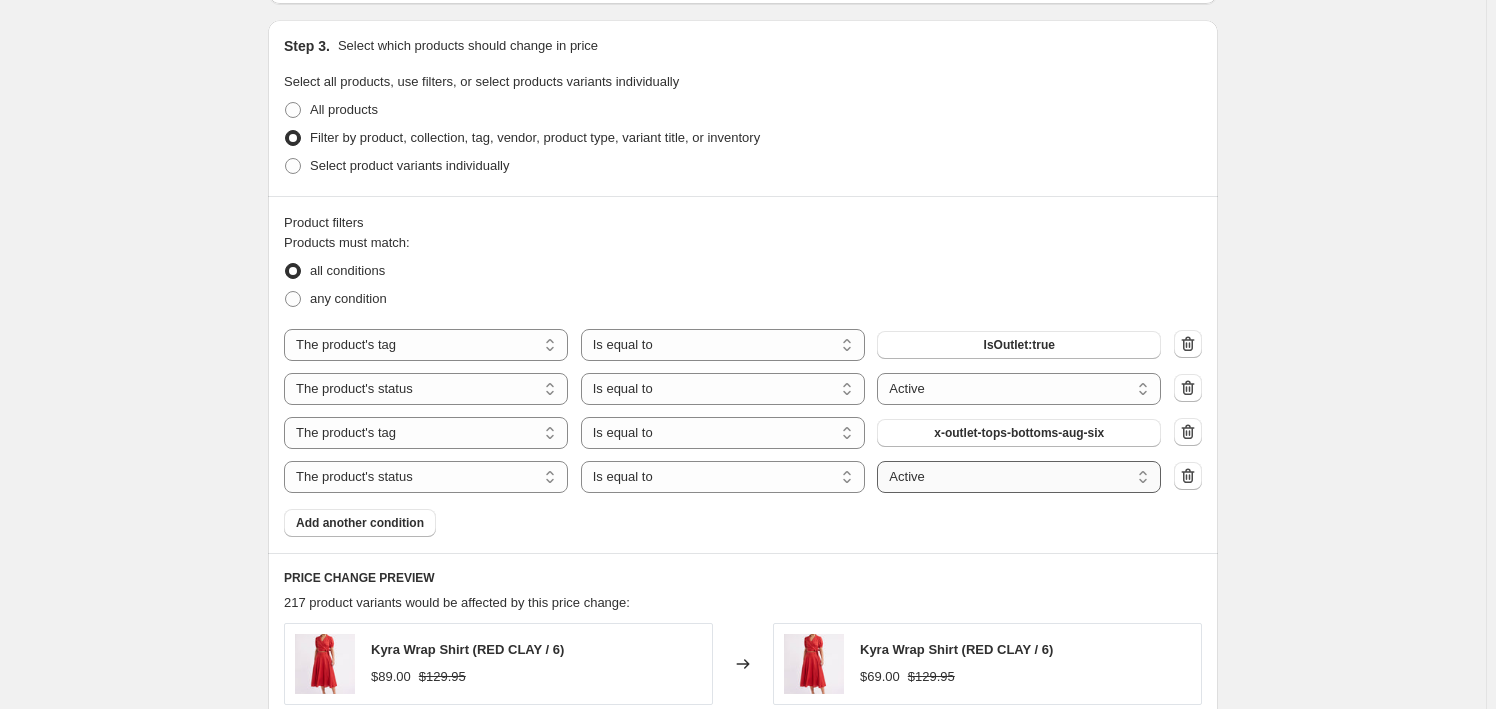 click on "Active Draft Archived" at bounding box center [1019, 477] 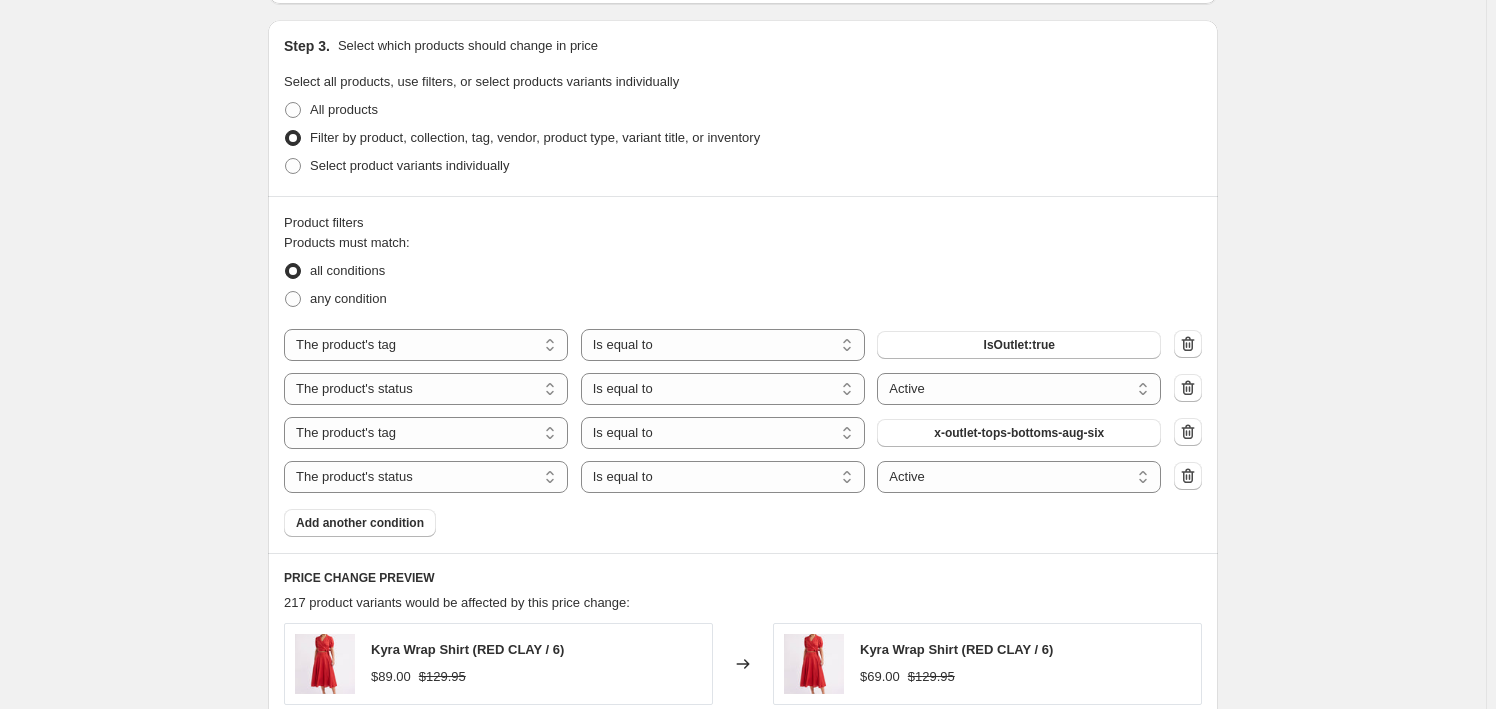 click on "Create new price change job. This page is ready Create new price change job Draft Step 1. Optionally give your price change job a title (eg "March 30% off sale on boots") FY26_WK6_Outlet Tops, Bottoms, Knits $69 This title is just for internal use, customers won't see it Step 2. Select how the prices should change Use bulk price change rules Set product prices individually Use CSV upload Price Change type Change the price to a certain amount Change the price by a certain amount Change the price by a certain percentage Change the price to the current compare at price (price before sale) Change the price by a certain amount relative to the compare at price Change the price by a certain percentage relative to the compare at price Don't change the price Change the price by a certain percentage relative to the cost per item Change price to certain cost margin Change the price to a certain amount Price change amount $ 69.00 Compare at price What's the compare at price? Change type Don't change the compare at price" at bounding box center [743, 358] 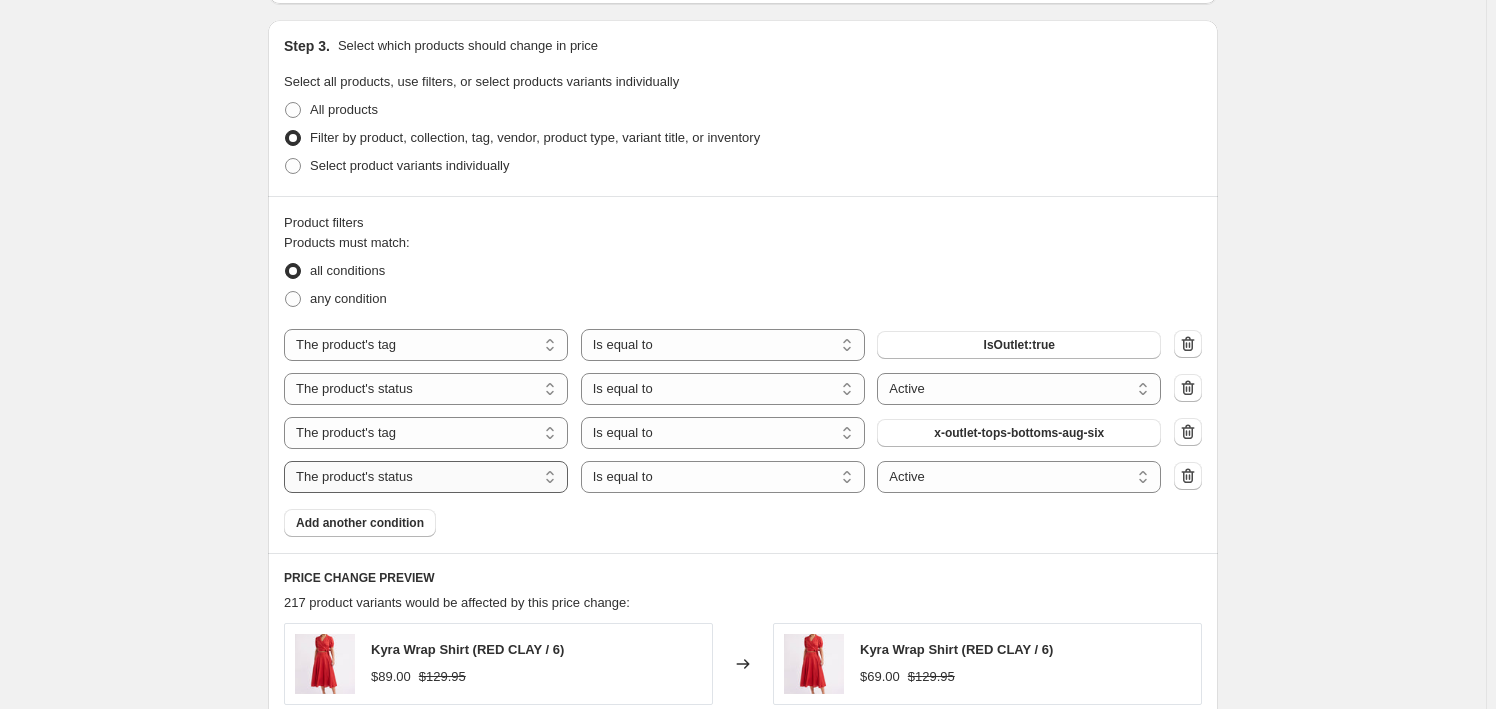 click on "The product The product's collection The product's tag The product's vendor The product's type The product's status The variant's title Inventory quantity" at bounding box center [426, 477] 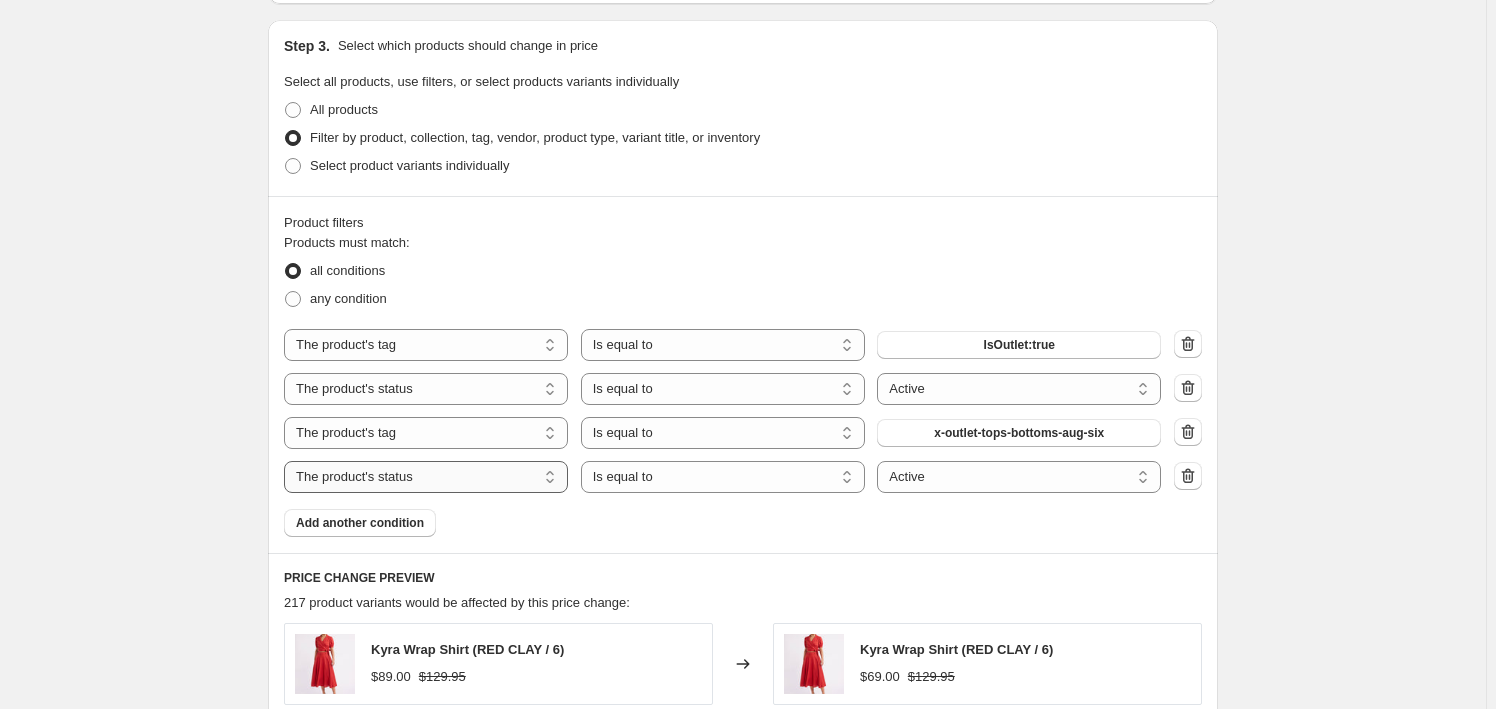 select on "tag" 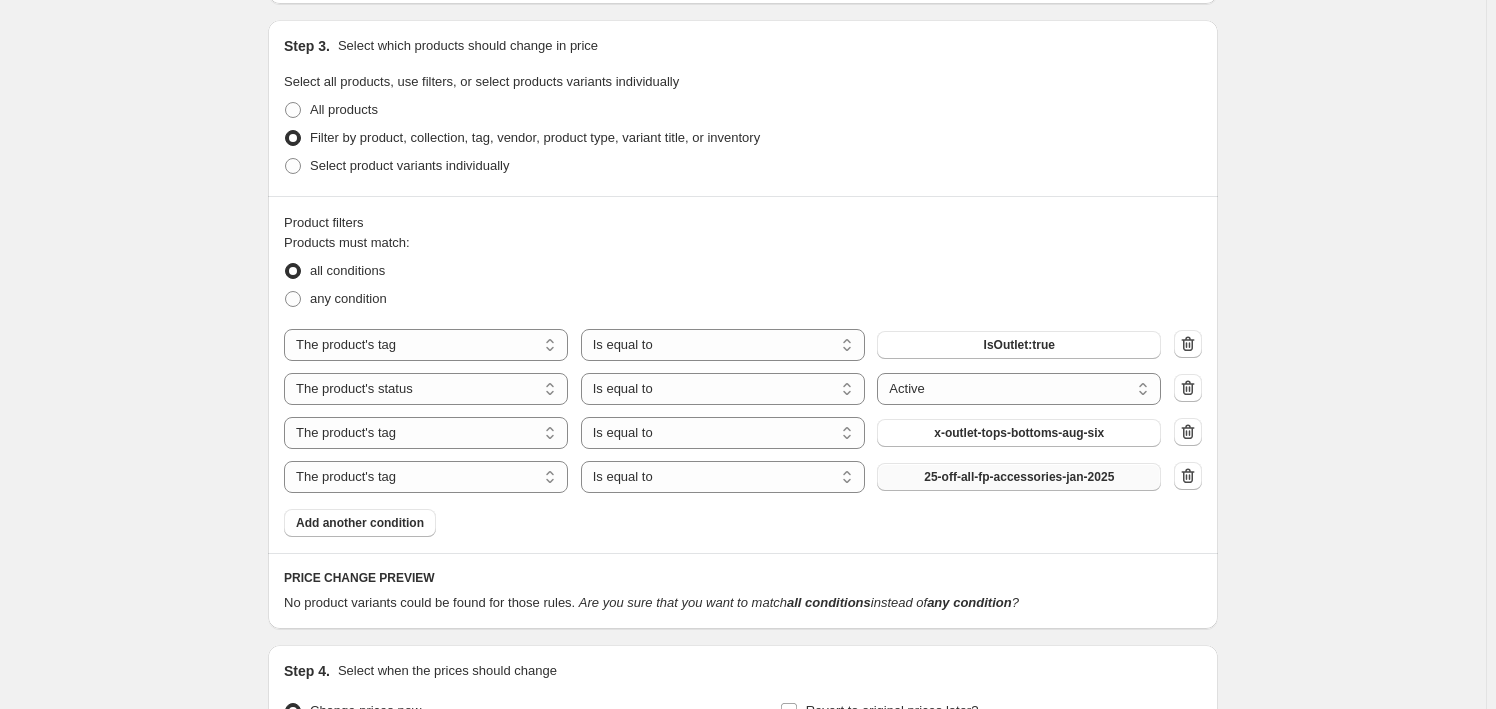 click on "25-off-all-fp-accessories-jan-2025" at bounding box center [1019, 477] 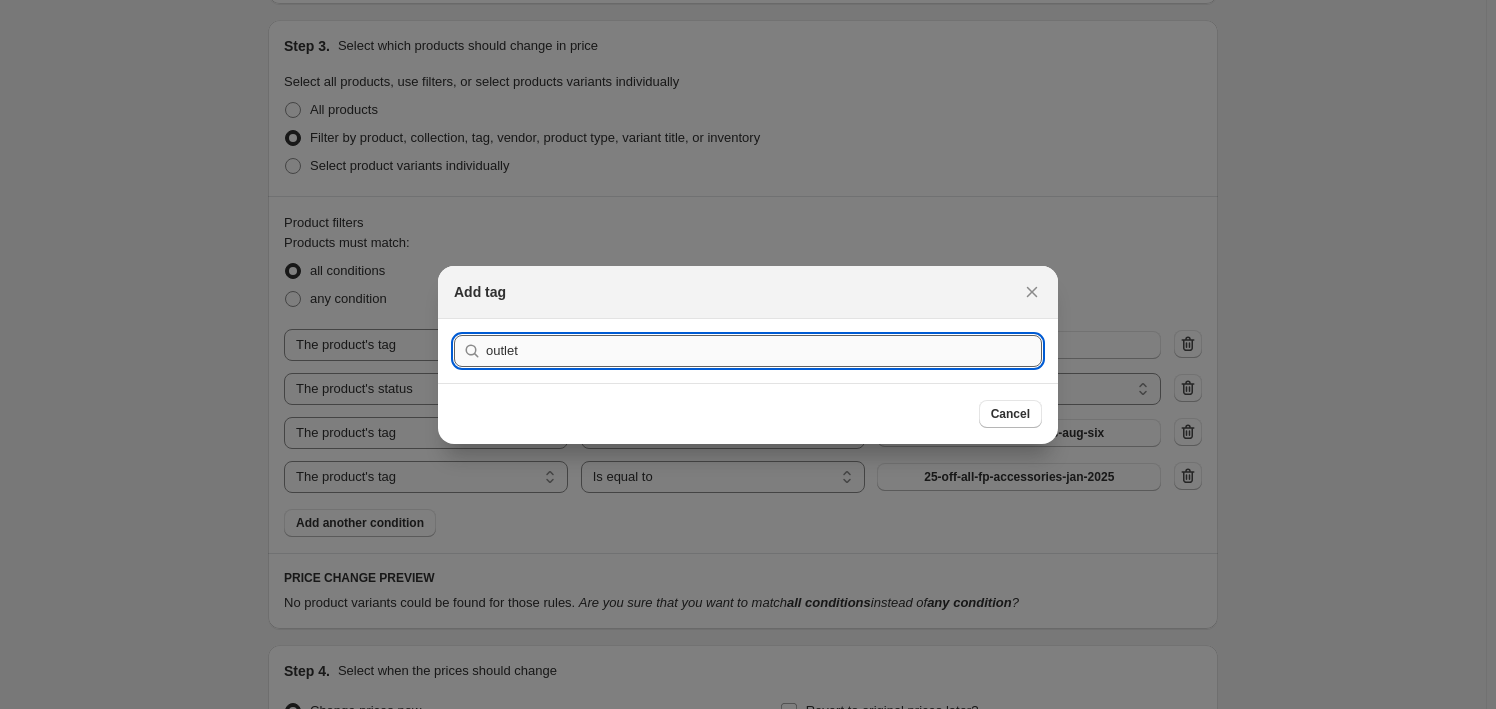 click on "Submit" at bounding box center (482, 329) 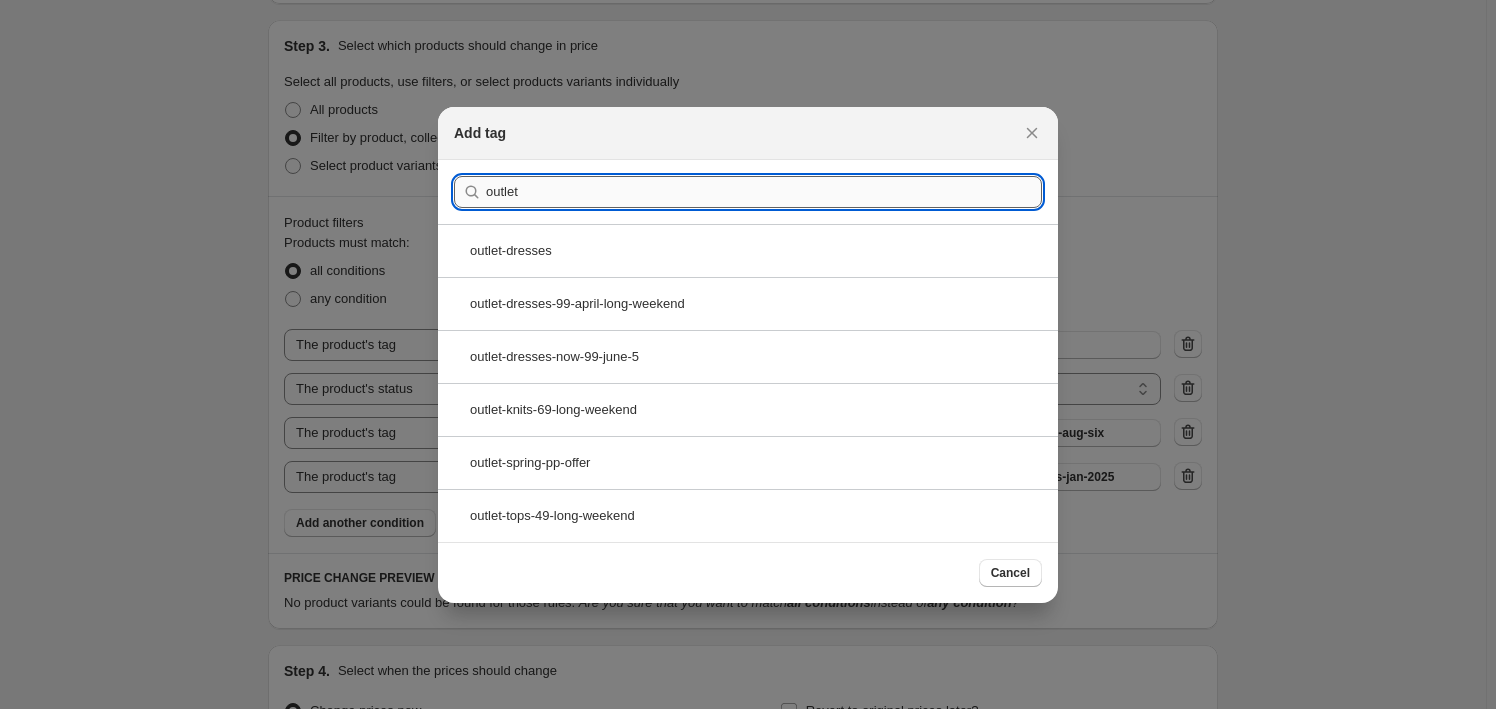 click on "outlet" at bounding box center (764, 192) 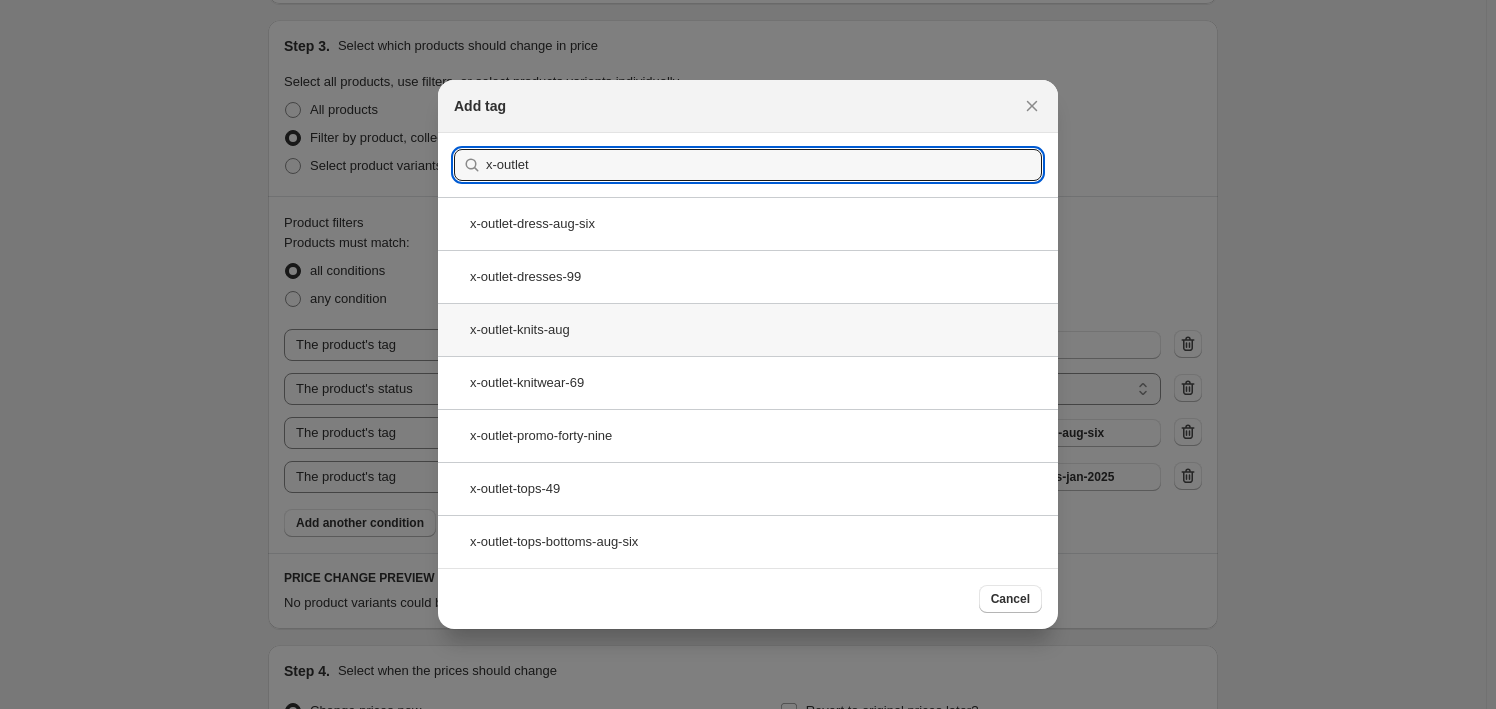 type on "x-outlet" 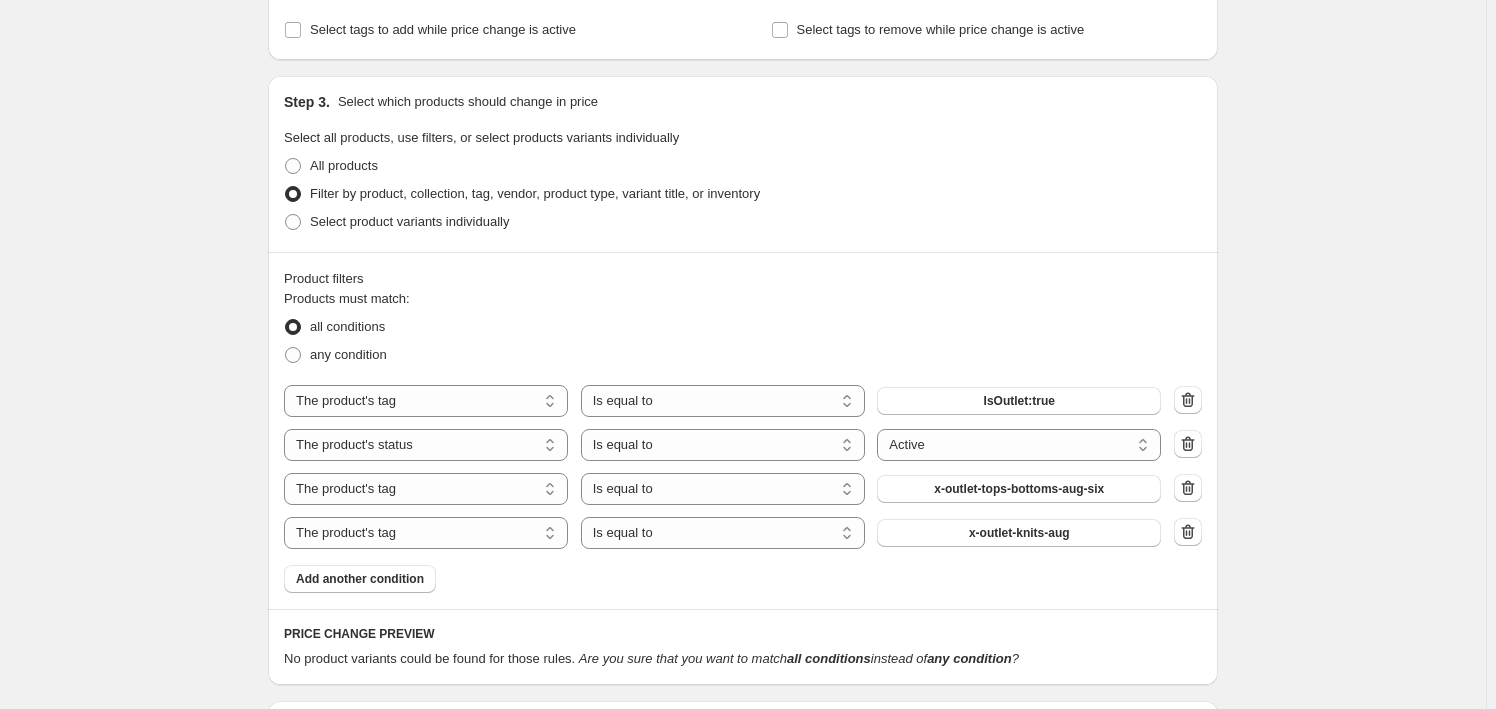 scroll, scrollTop: 956, scrollLeft: 0, axis: vertical 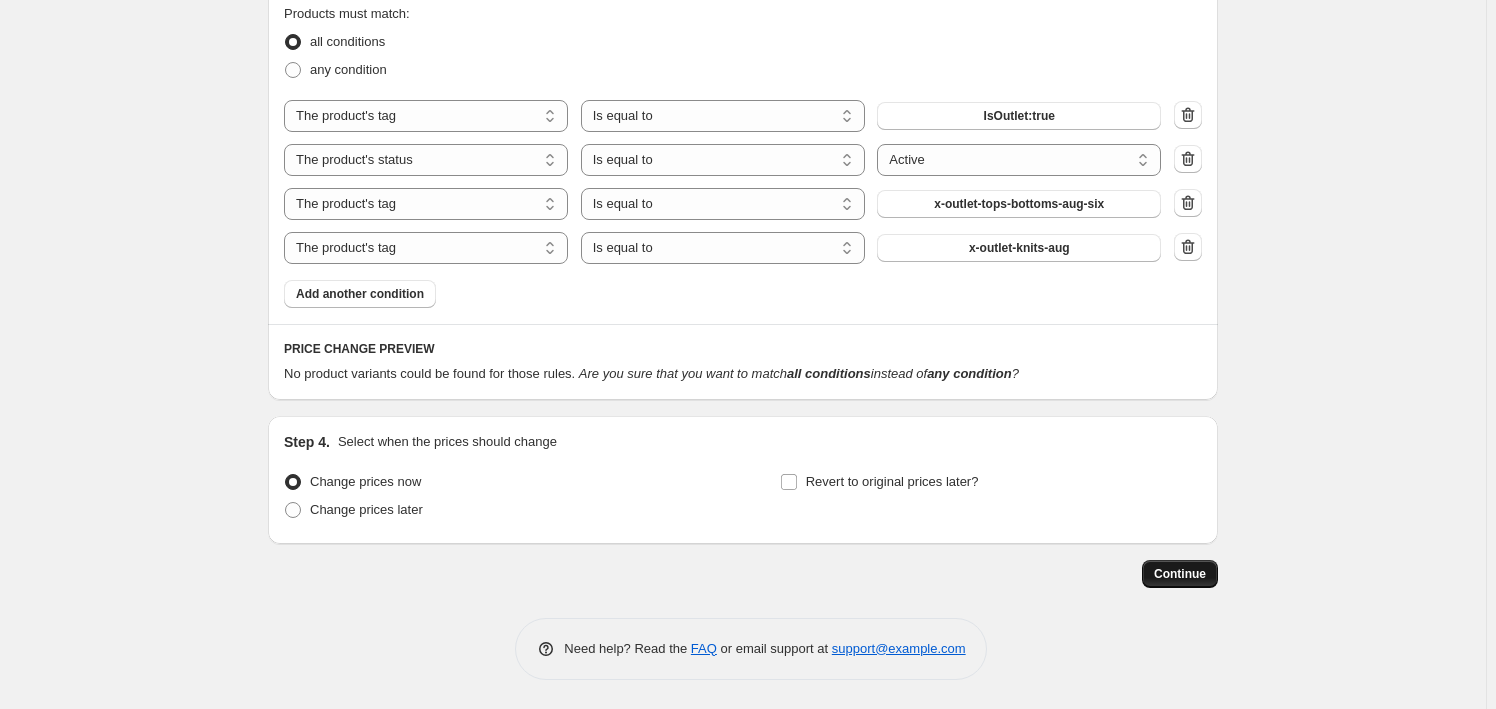 click on "Continue" at bounding box center (1180, 574) 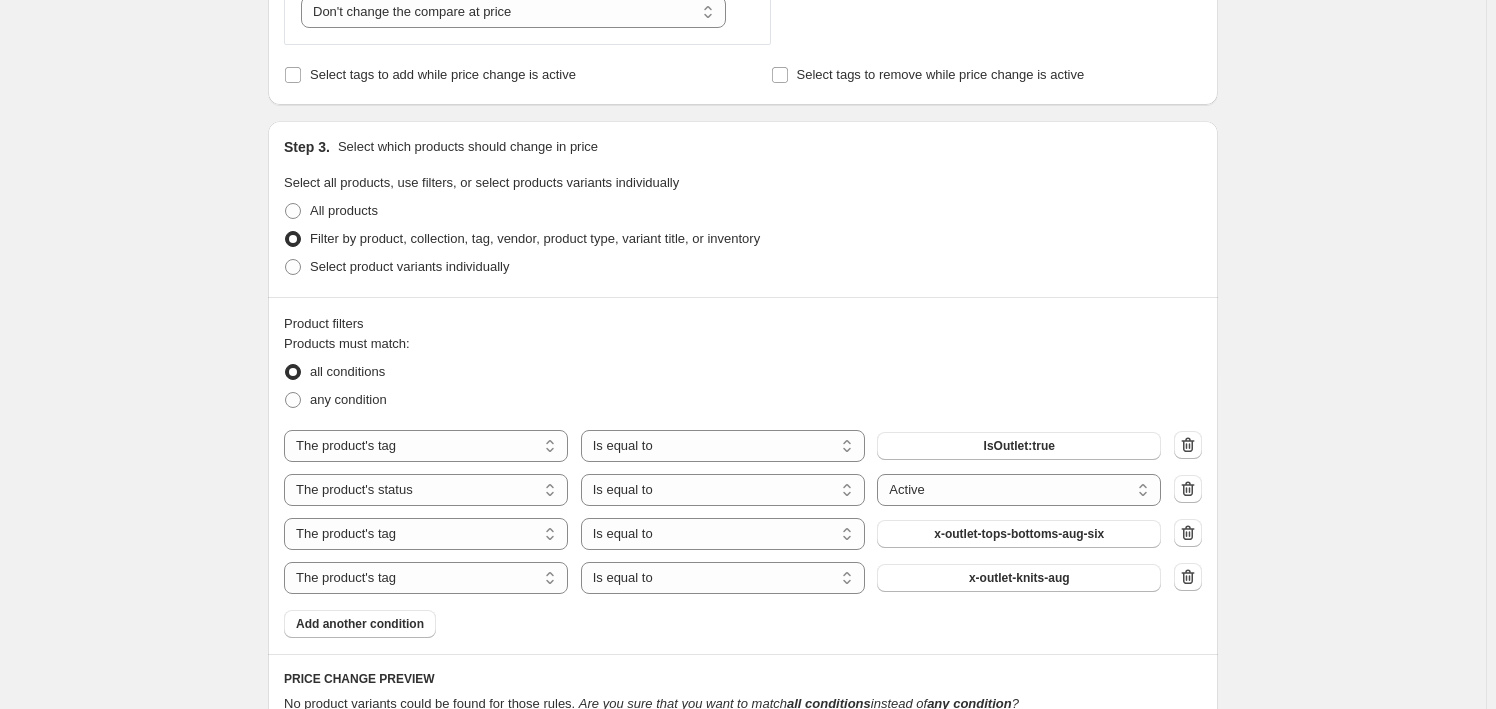 scroll, scrollTop: 909, scrollLeft: 0, axis: vertical 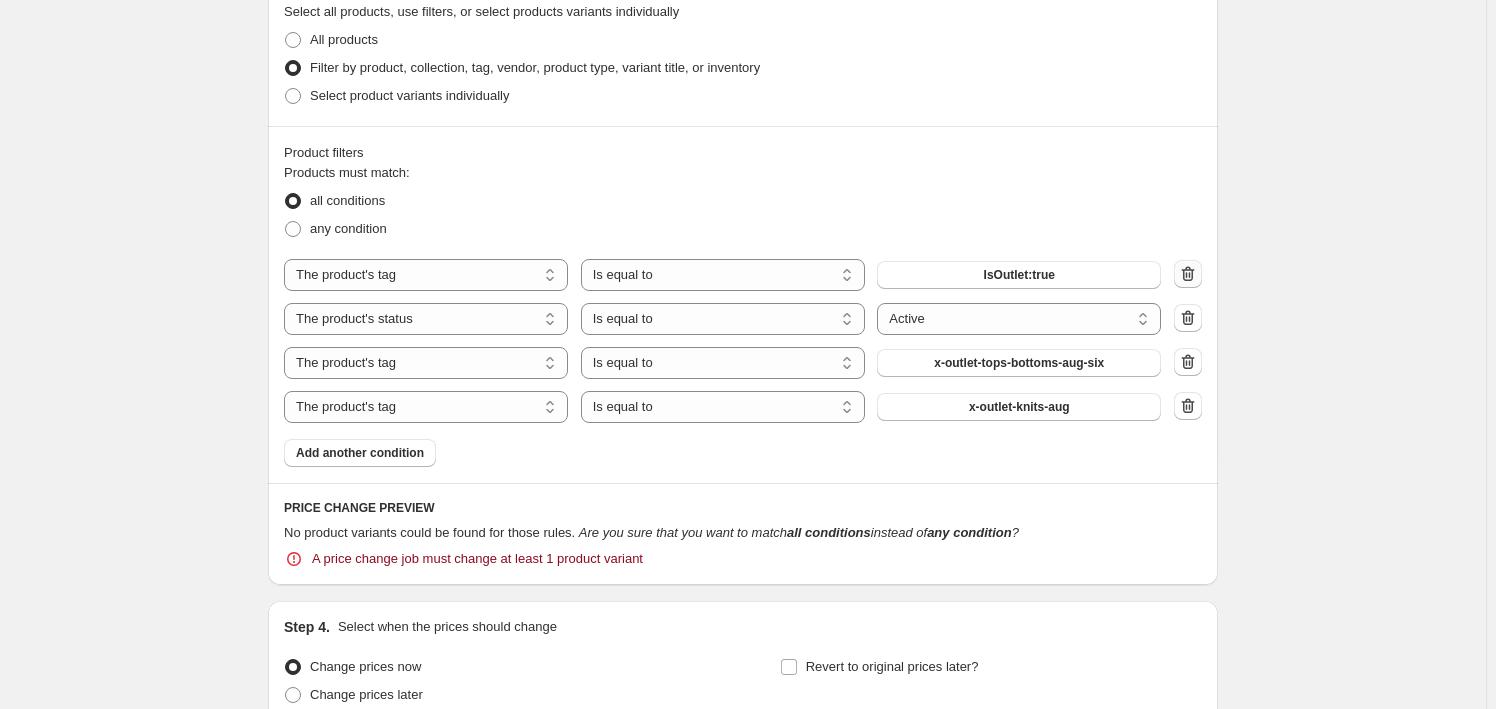 click 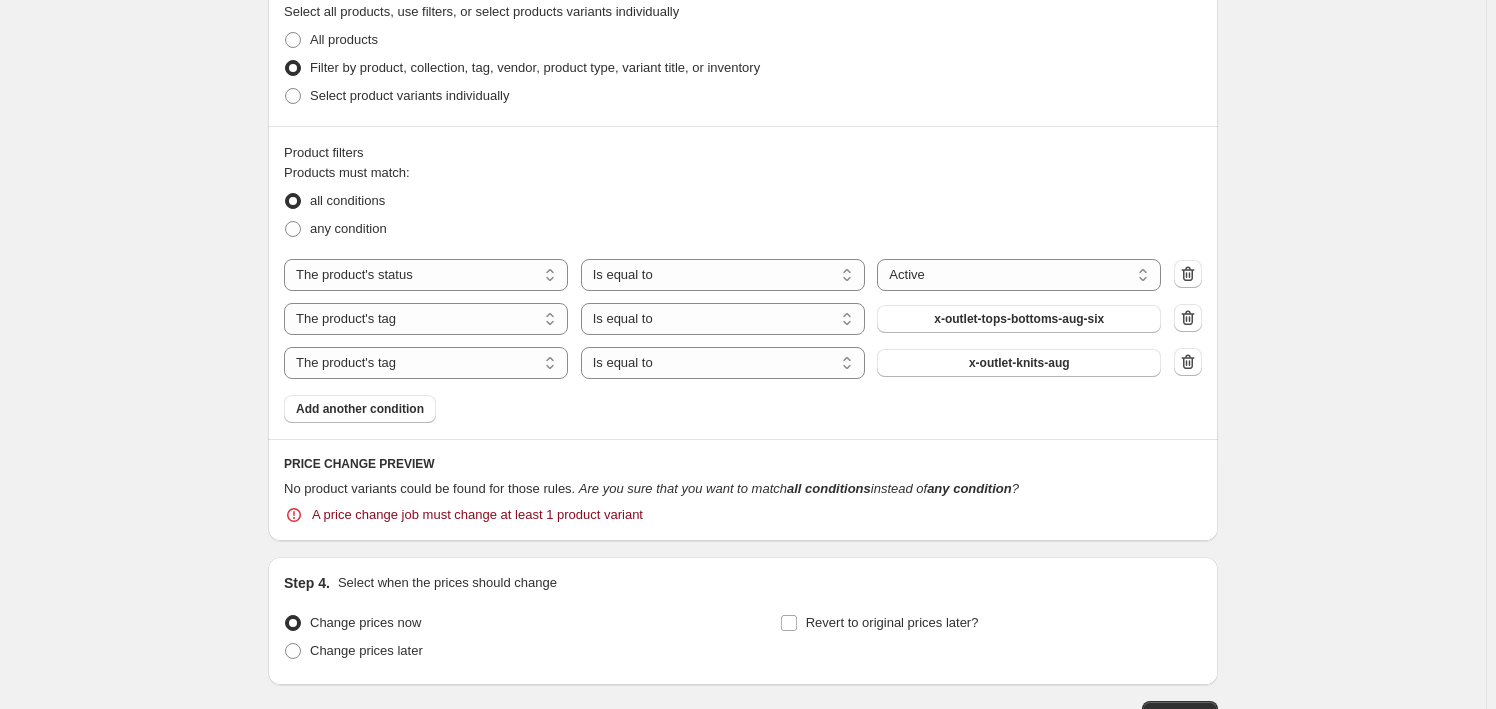 click on "A price change job must change at least 1 product variant" at bounding box center (477, 515) 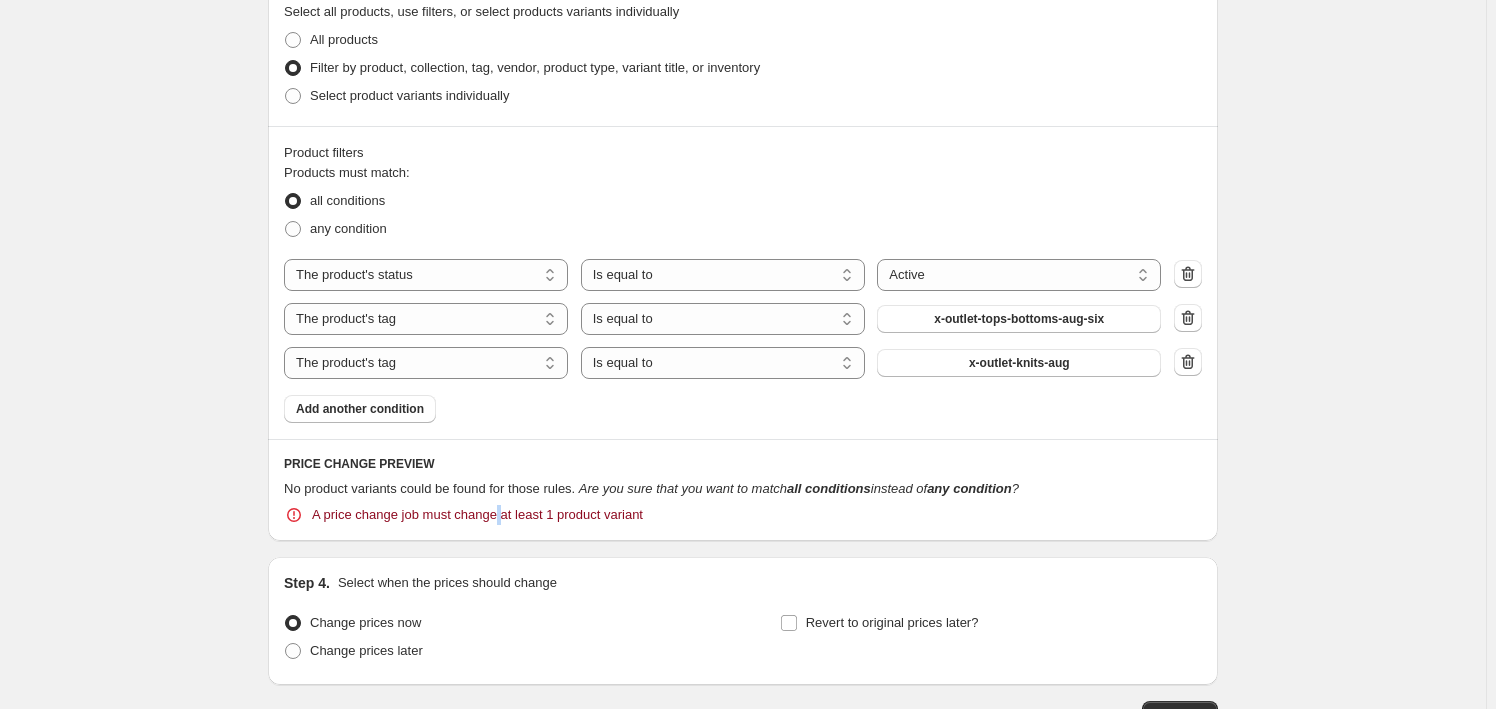 click on "A price change job must change at least 1 product variant" at bounding box center [477, 515] 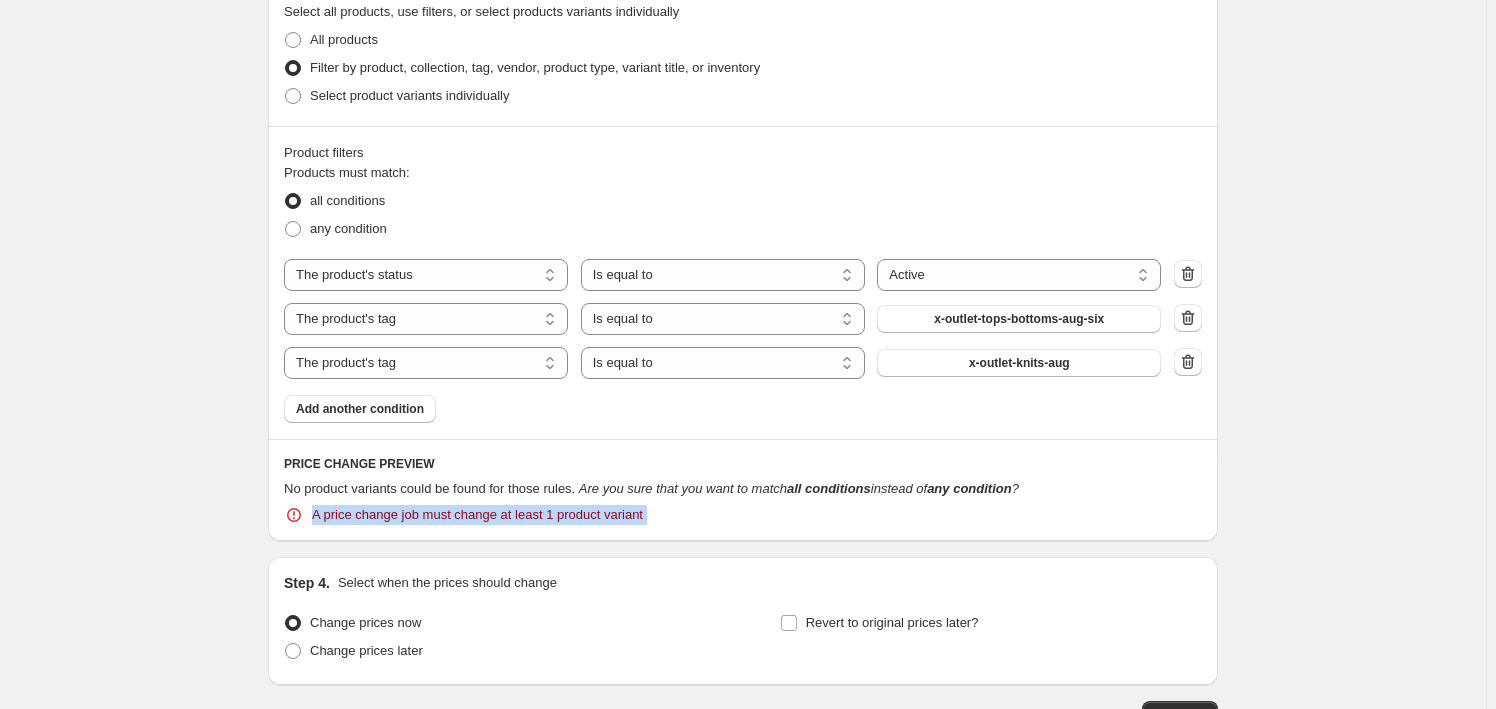 click on "A price change job must change at least 1 product variant" at bounding box center (477, 515) 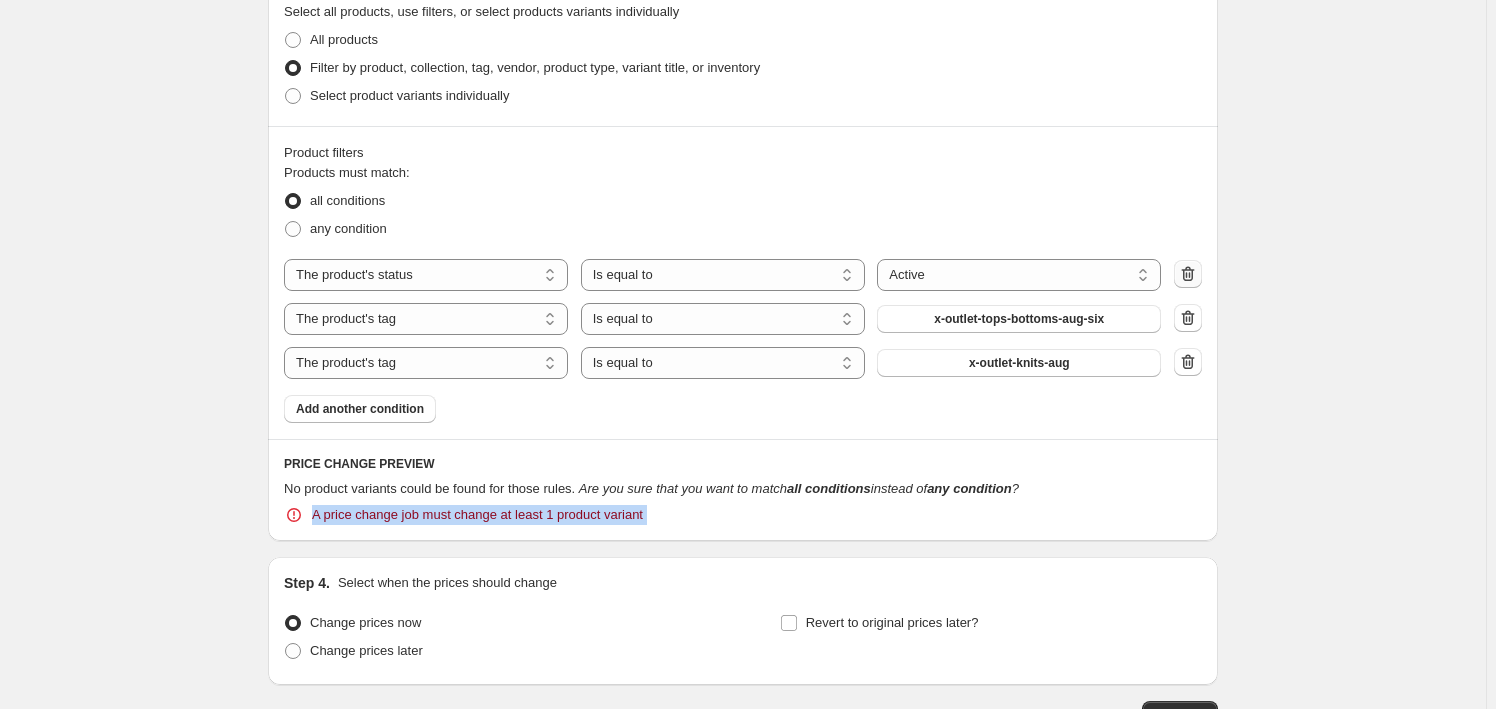 click at bounding box center (1188, 274) 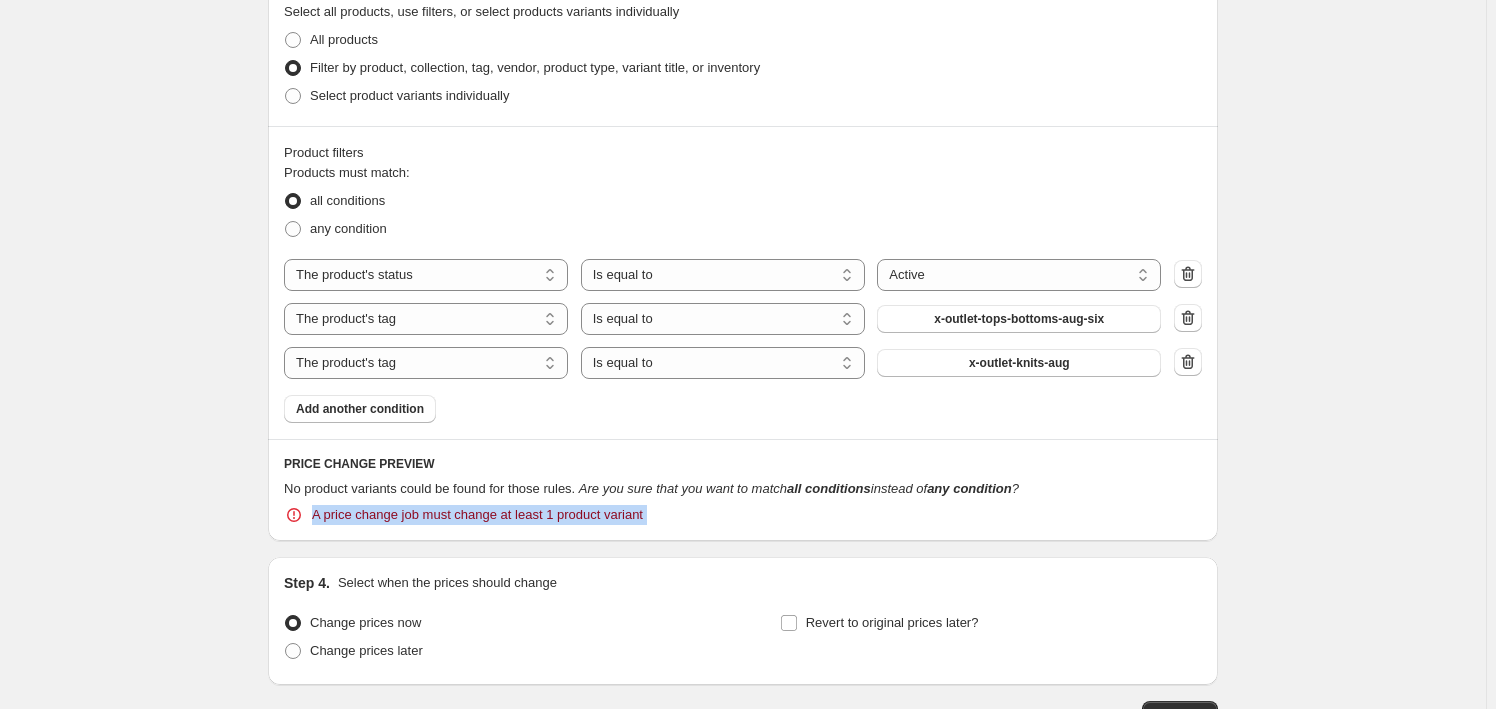 select on "tag" 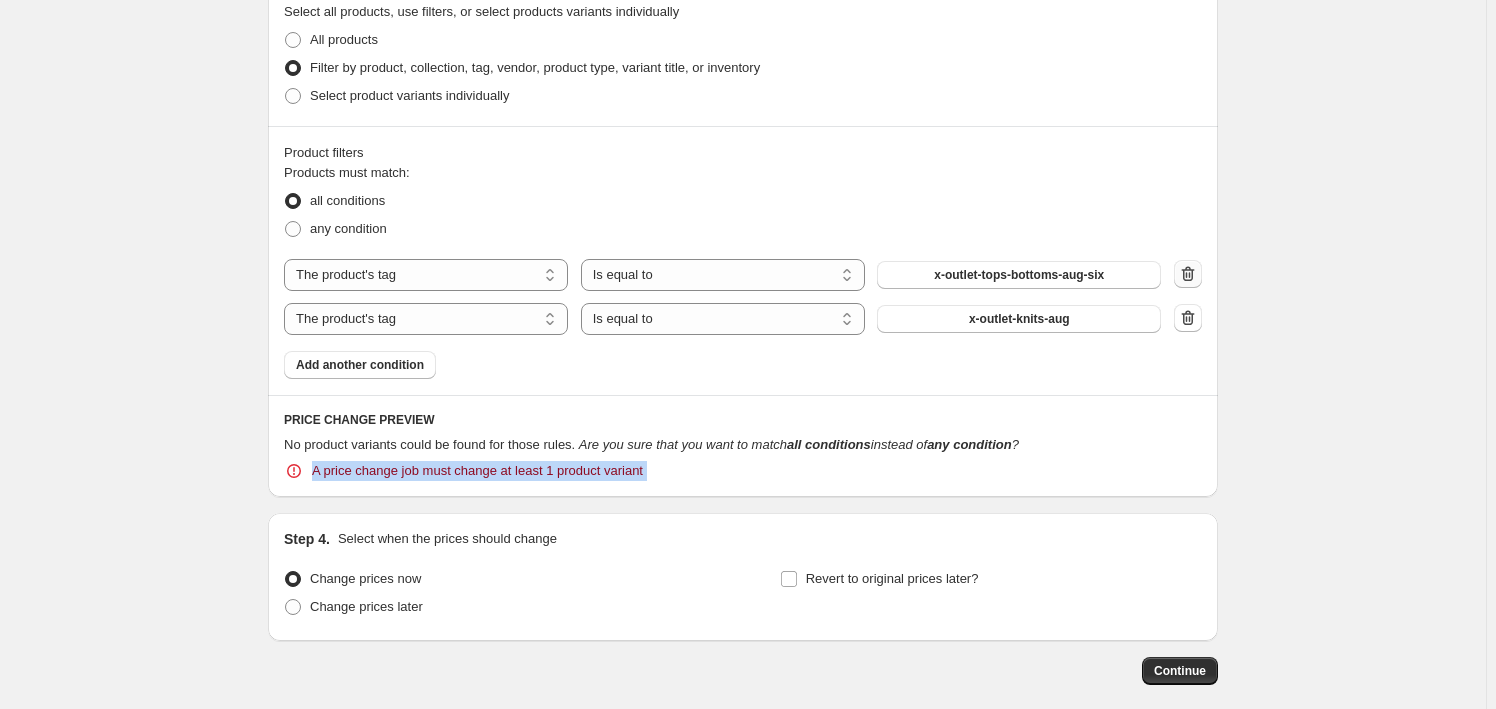 click 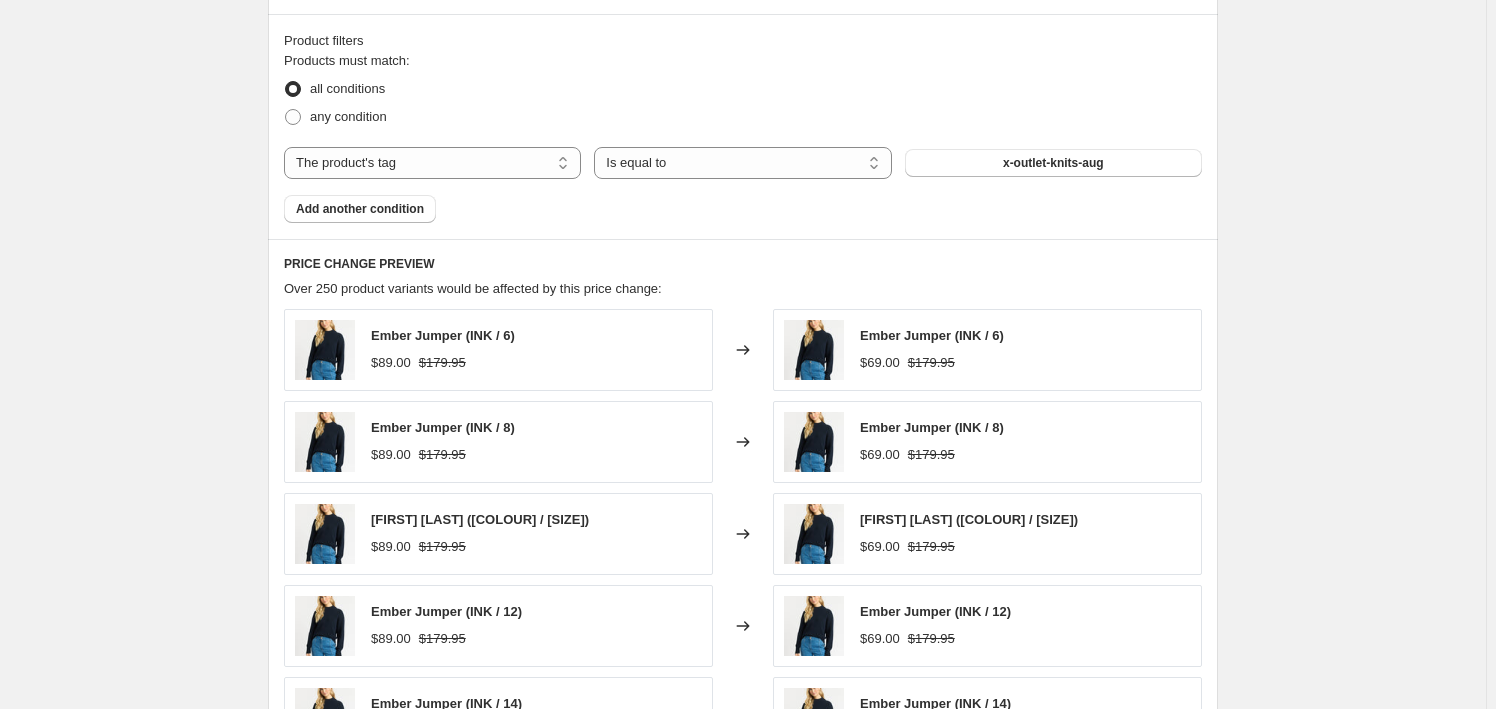 scroll, scrollTop: 797, scrollLeft: 0, axis: vertical 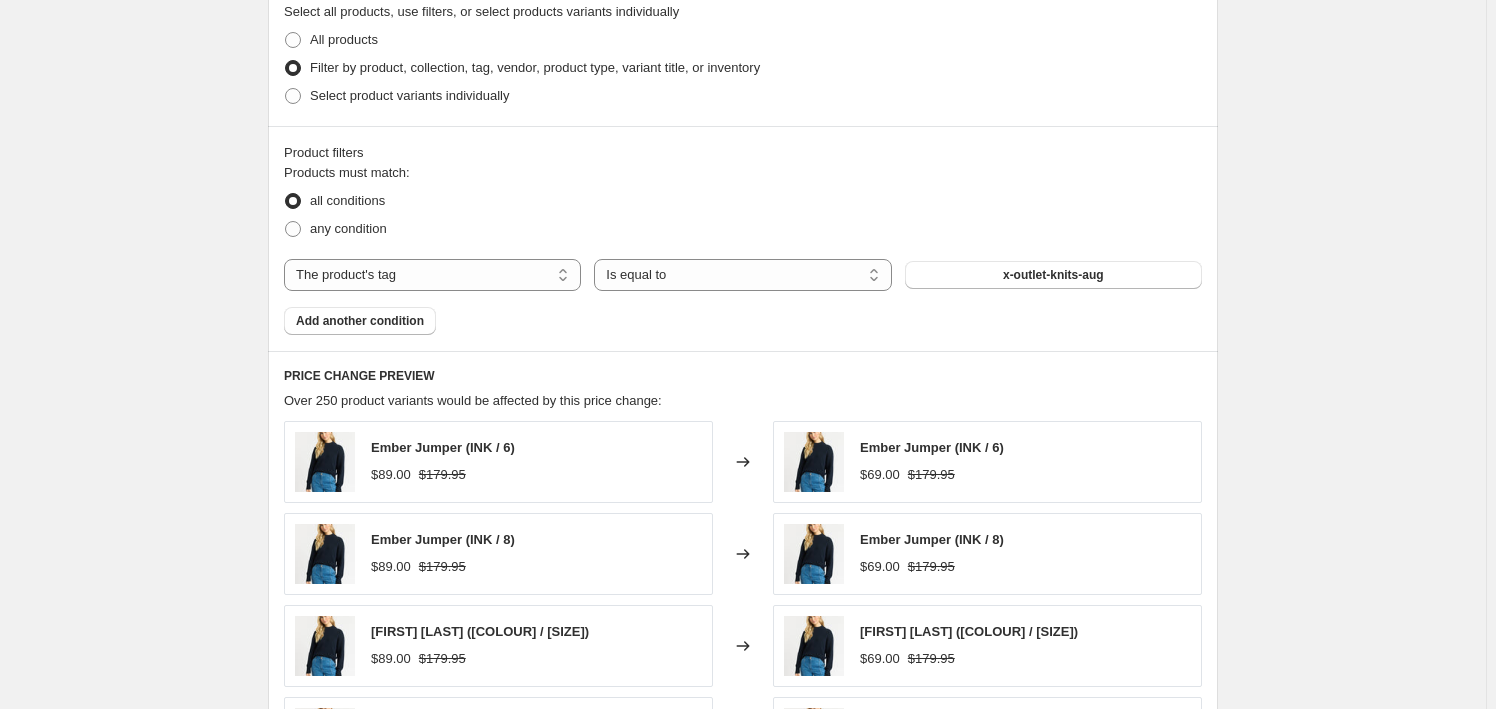 click on "PRICE CHANGE PREVIEW Over 250 product variants would be affected by this price change: Ember Jumper (INK / 6) $89.00 $179.95 Changed to Ember Jumper (INK / 6) $69.00 $179.95 Ember Jumper (INK / 8) $89.00 $179.95 Changed to Ember Jumper (INK / 8) $69.00 $179.95 Ember Jumper (INK / 10) $89.00 $179.95 Changed to Ember Jumper (INK / 10) $69.00 $179.95 Ember Jumper (INK / 12) $89.00 $179.95 Changed to Ember Jumper (INK / 12) $69.00 $179.95 Ember Jumper (INK / 14) $89.00 $179.95 Changed to Ember Jumper (INK / 14) $69.00 $179.95" at bounding box center [743, 640] 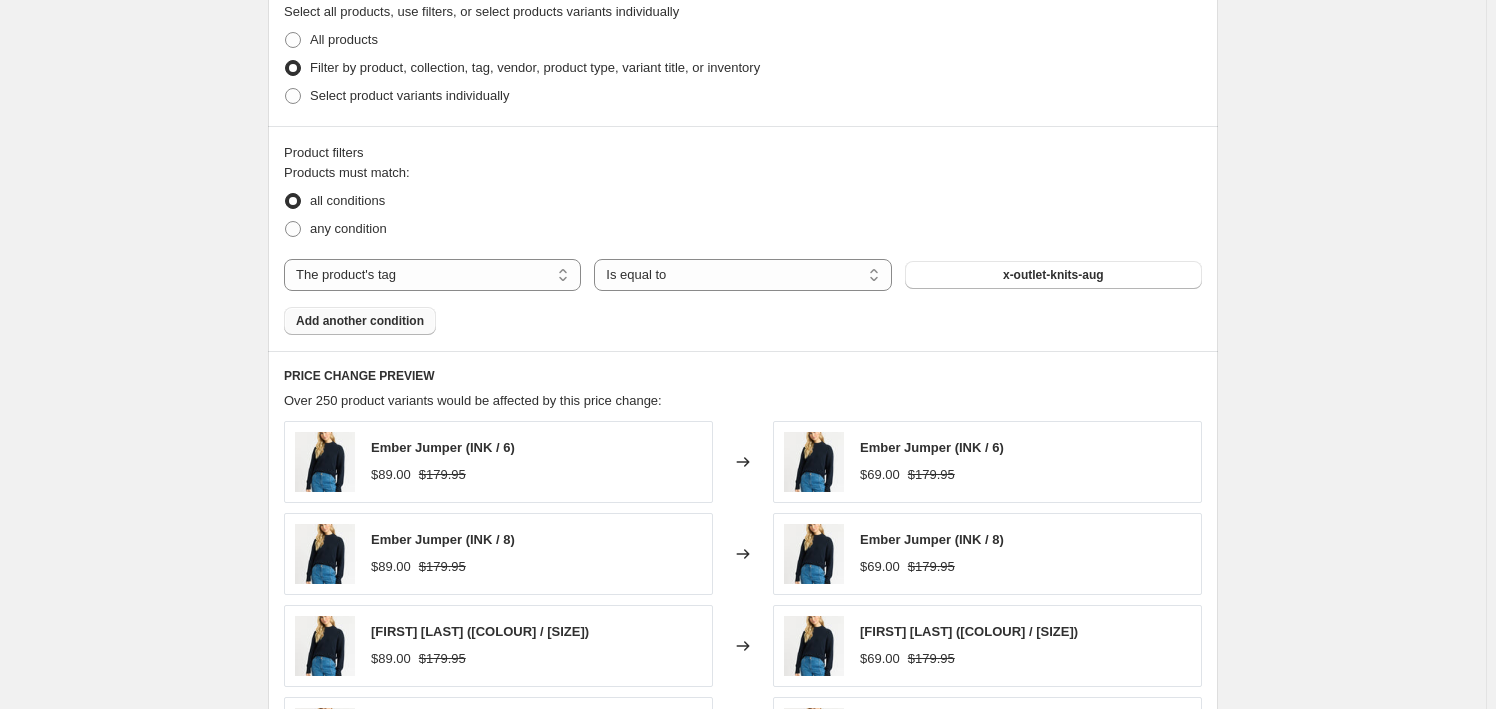 click on "Add another condition" at bounding box center [360, 321] 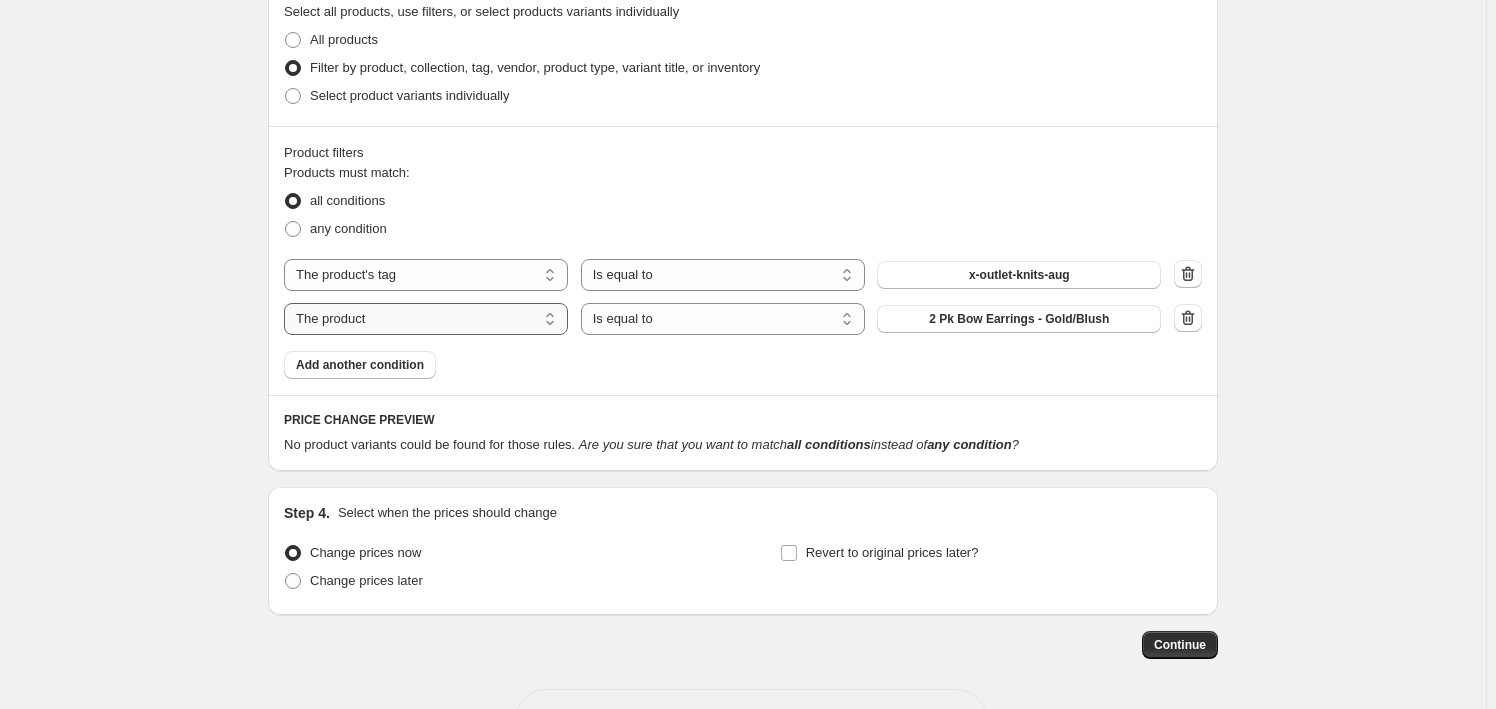 click on "The product The product's collection The product's tag The product's vendor The product's type The product's status The variant's title Inventory quantity" at bounding box center (426, 319) 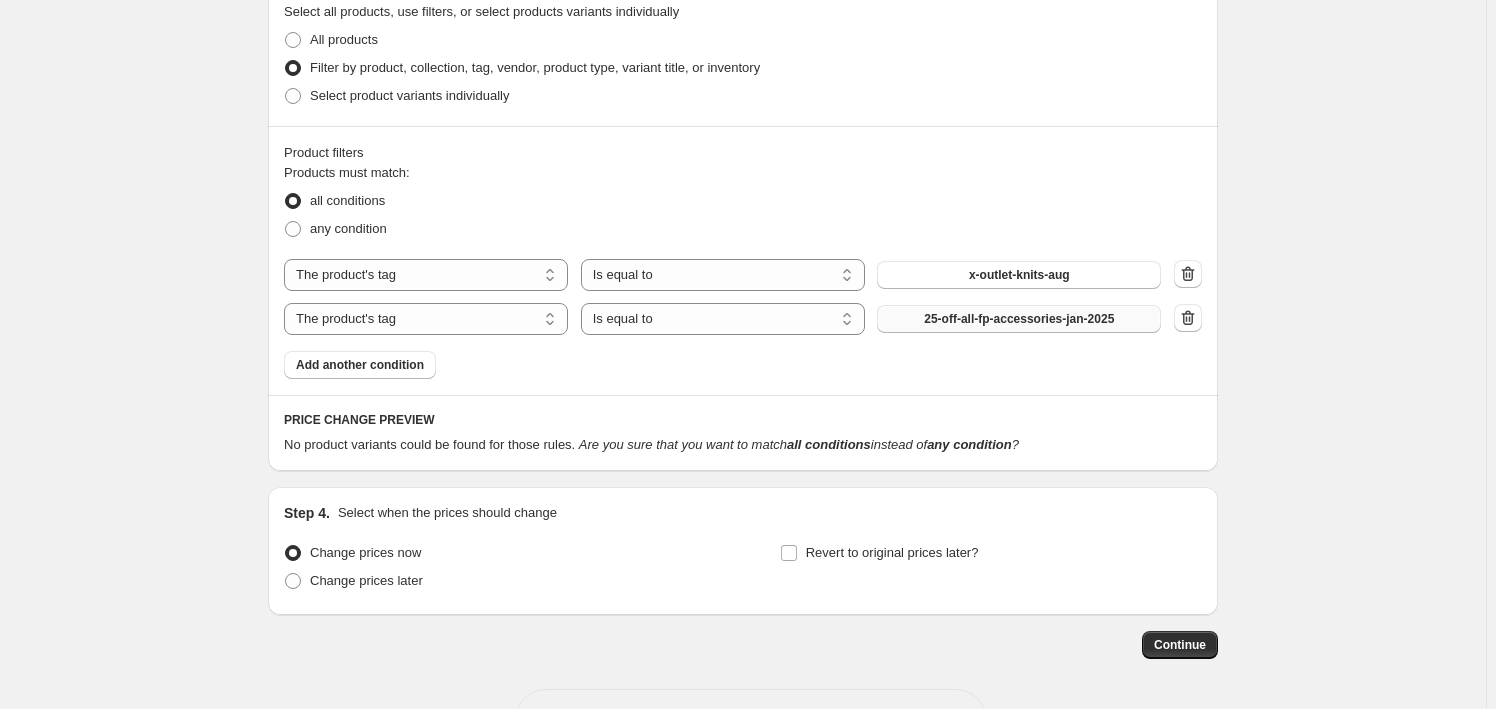 click on "25-off-all-fp-accessories-jan-2025" at bounding box center (1019, 319) 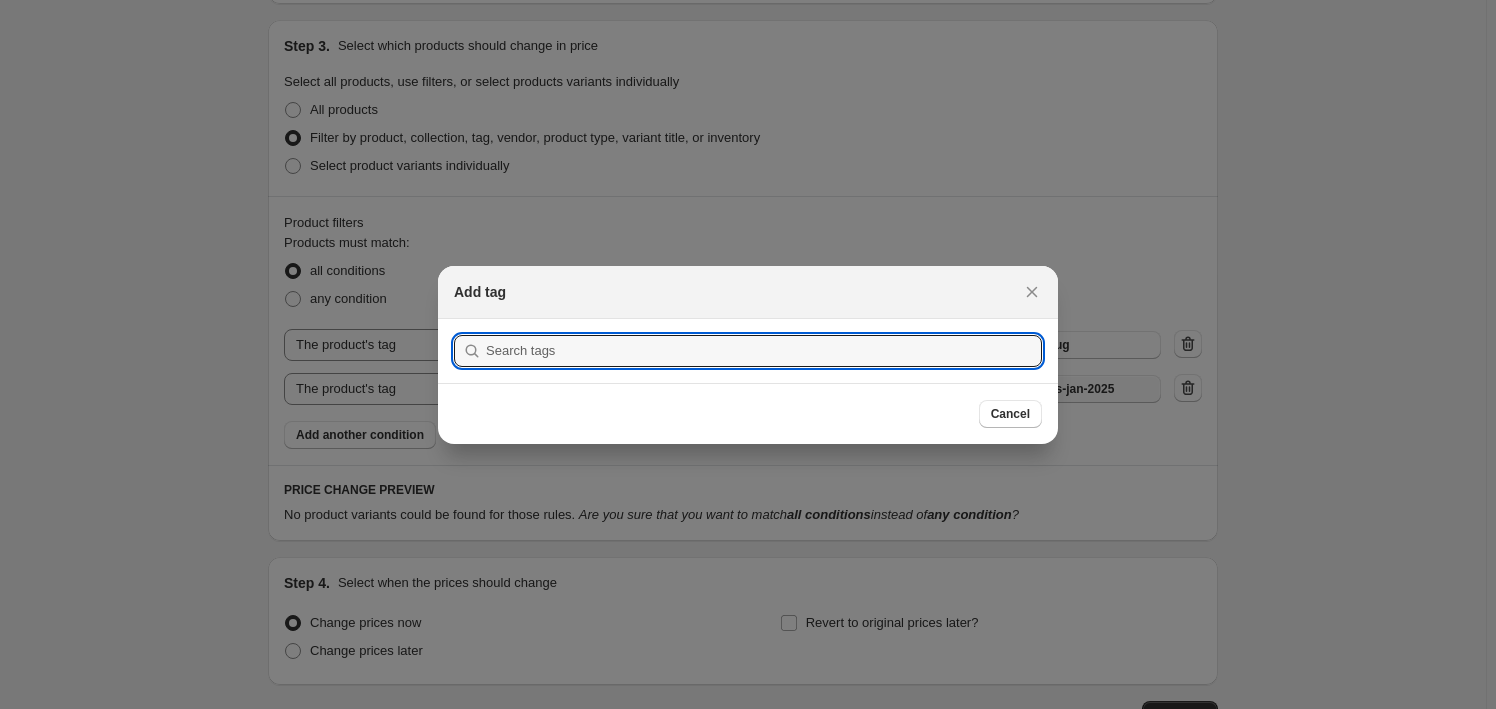 scroll, scrollTop: 797, scrollLeft: 0, axis: vertical 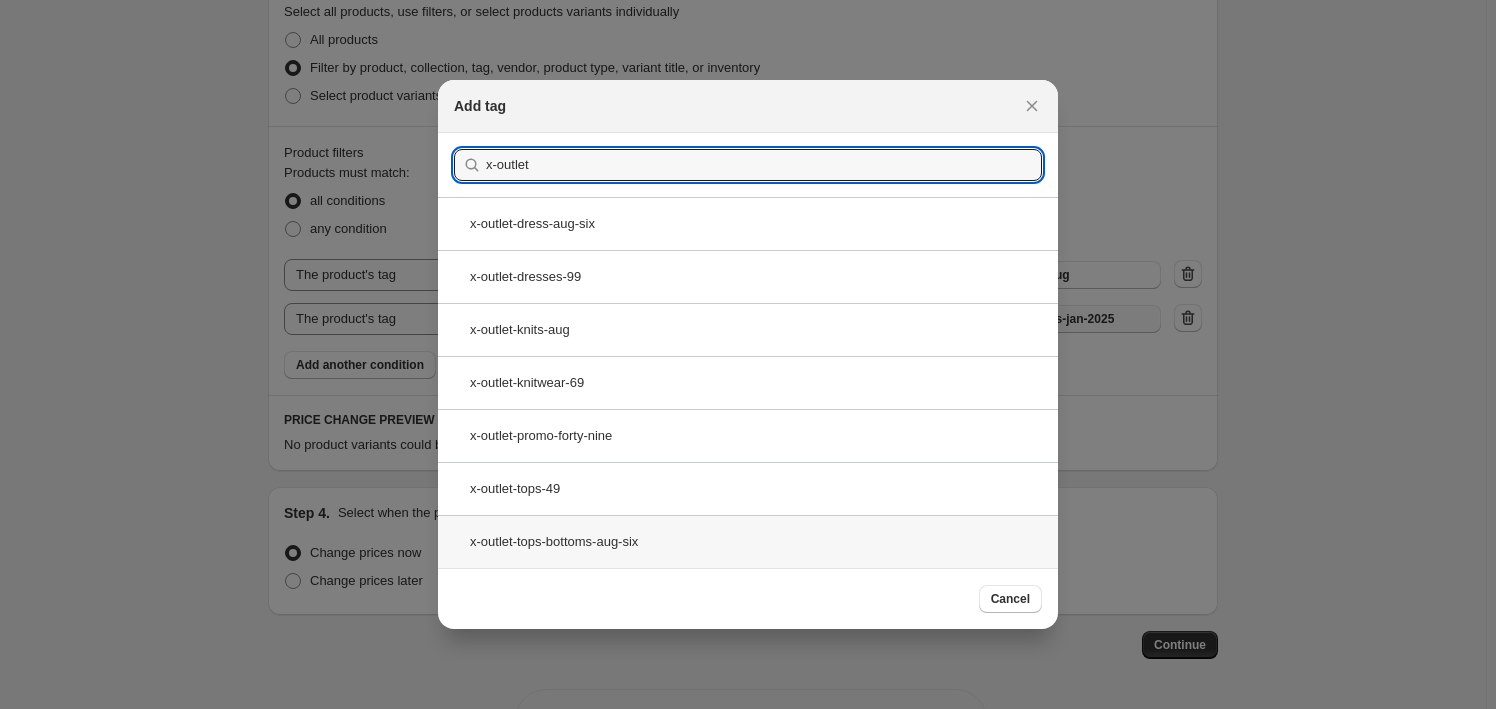 type on "x-outlet" 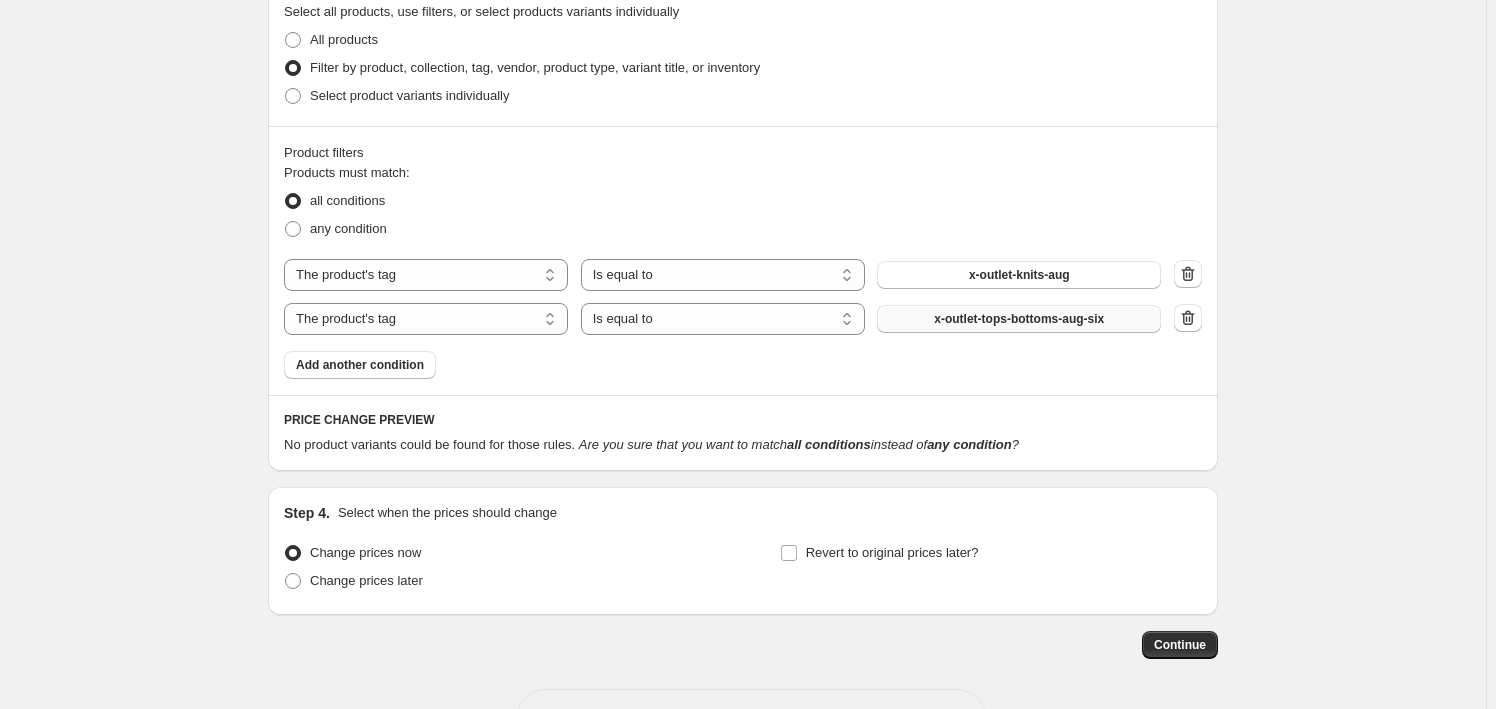 scroll, scrollTop: 868, scrollLeft: 0, axis: vertical 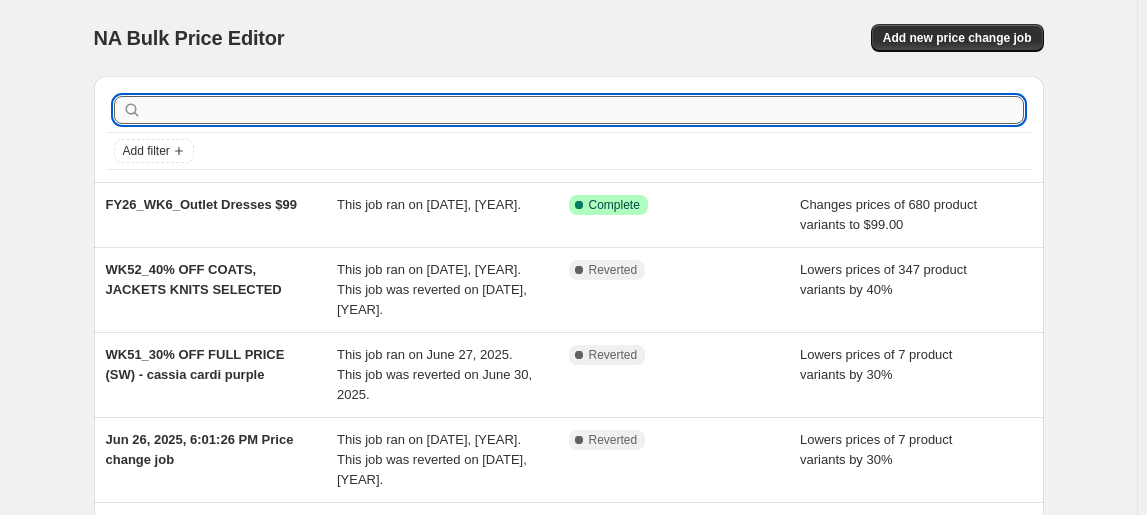 click at bounding box center [585, 110] 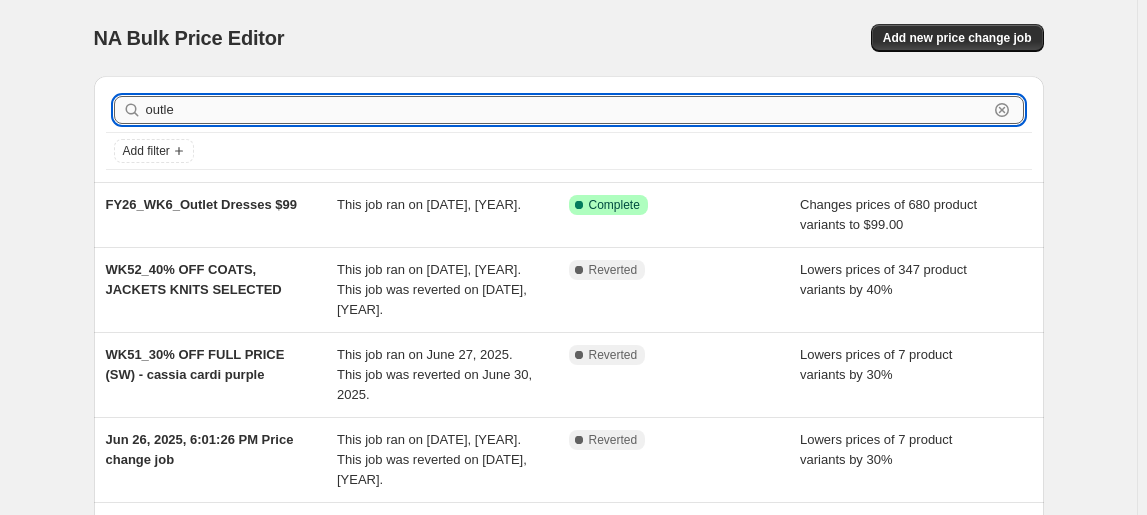 type on "outlet" 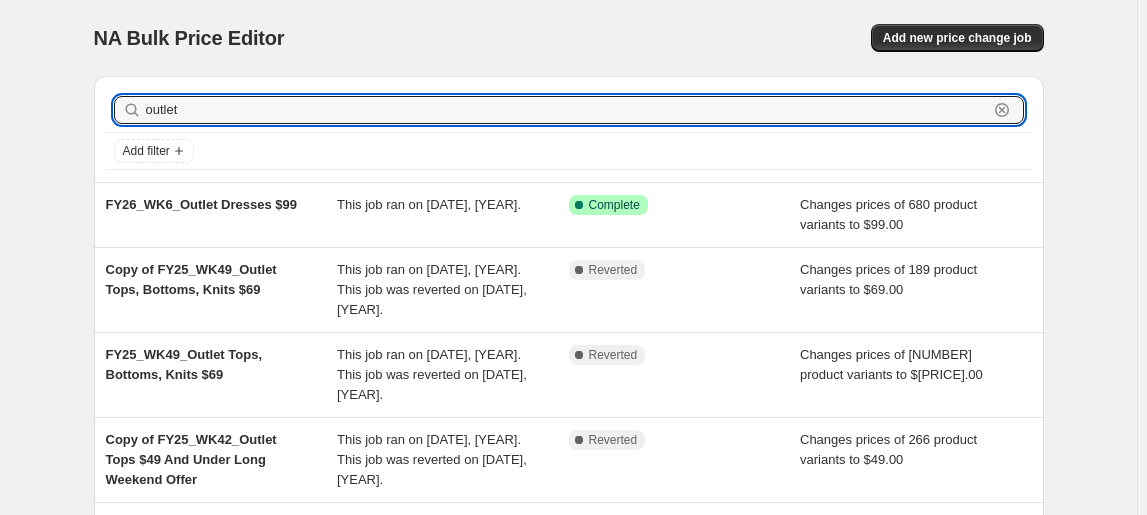 click on "outlet" at bounding box center (567, 110) 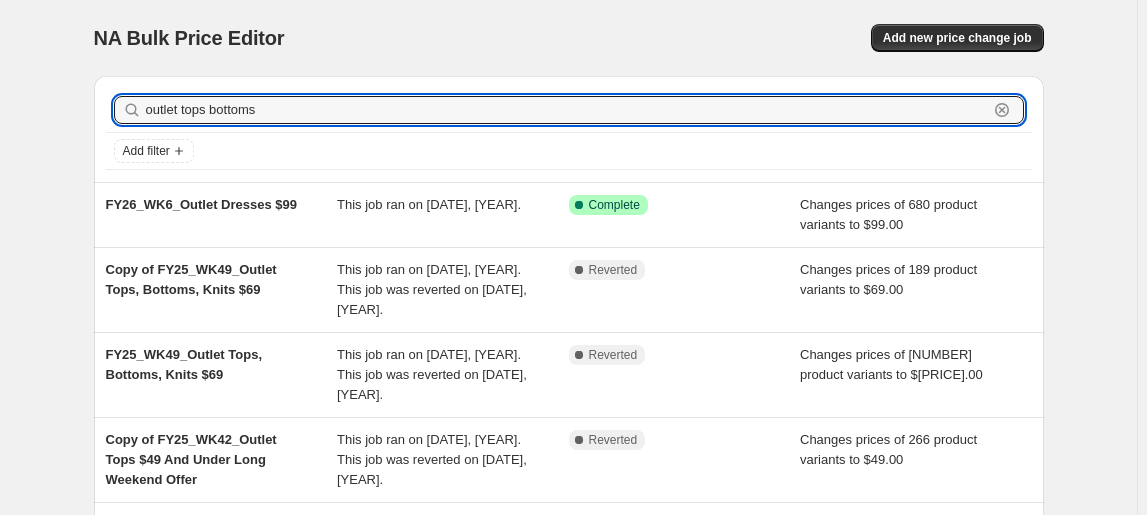 type on "outlet tops bottoms" 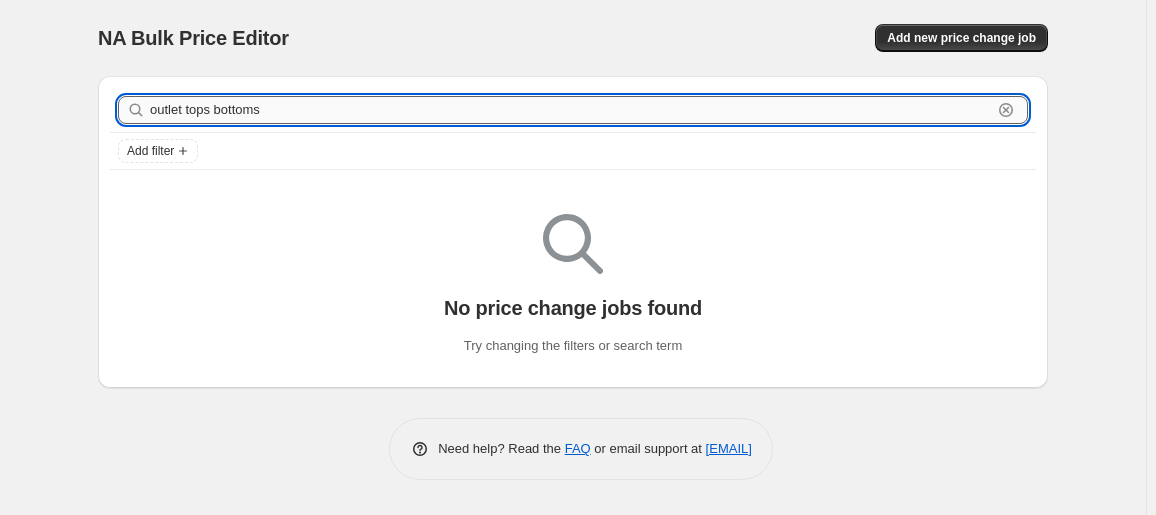 click on "outlet tops bottoms" at bounding box center (571, 110) 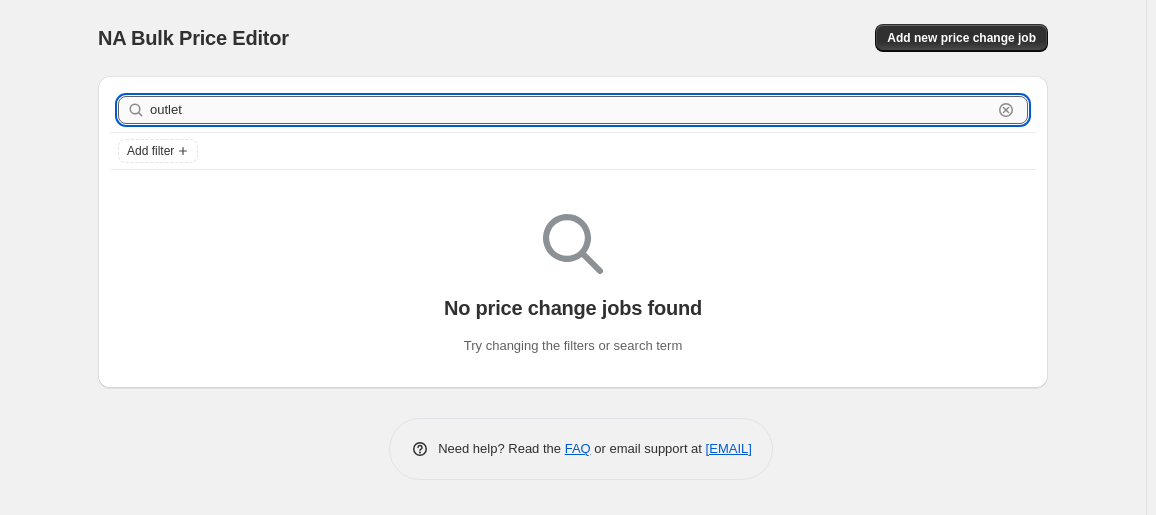 type on "outlet" 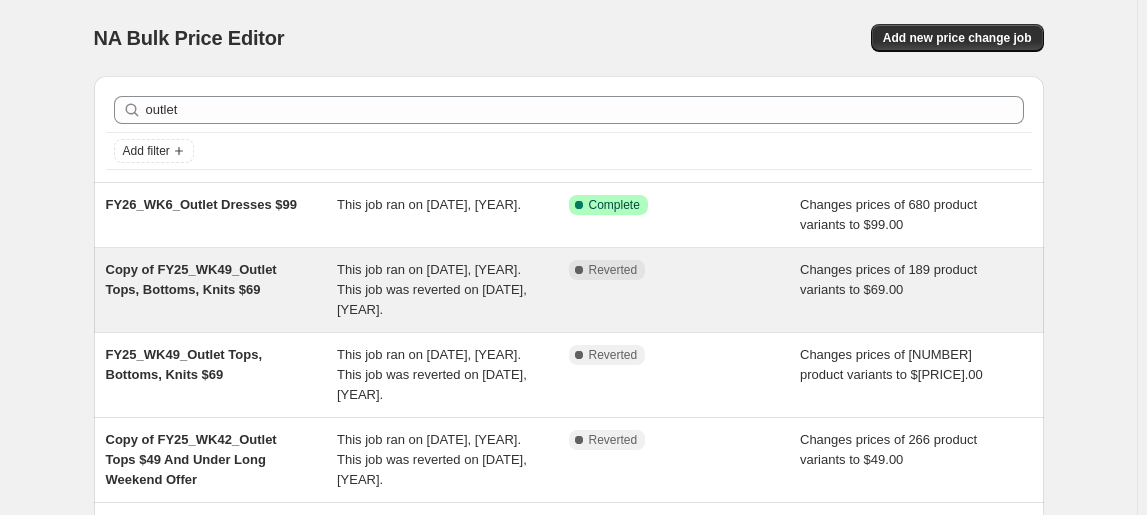scroll, scrollTop: 0, scrollLeft: 0, axis: both 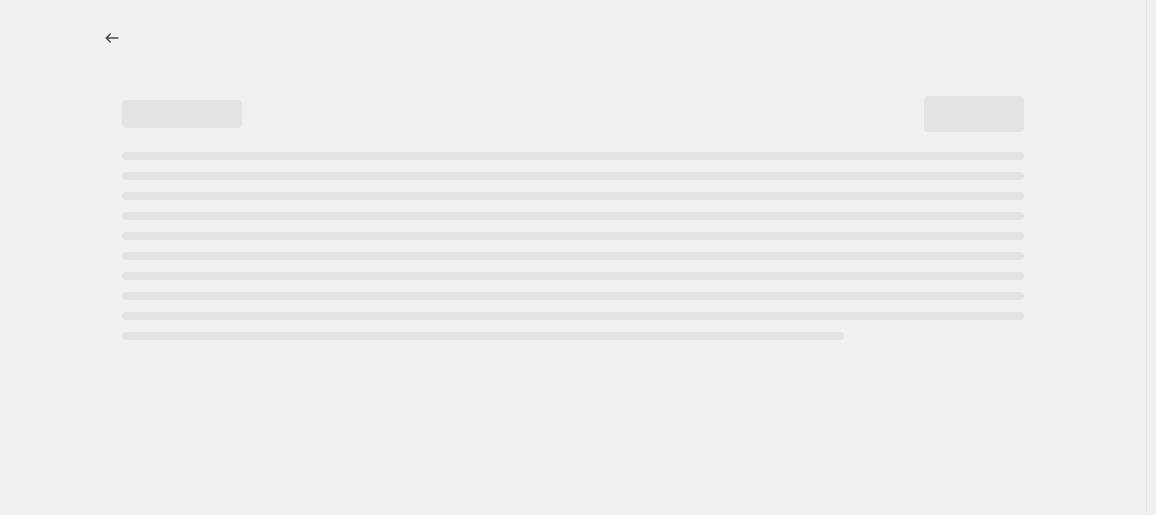 select on "no_change" 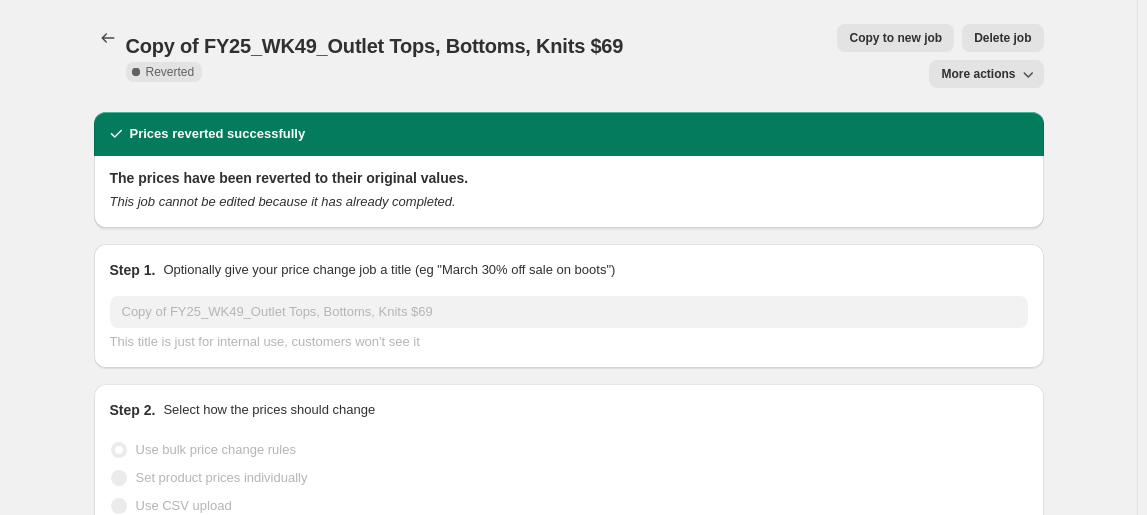 click on "Copy to new job" at bounding box center [895, 38] 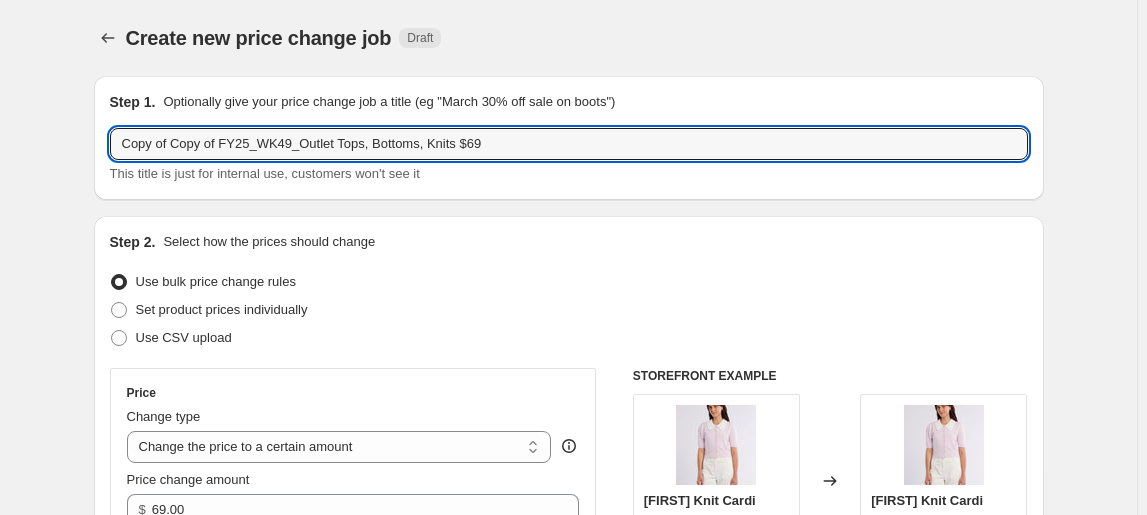 drag, startPoint x: 226, startPoint y: 140, endPoint x: 82, endPoint y: 138, distance: 144.01389 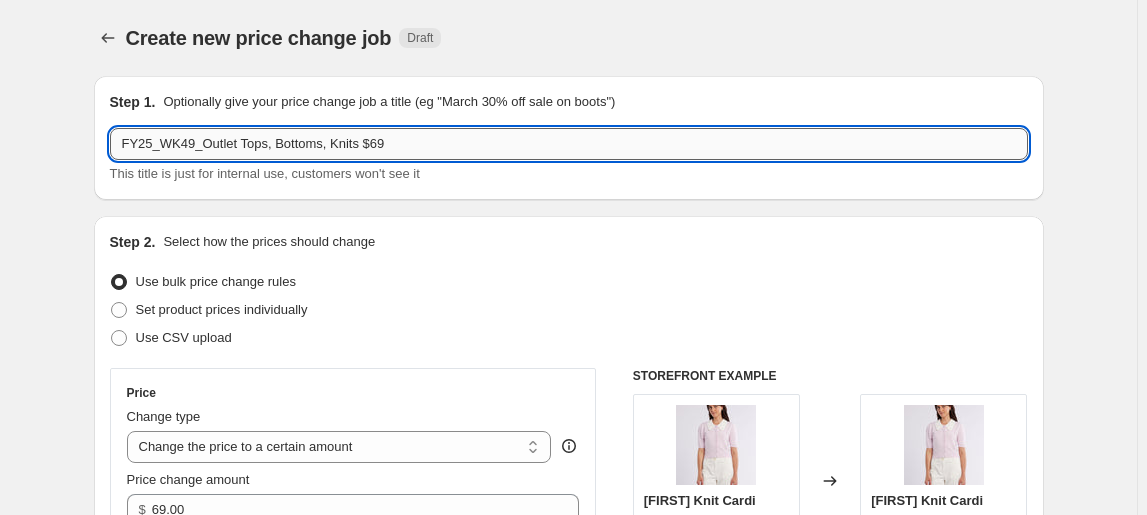 click on "FY25_WK49_Outlet Tops, Bottoms, Knits $69" at bounding box center (569, 144) 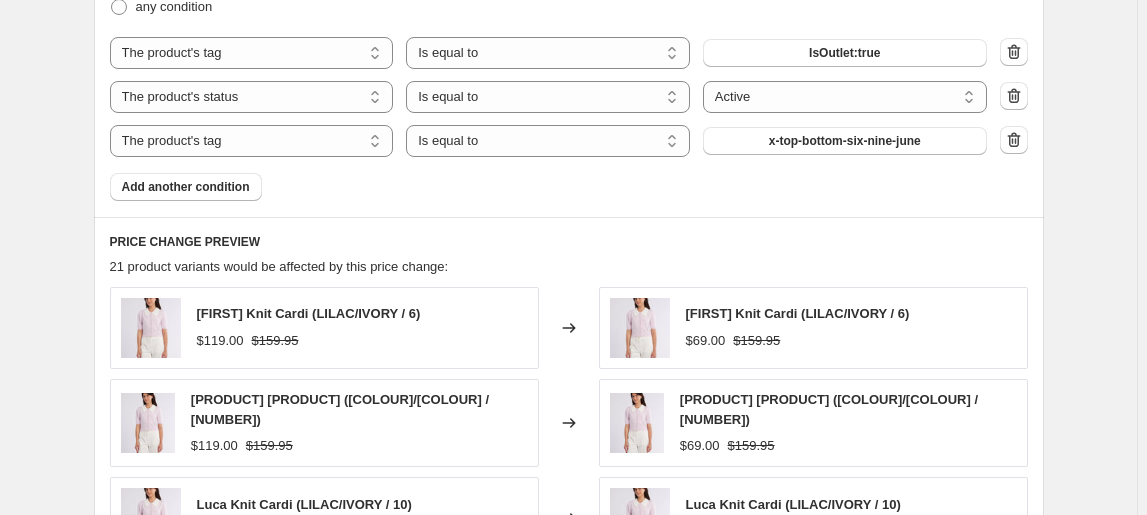 scroll, scrollTop: 1000, scrollLeft: 0, axis: vertical 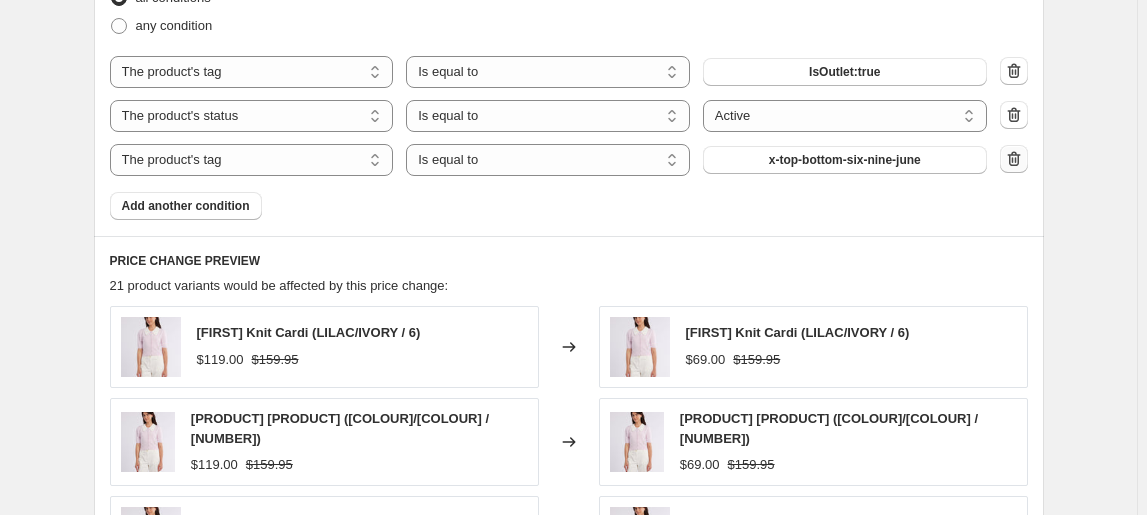 type on "FY26_WK49_Outlet Tops, Bottoms, Knits $69" 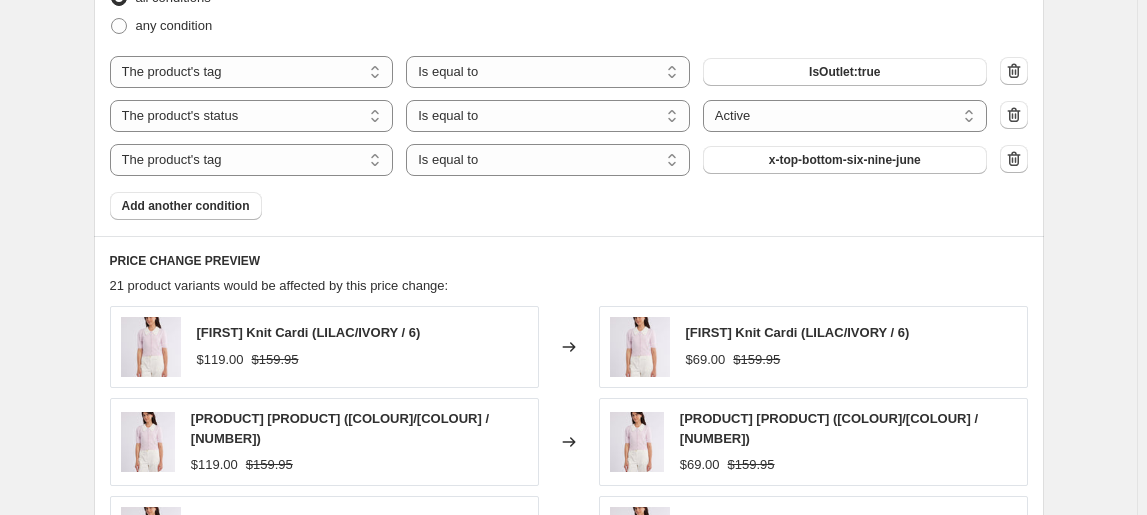 click 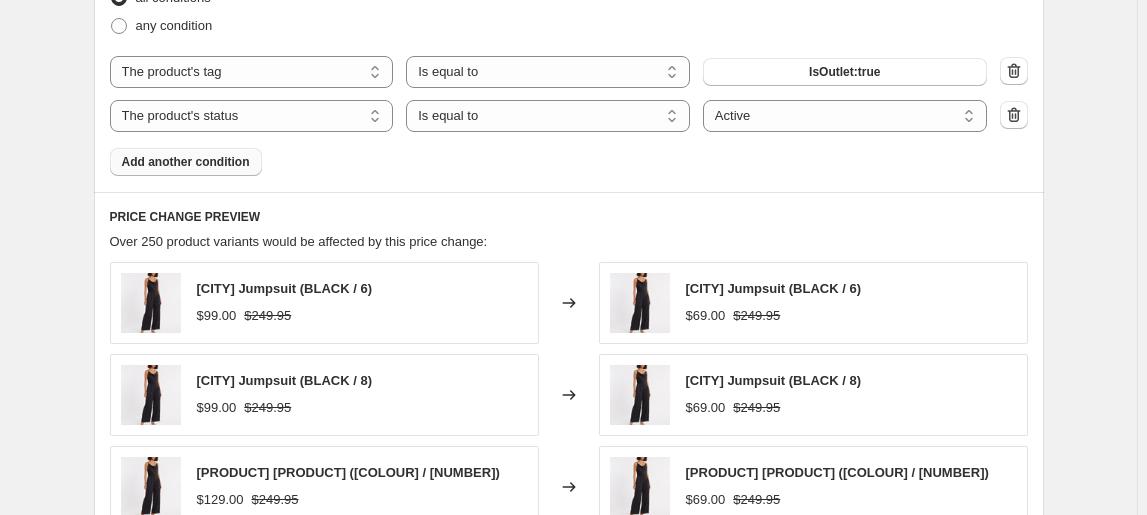 click on "Add another condition" at bounding box center [186, 162] 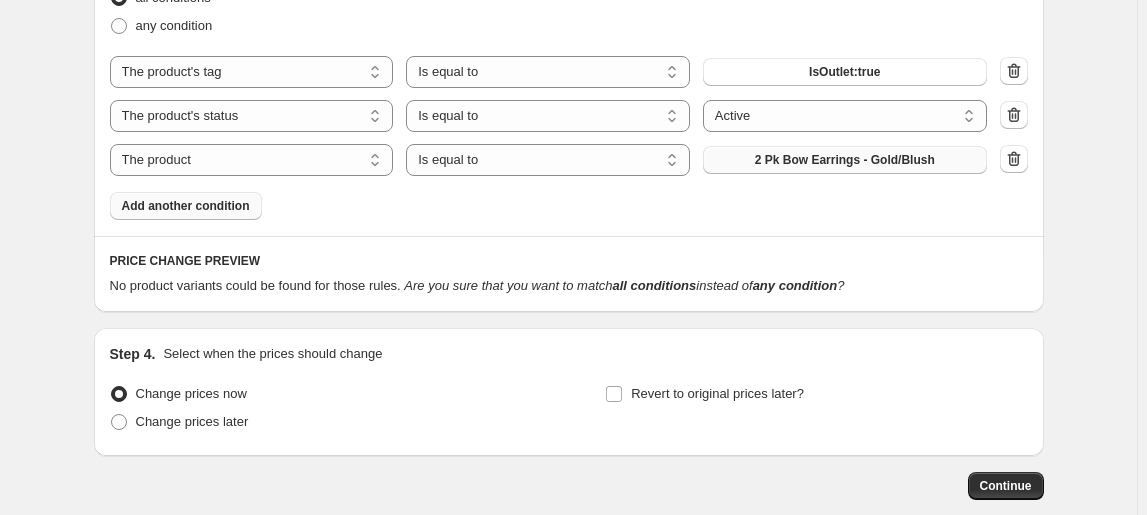 click on "2 Pk Bow Earrings - Gold/Blush" at bounding box center (845, 160) 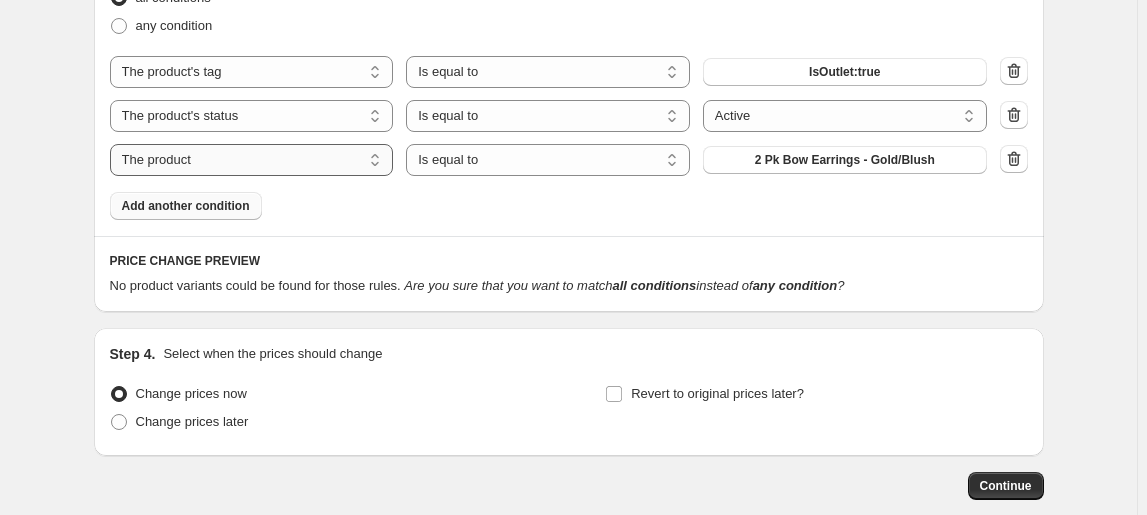 click on "The product The product's collection The product's tag The product's vendor The product's type The product's status The variant's title Inventory quantity" at bounding box center (252, 160) 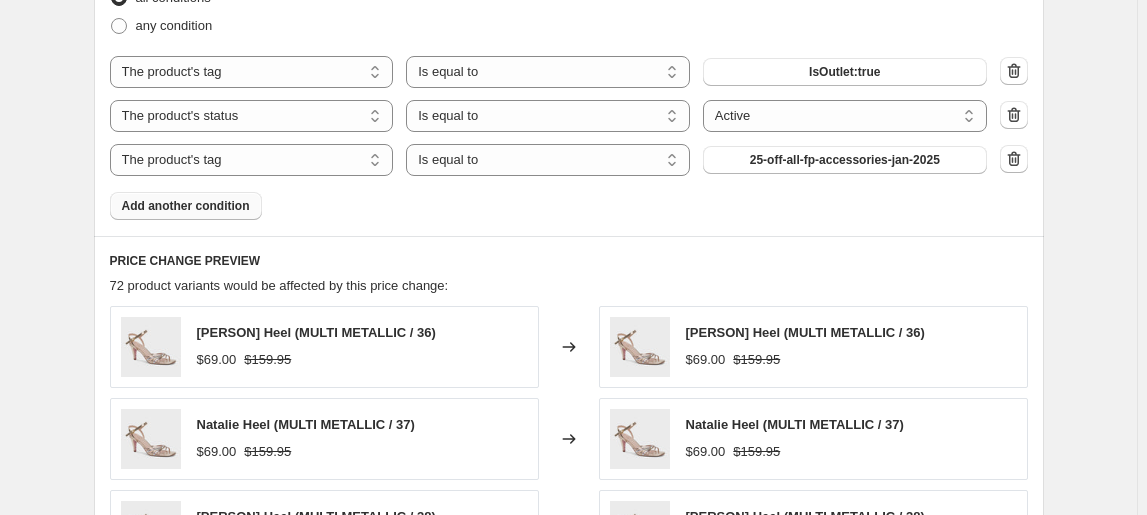 click on "25-off-all-fp-accessories-jan-2025" at bounding box center [845, 160] 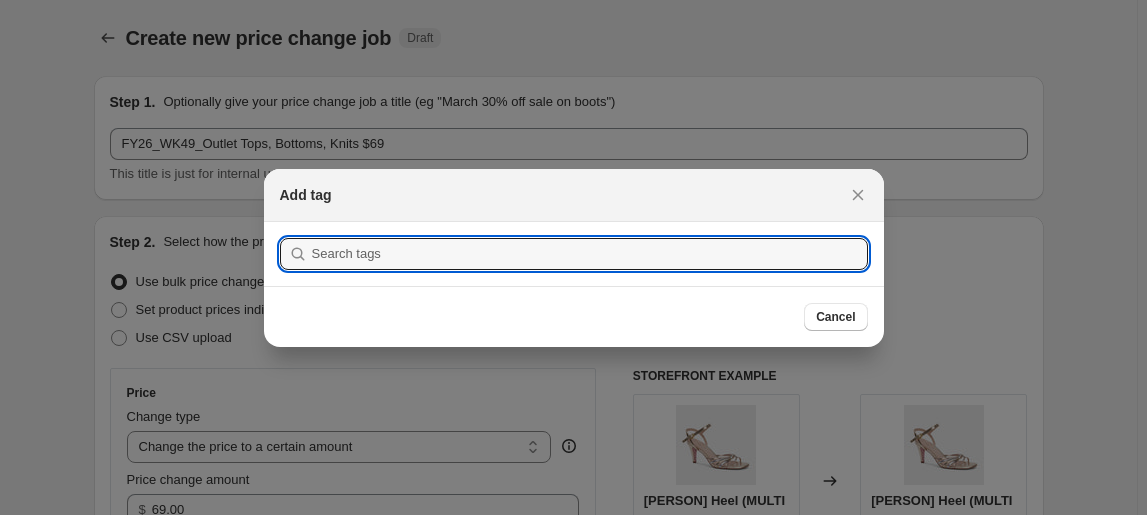scroll, scrollTop: 1000, scrollLeft: 0, axis: vertical 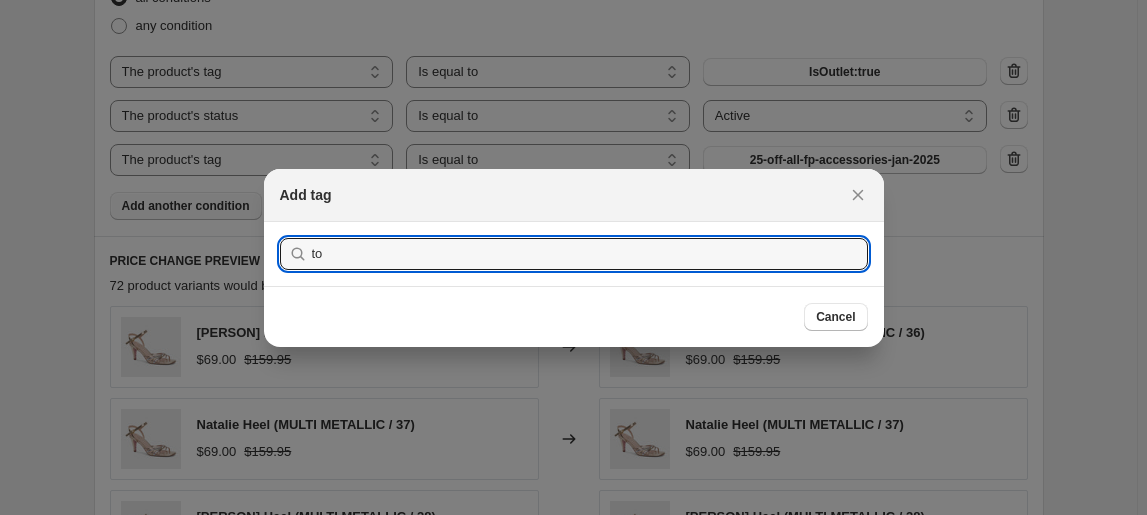 type on "top" 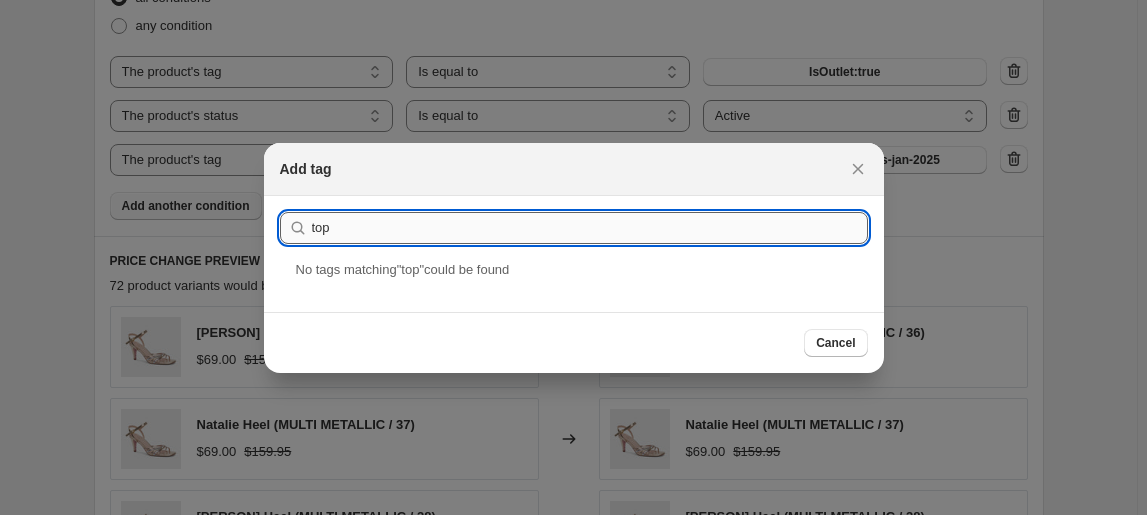 click on "top" at bounding box center [590, 228] 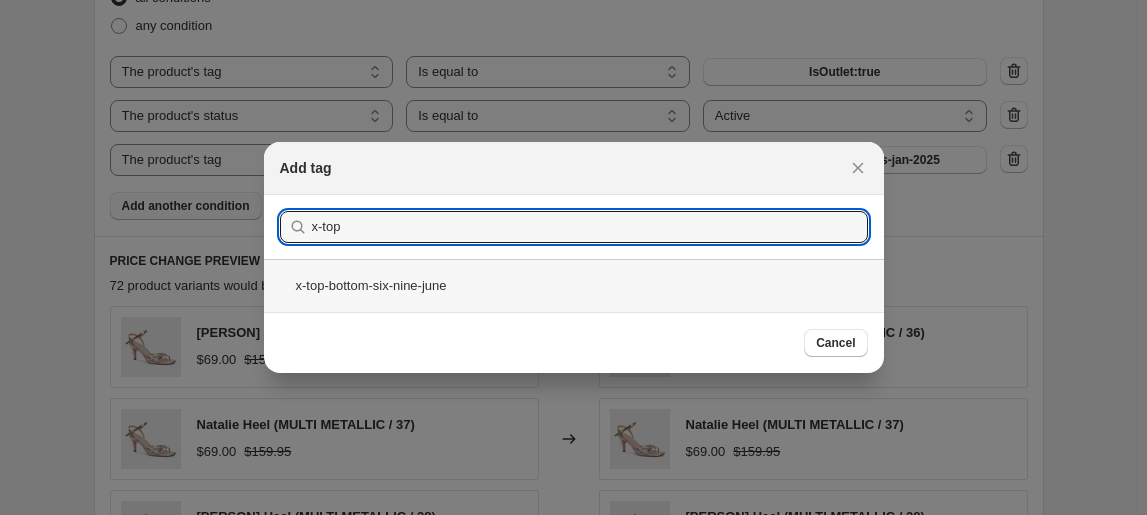 type on "x-top" 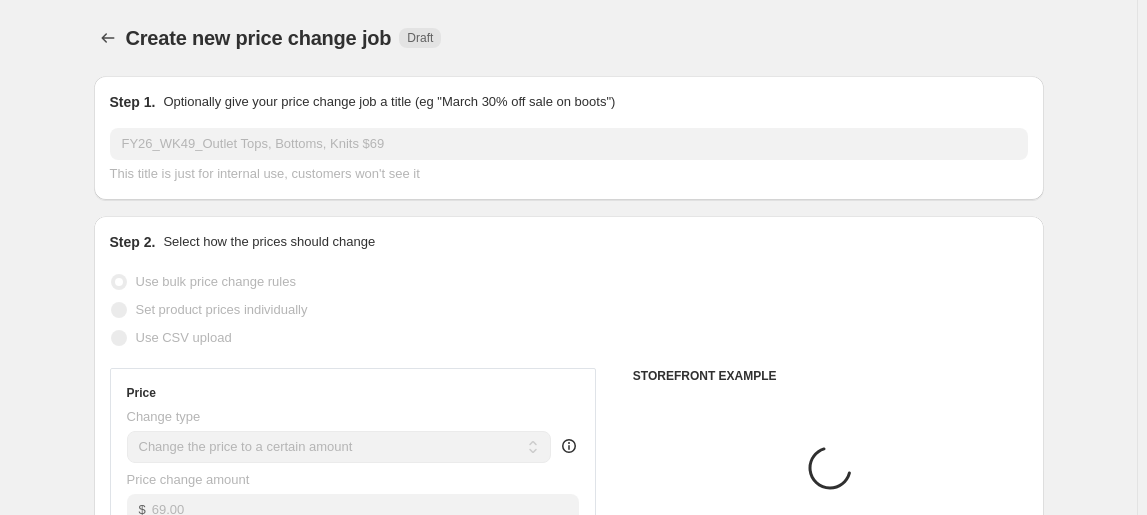 scroll, scrollTop: 1000, scrollLeft: 0, axis: vertical 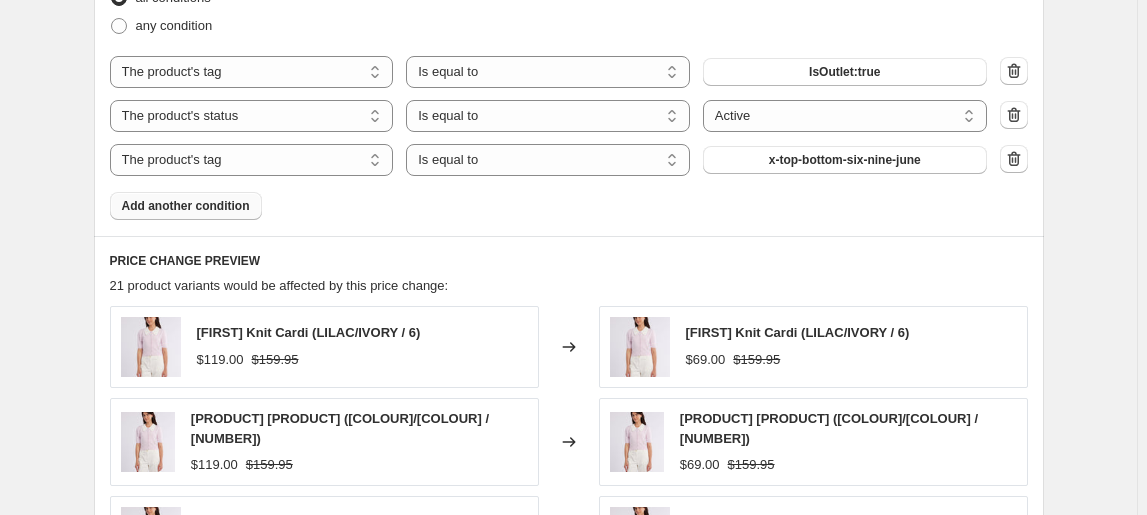 click on "Add another condition" at bounding box center (186, 206) 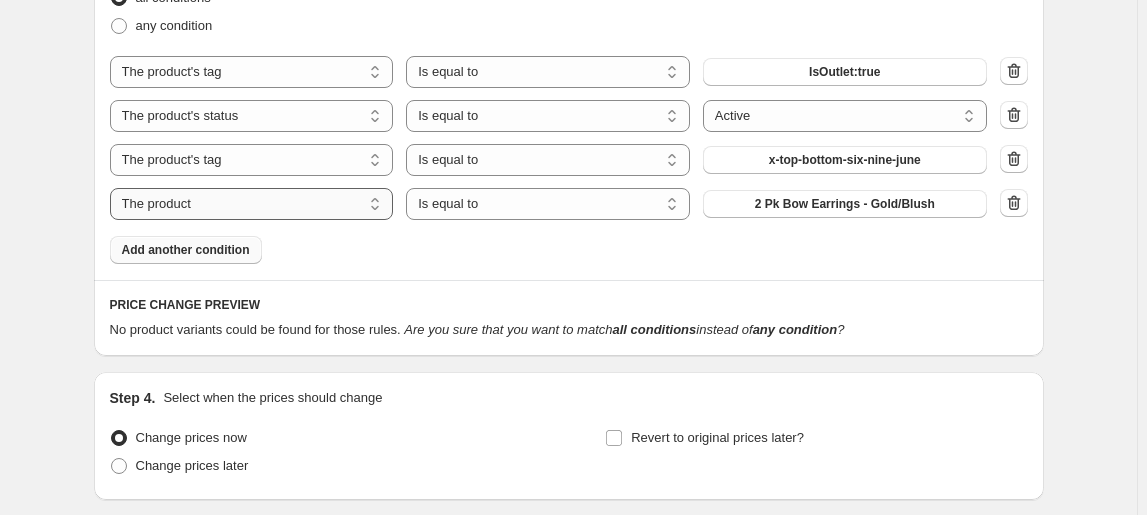 click on "The product The product's collection The product's tag The product's vendor The product's type The product's status The variant's title Inventory quantity" at bounding box center [252, 204] 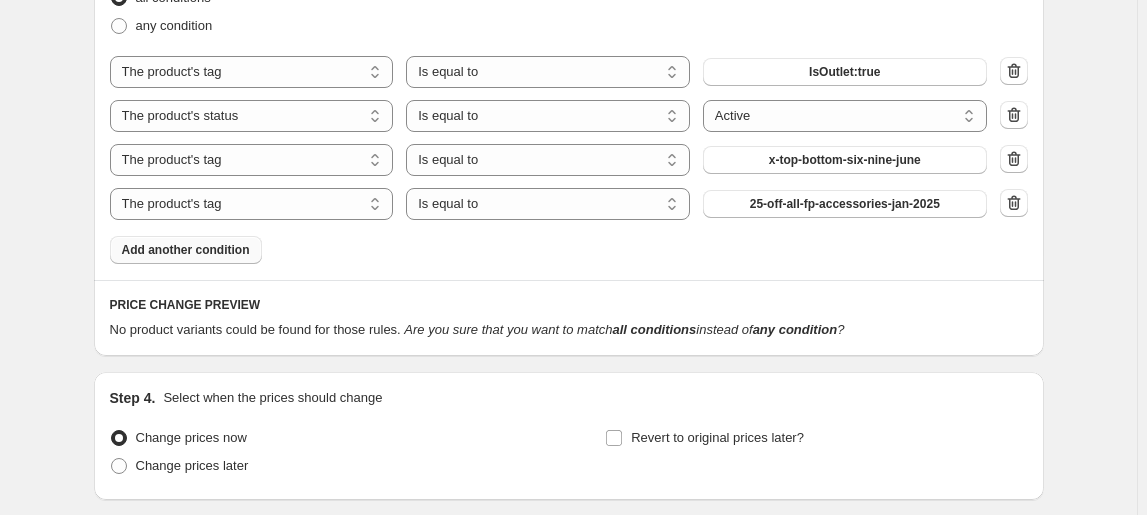 click on "25-off-all-fp-accessories-jan-2025" at bounding box center (845, 204) 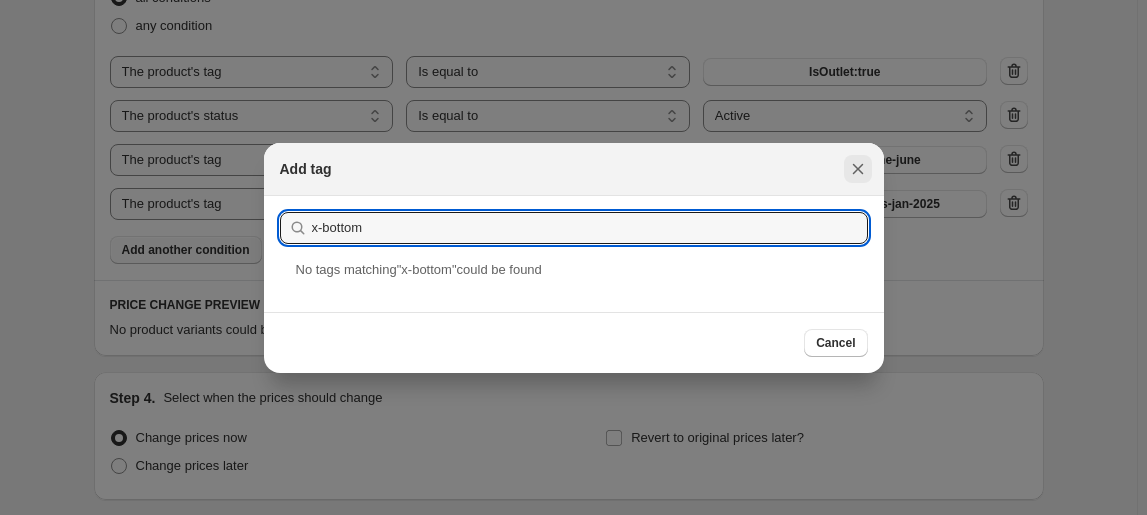 type on "x-bottom" 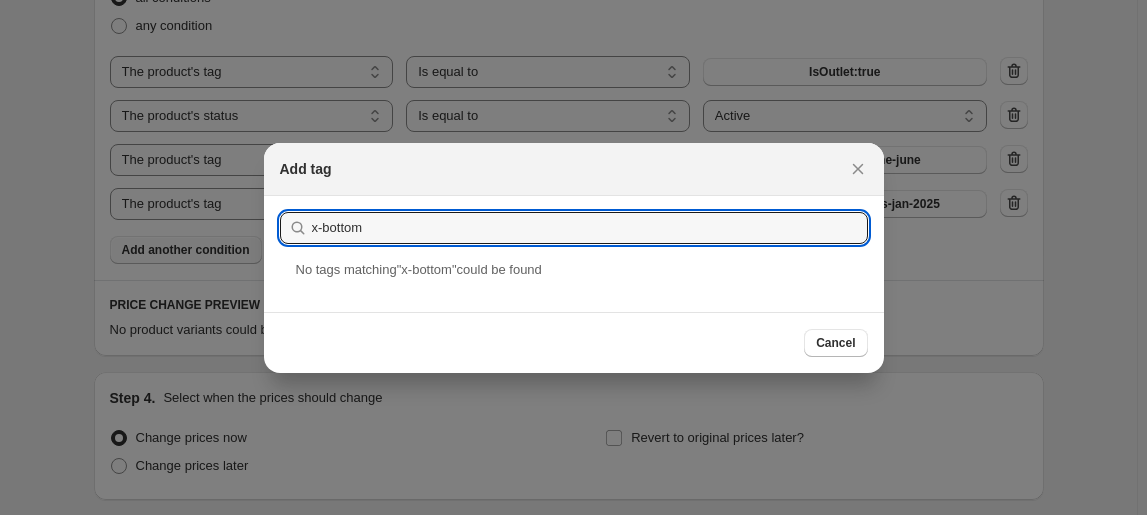 scroll, scrollTop: 1000, scrollLeft: 0, axis: vertical 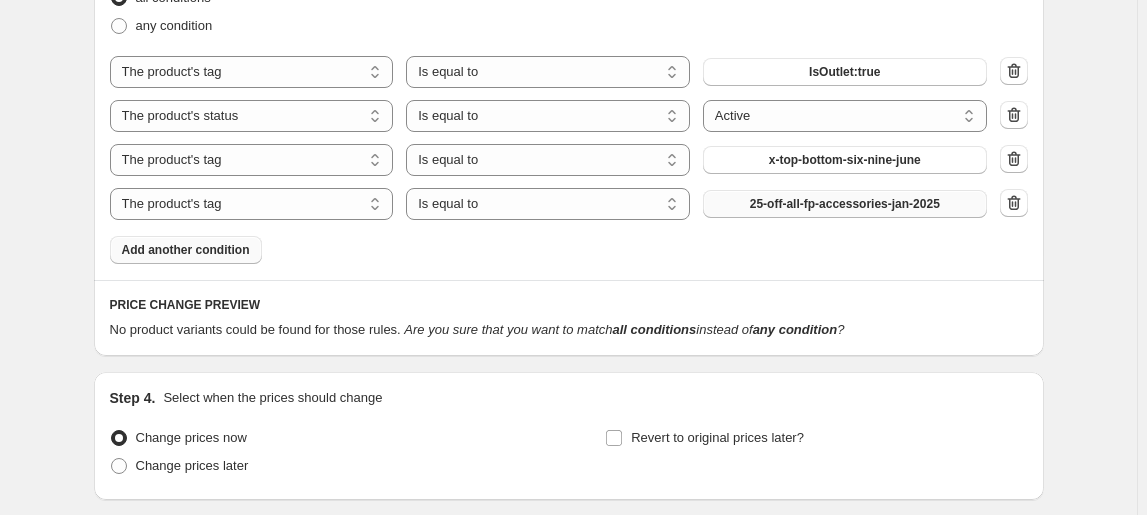 click on "25-off-all-fp-accessories-jan-2025" at bounding box center (845, 204) 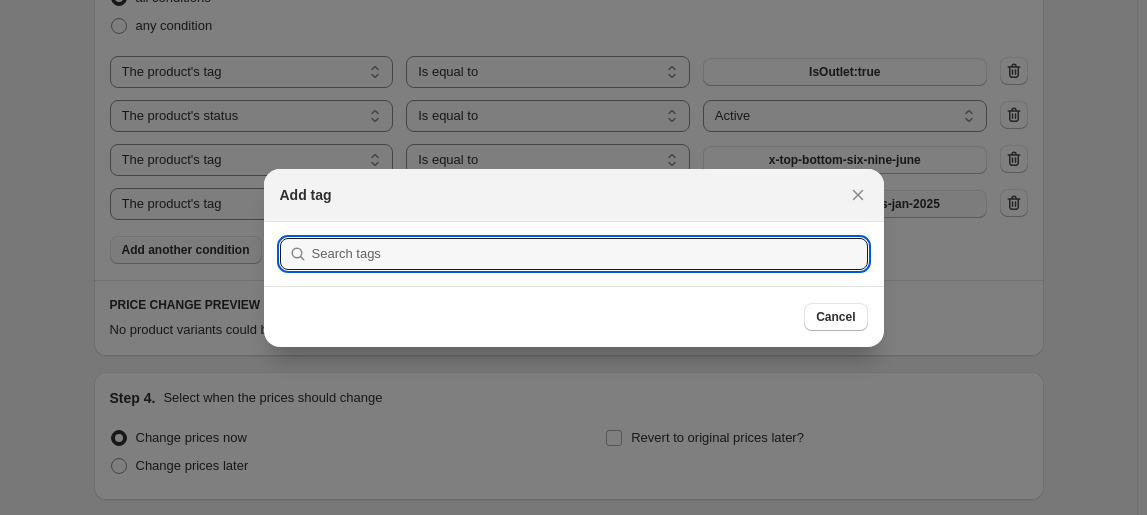 scroll, scrollTop: 0, scrollLeft: 0, axis: both 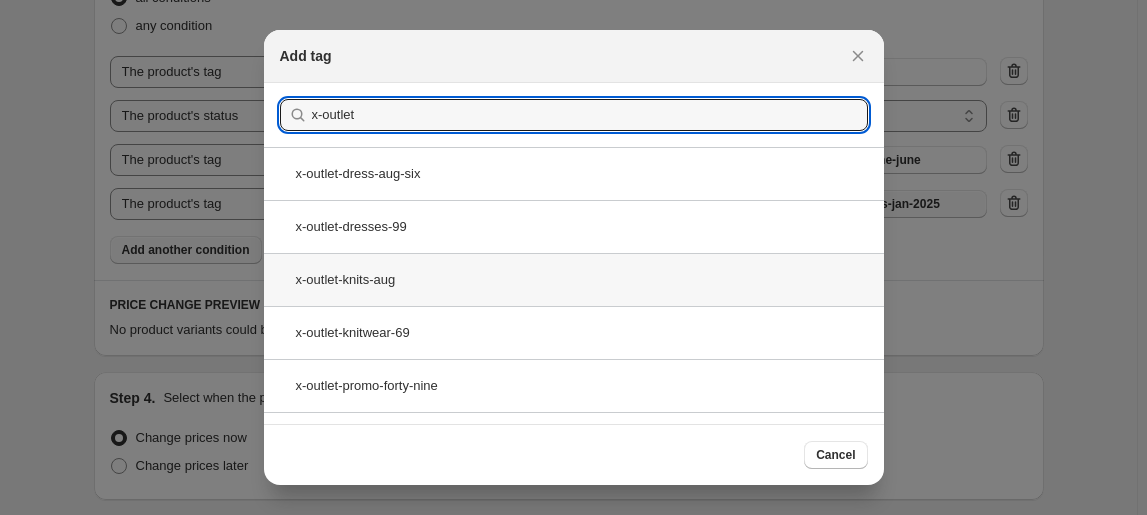 type on "x-outlet" 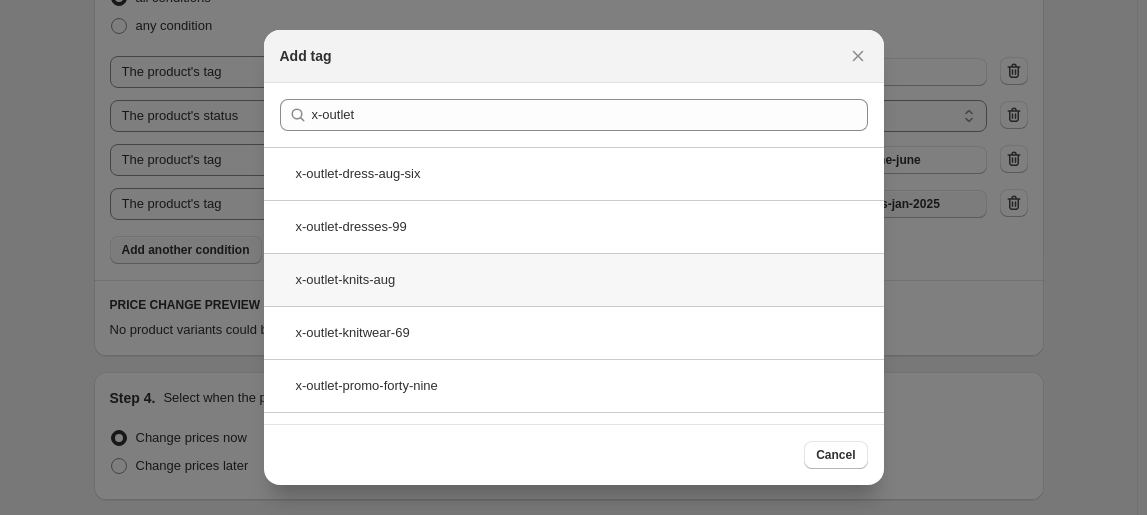 click on "x-outlet-knits-aug" at bounding box center (574, 279) 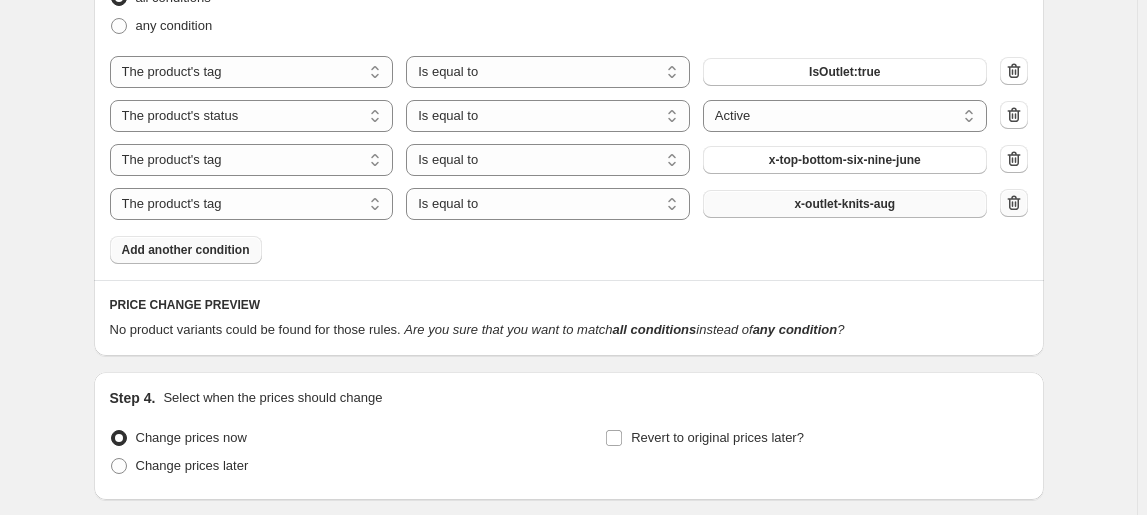 click at bounding box center [1014, 203] 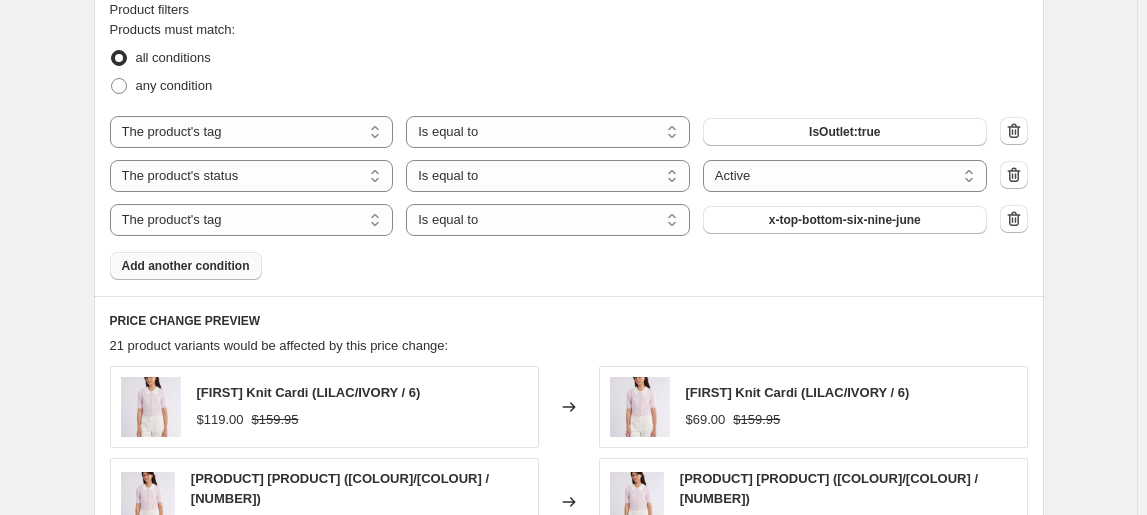 scroll, scrollTop: 1090, scrollLeft: 0, axis: vertical 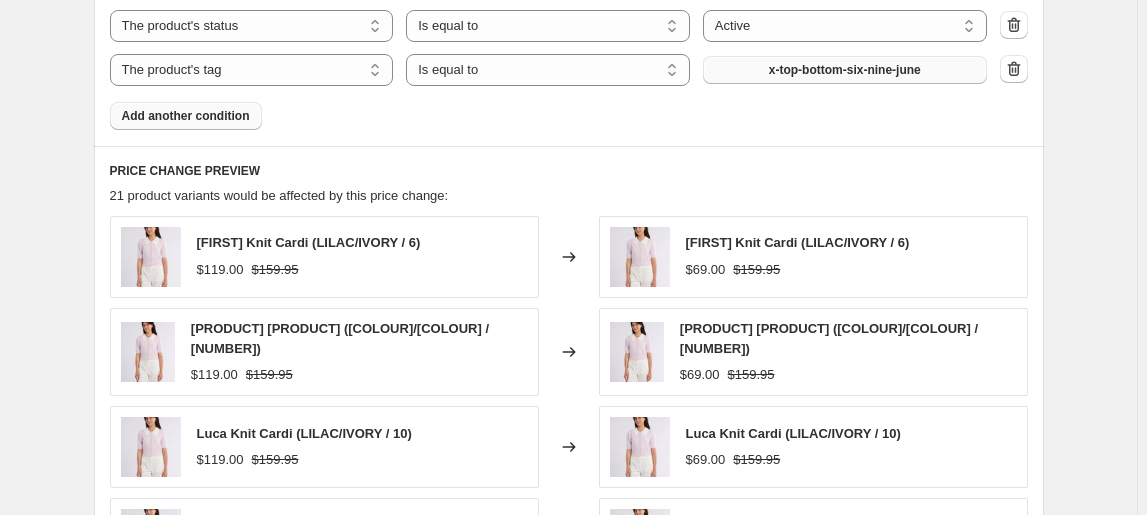 click on "x-top-bottom-six-nine-june" at bounding box center (845, 70) 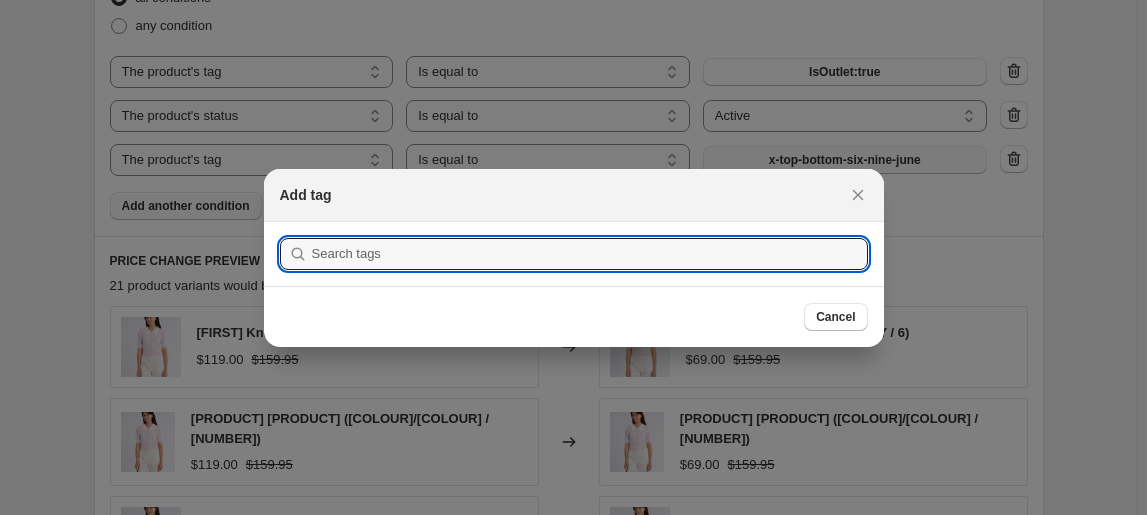 scroll, scrollTop: 1090, scrollLeft: 0, axis: vertical 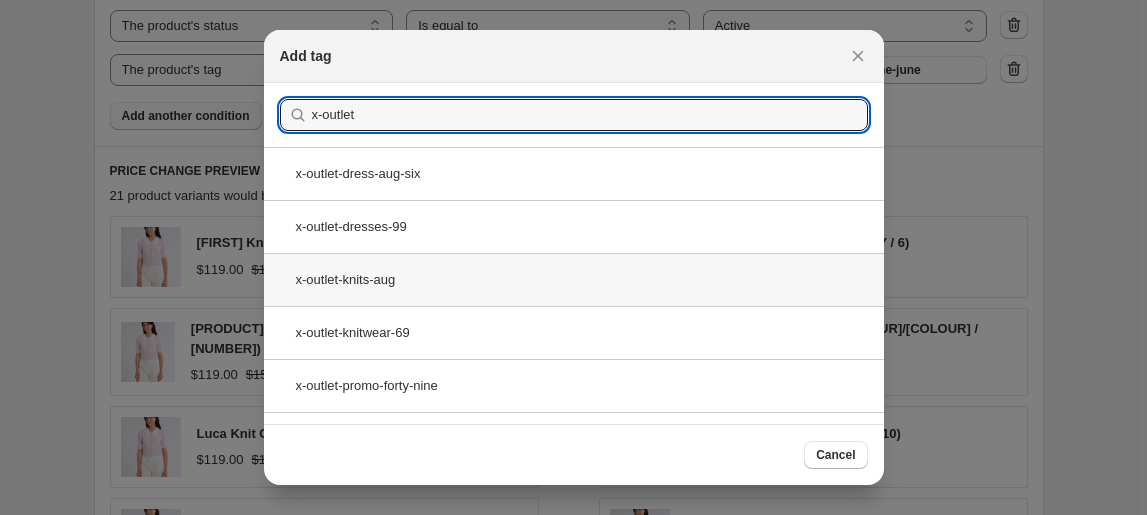 type on "x-outlet" 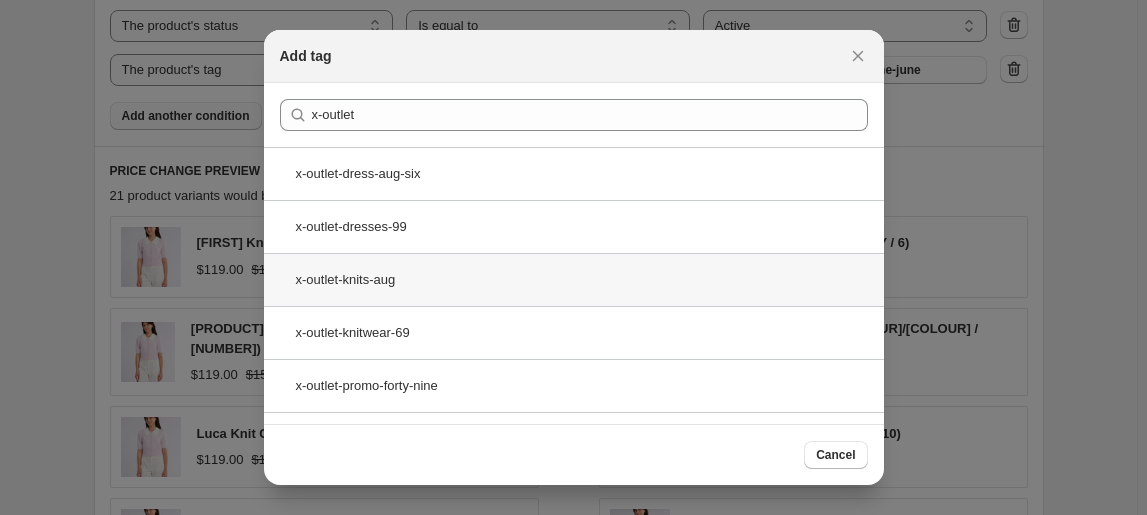 click on "x-outlet-knits-aug" at bounding box center (574, 279) 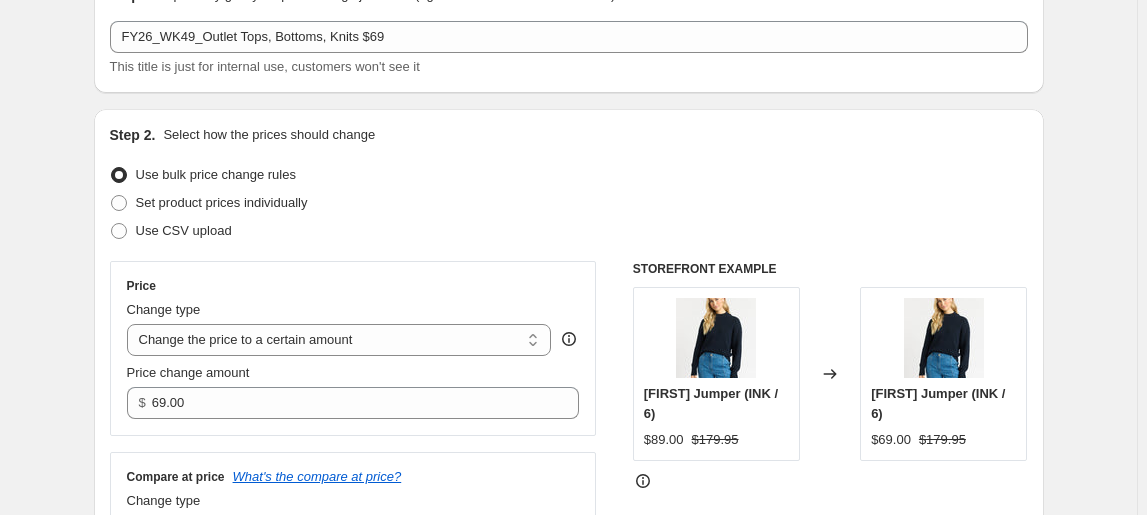 scroll, scrollTop: 0, scrollLeft: 0, axis: both 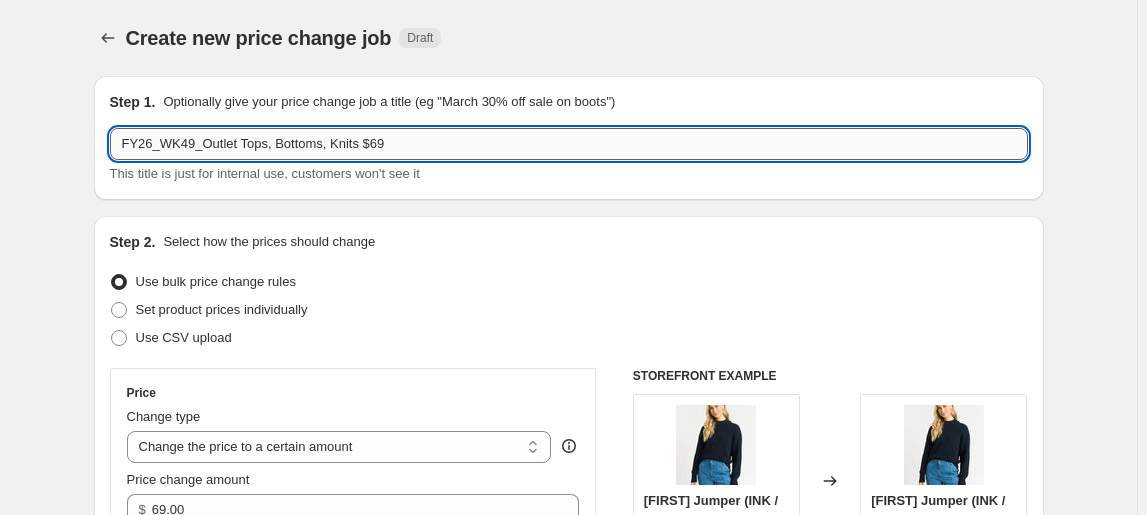 drag, startPoint x: 234, startPoint y: 142, endPoint x: 493, endPoint y: 148, distance: 259.0695 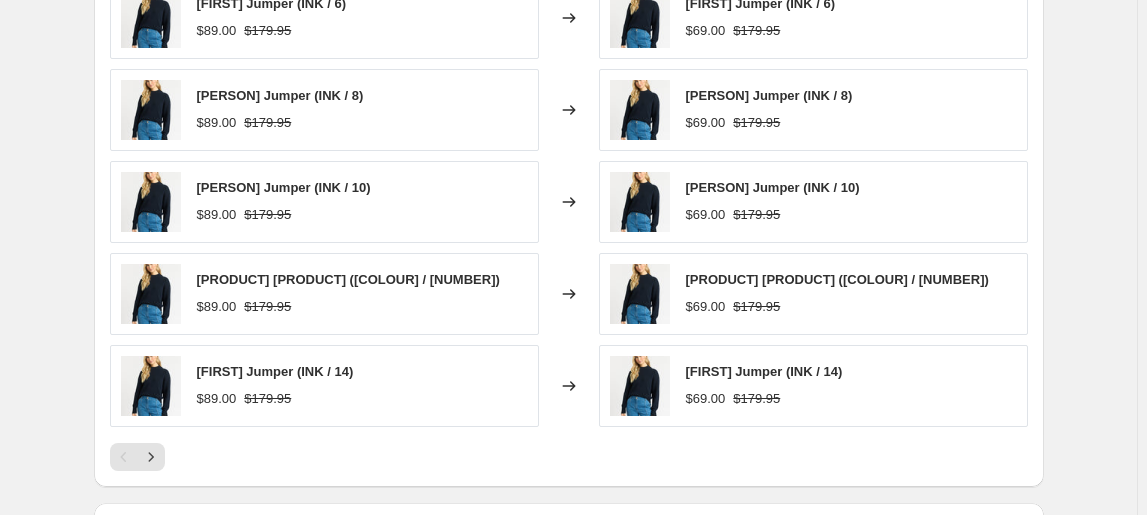 scroll, scrollTop: 1545, scrollLeft: 0, axis: vertical 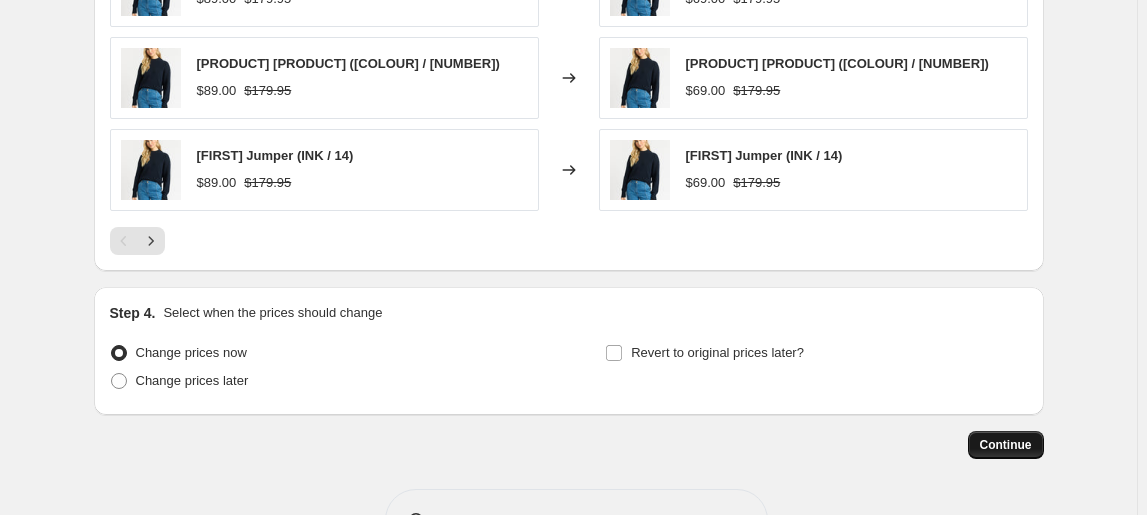 type on "FY26_WK49_Outlet Knits $69" 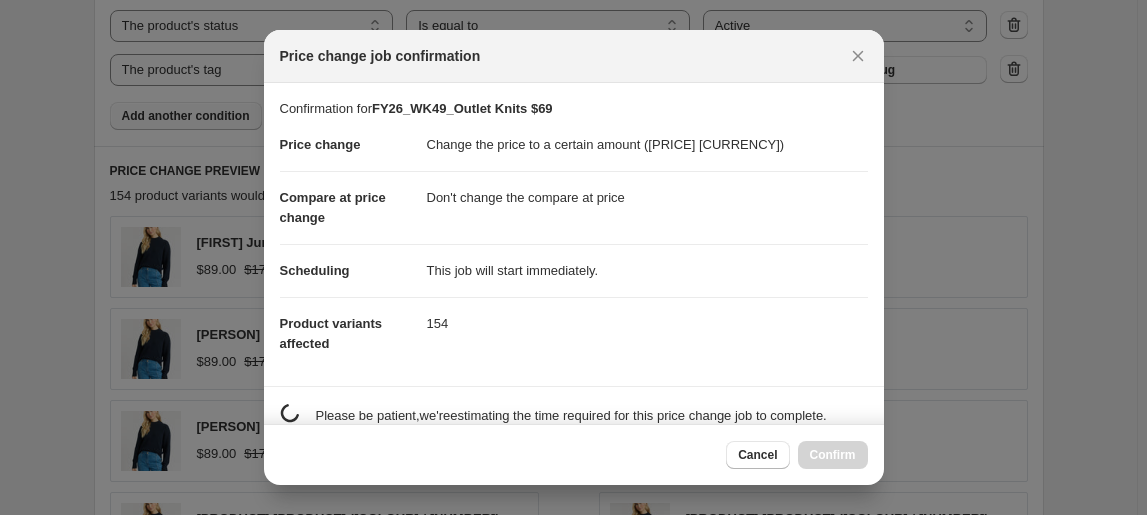 scroll, scrollTop: 0, scrollLeft: 0, axis: both 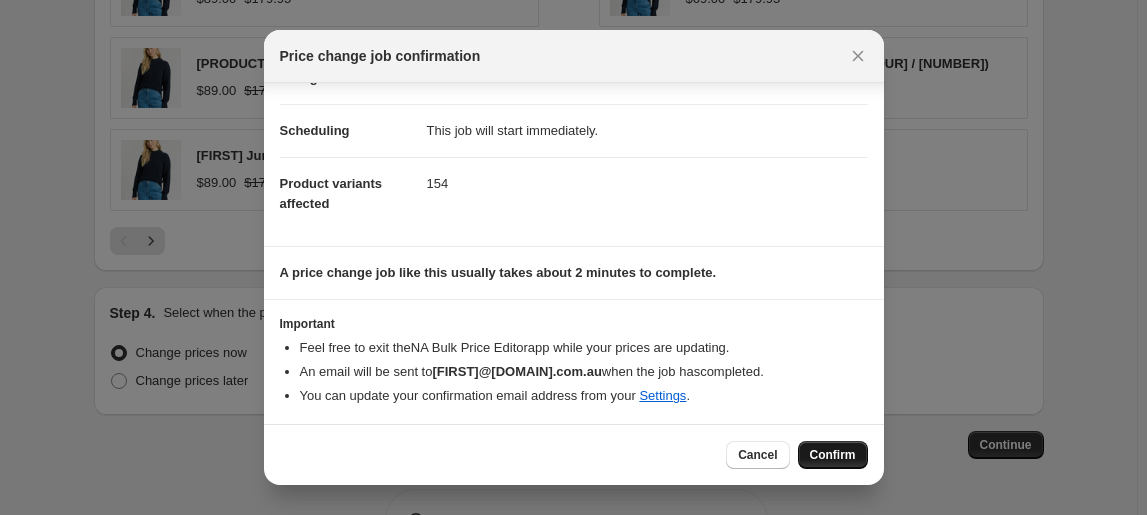click on "Confirm" at bounding box center (833, 455) 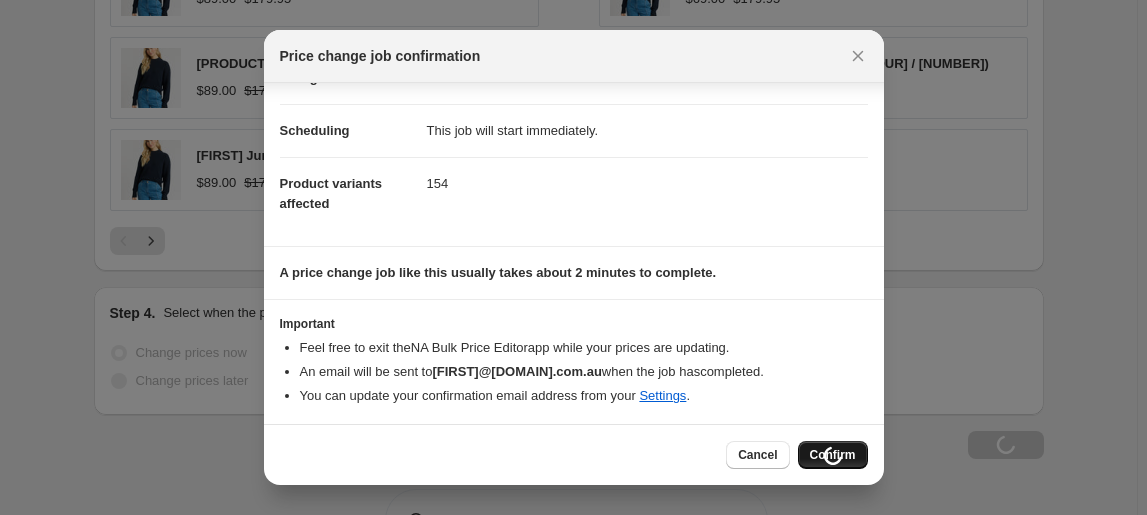 scroll, scrollTop: 1613, scrollLeft: 0, axis: vertical 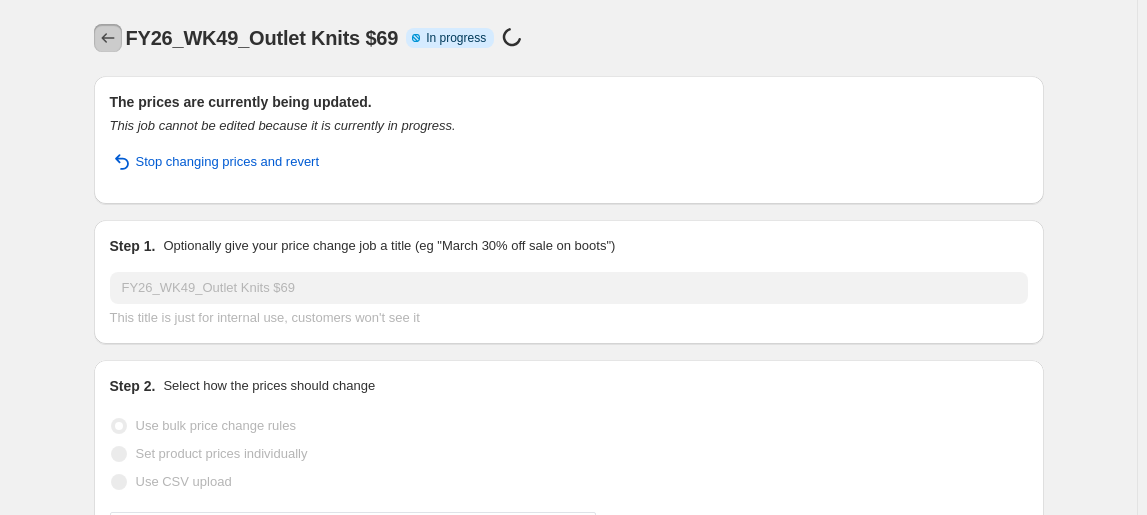 click 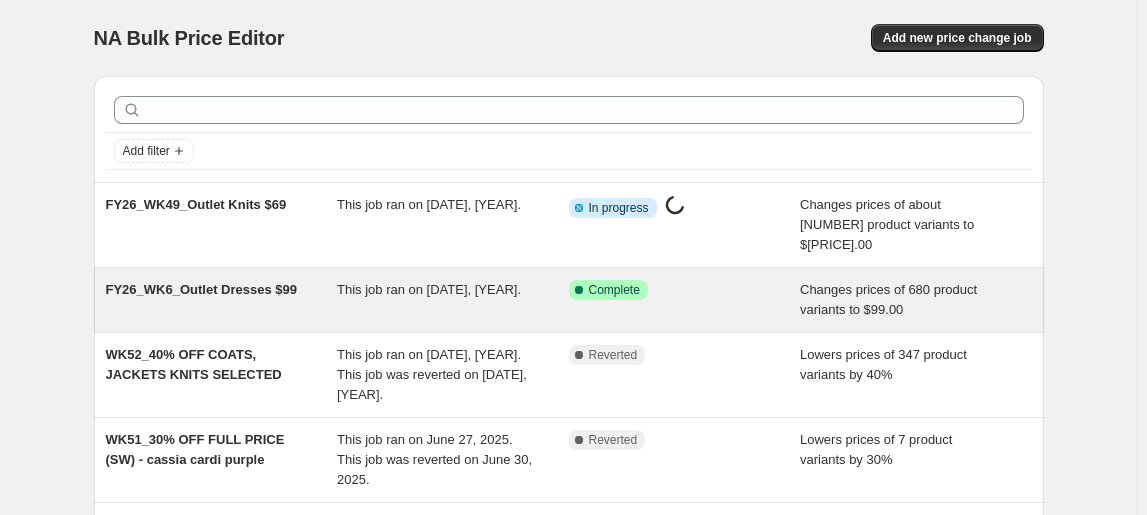 click on "FY26_WK6_Outlet Dresses $99" at bounding box center (222, 300) 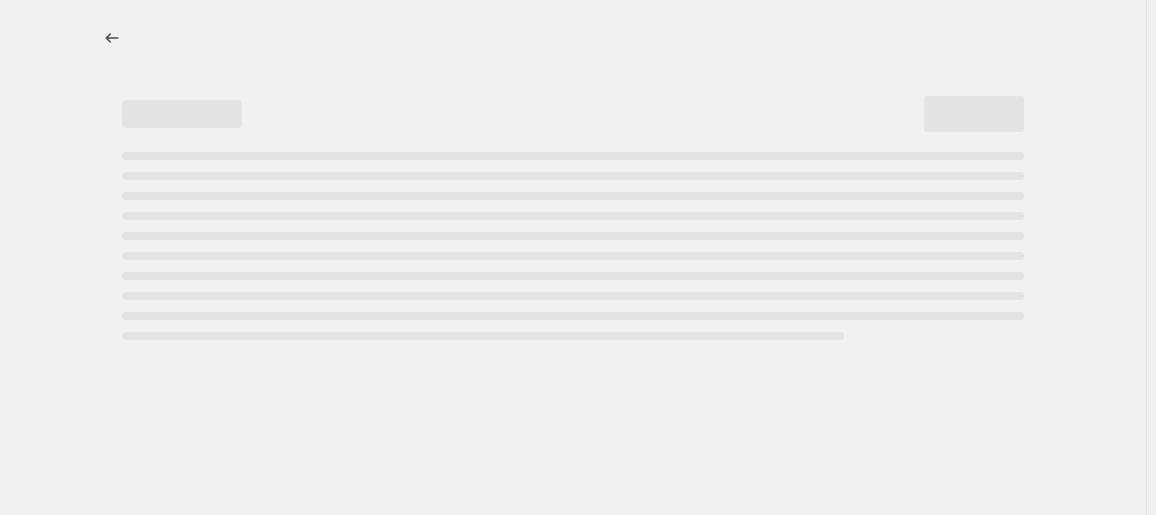 select on "no_change" 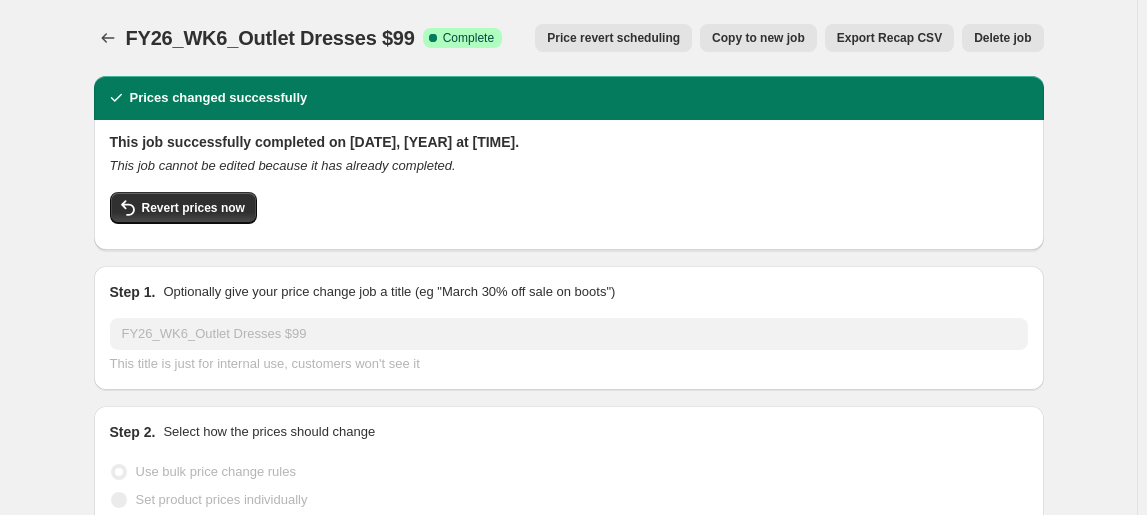 click on "Copy to new job" at bounding box center [758, 38] 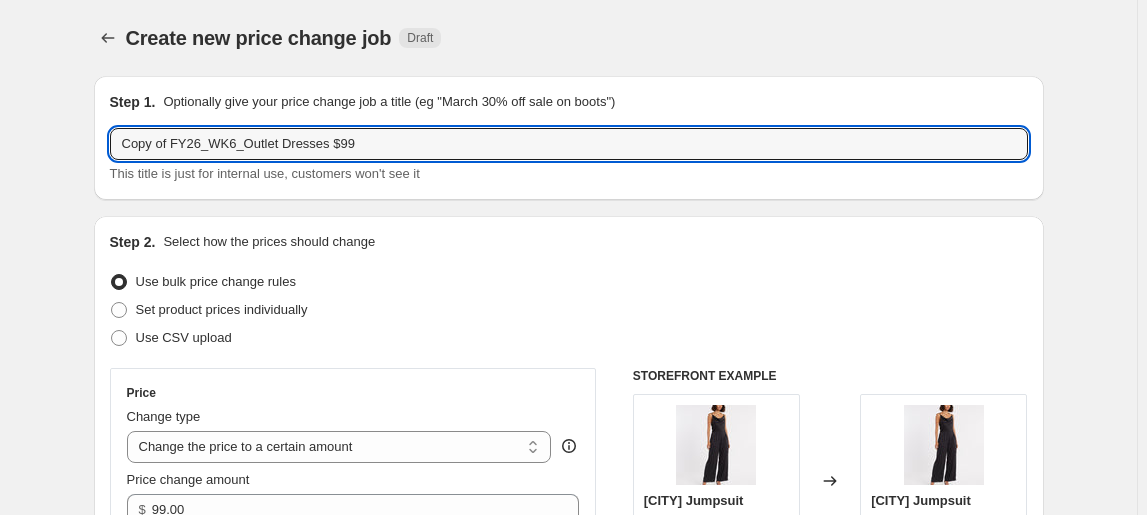 drag, startPoint x: 173, startPoint y: 148, endPoint x: 71, endPoint y: 142, distance: 102.176315 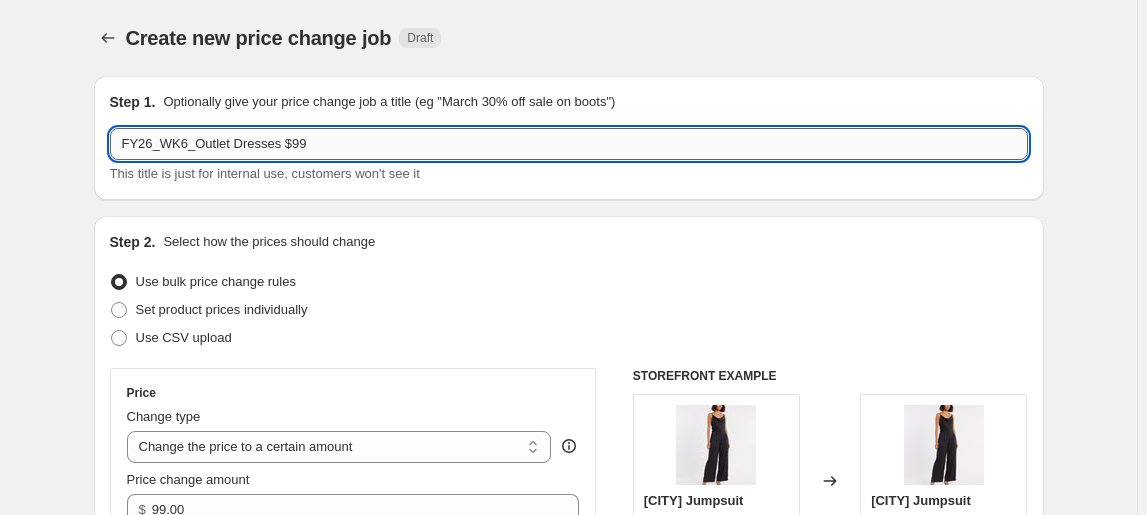 click on "FY26_WK6_Outlet Dresses $99" at bounding box center (569, 144) 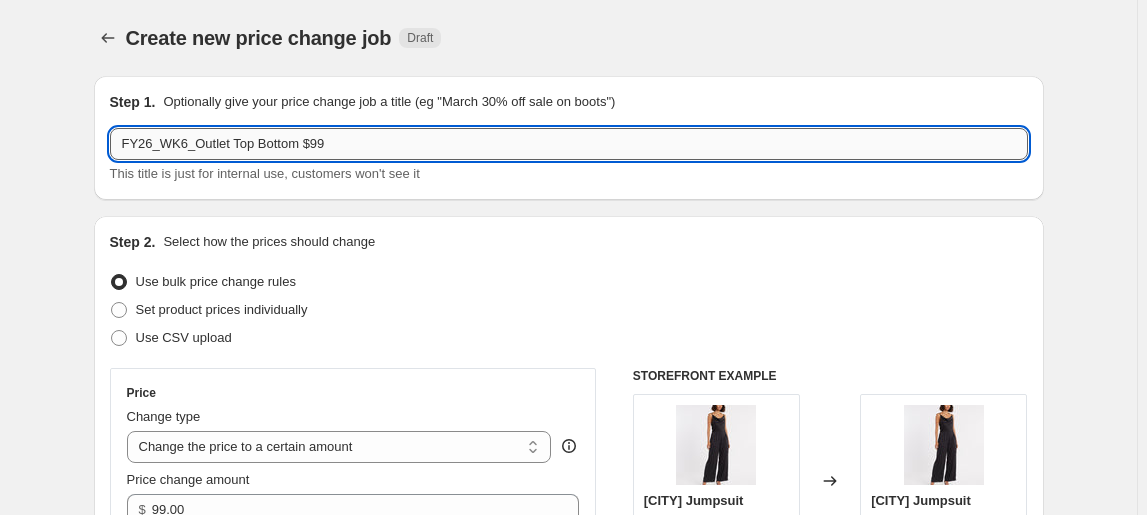 click on "FY26_WK6_Outlet Top Bottom $99" at bounding box center (569, 144) 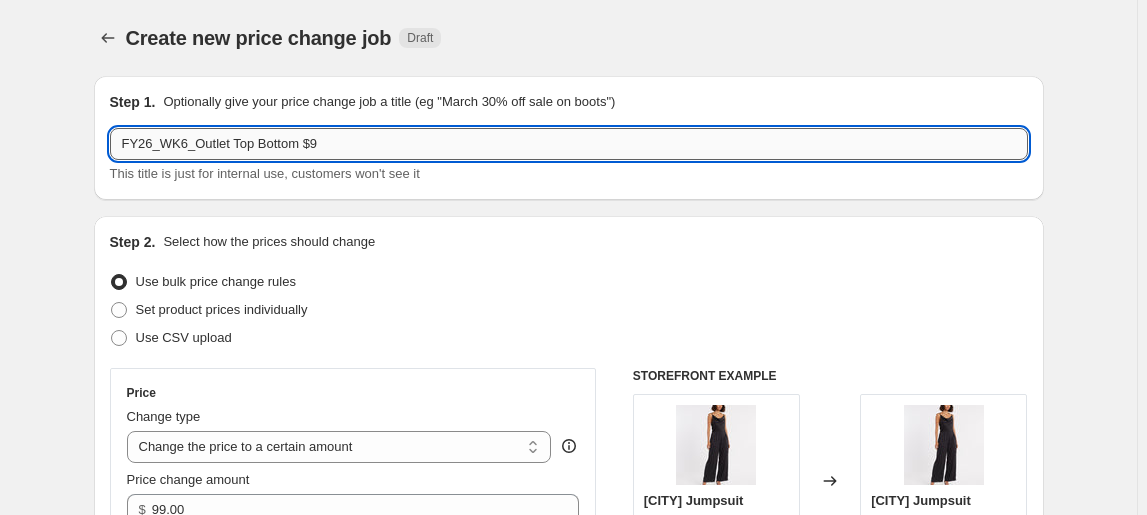 type on "FY26_WK6_Outlet Top Bottom $69" 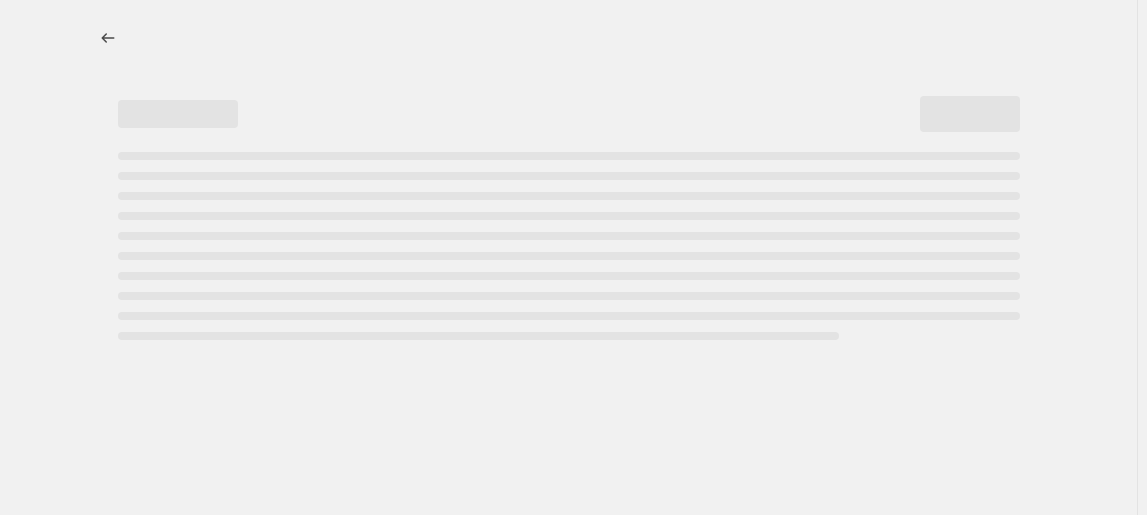 scroll, scrollTop: 0, scrollLeft: 0, axis: both 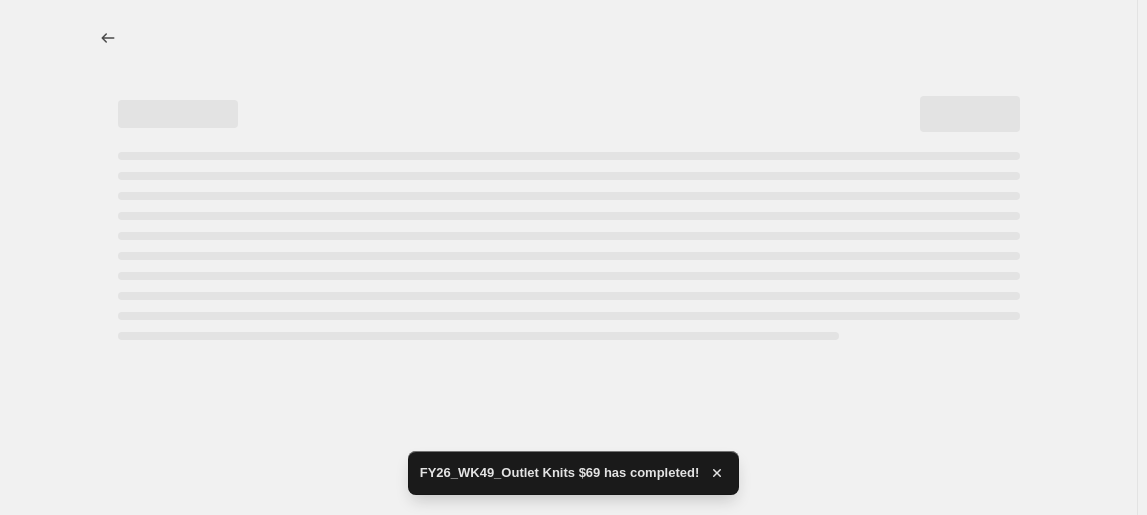 select on "no_change" 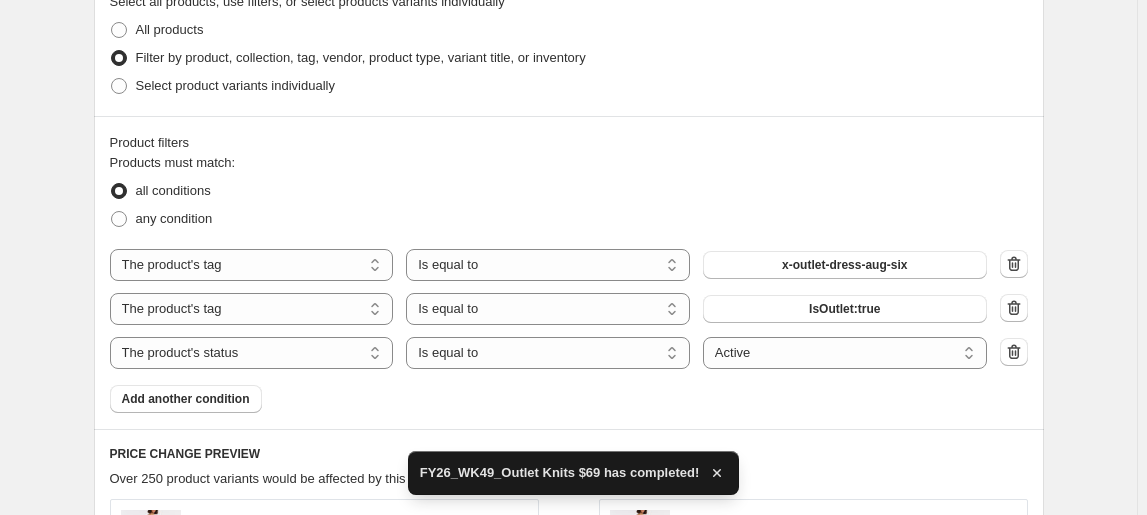 scroll, scrollTop: 909, scrollLeft: 0, axis: vertical 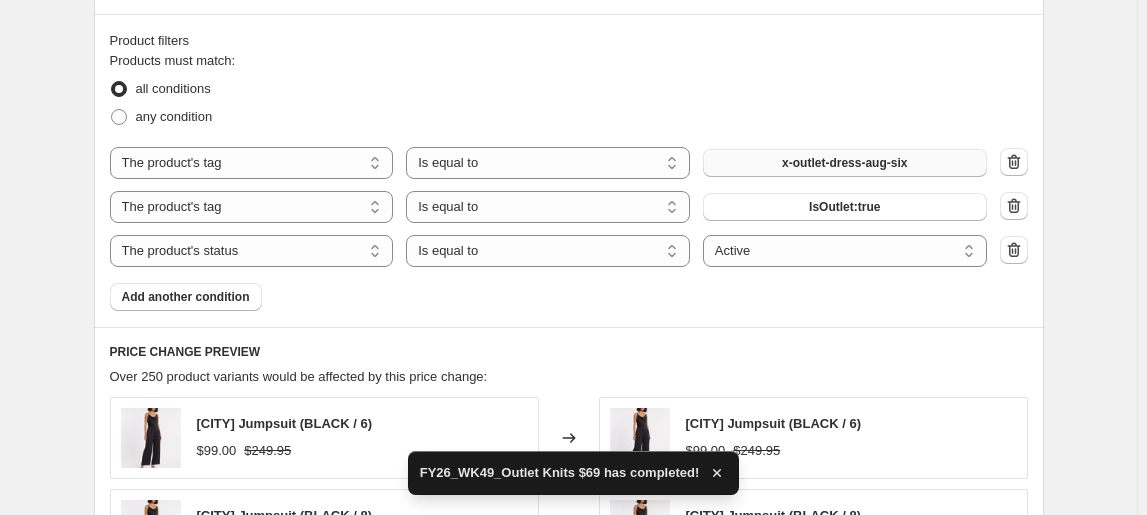 click on "x-outlet-dress-aug-six" at bounding box center [844, 163] 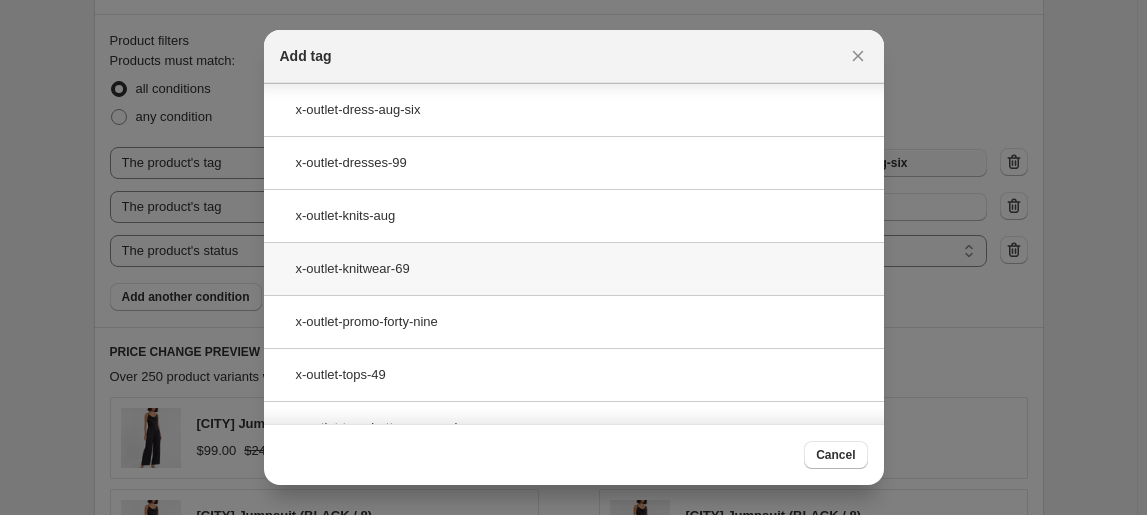 scroll, scrollTop: 91, scrollLeft: 0, axis: vertical 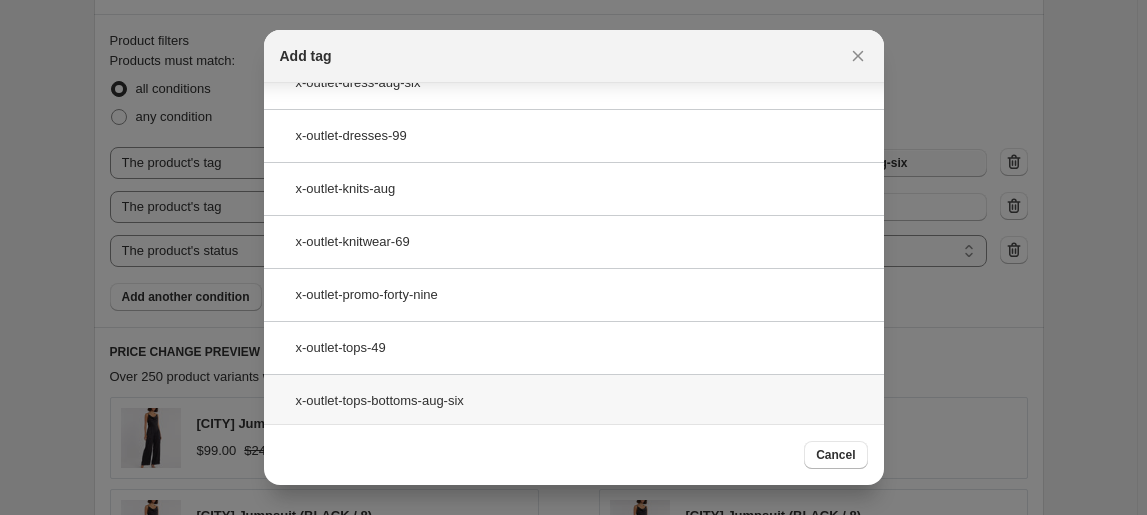 type on "x-outlet" 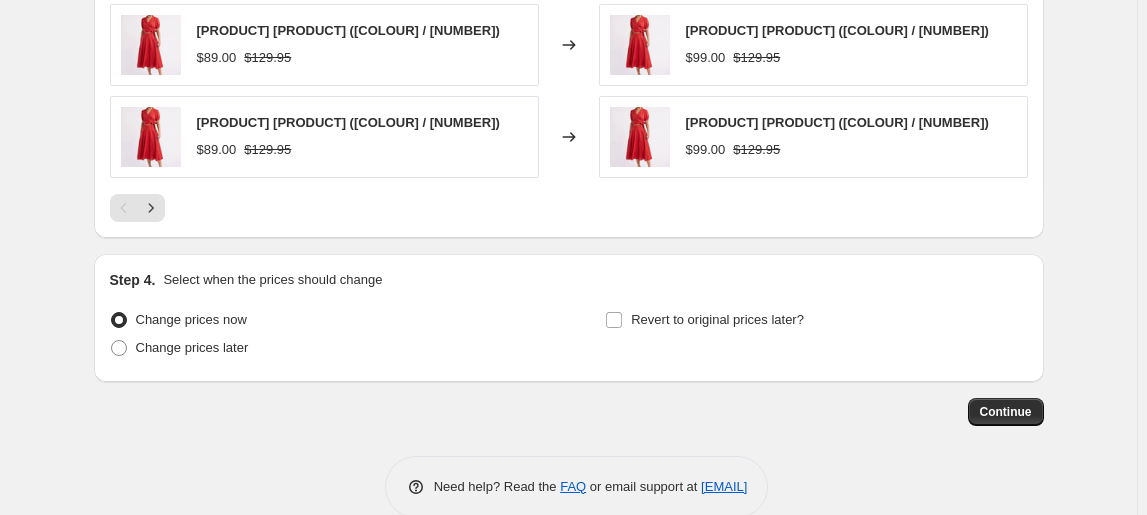 scroll, scrollTop: 1606, scrollLeft: 0, axis: vertical 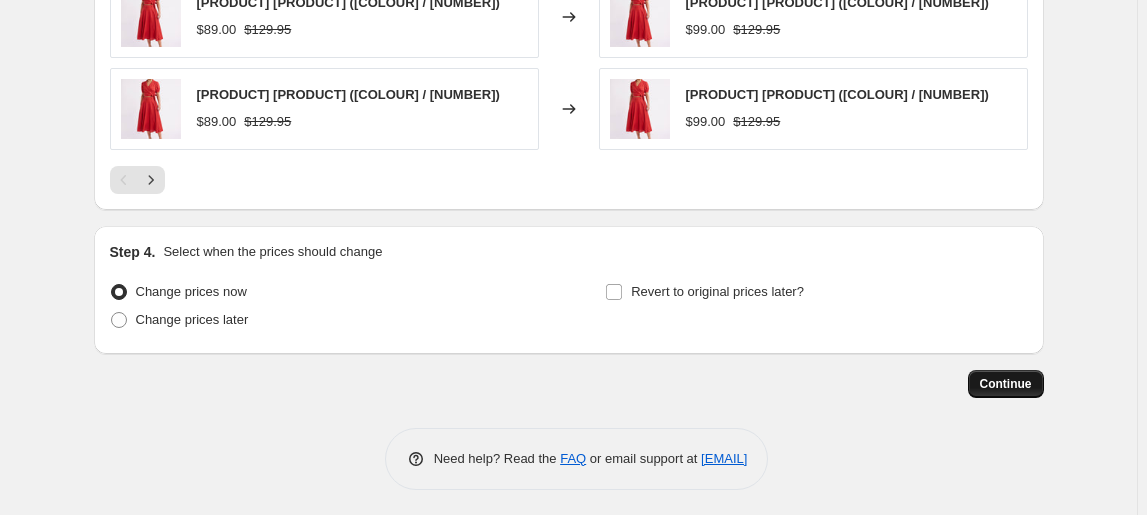 click on "Continue" at bounding box center [1006, 384] 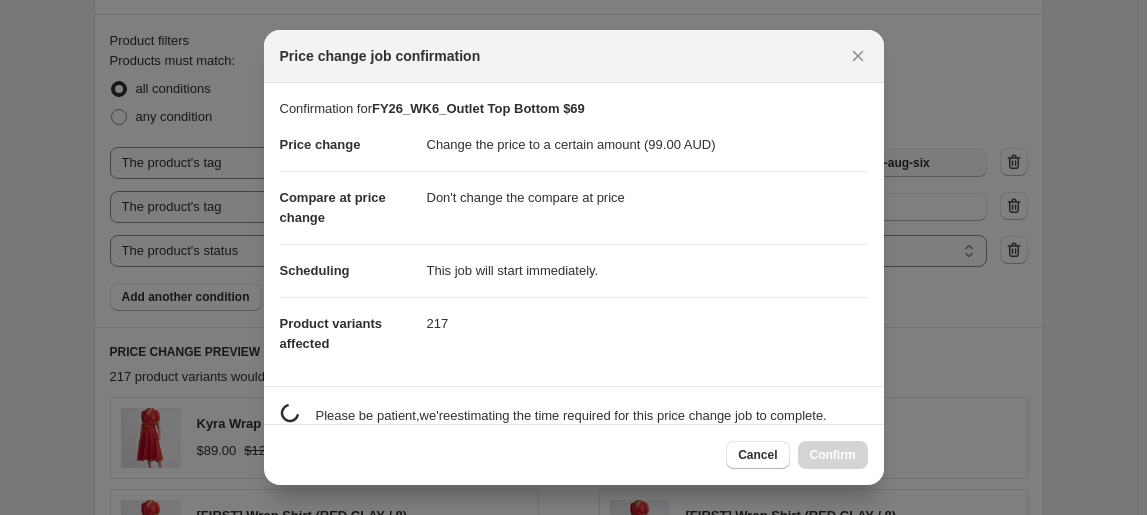 scroll, scrollTop: 0, scrollLeft: 0, axis: both 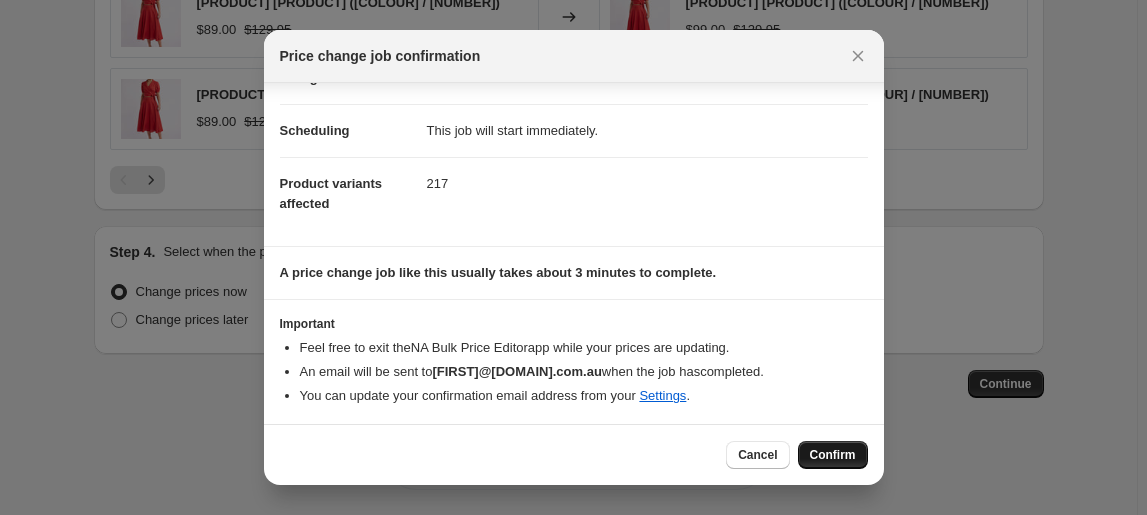 click on "Confirm" at bounding box center [833, 455] 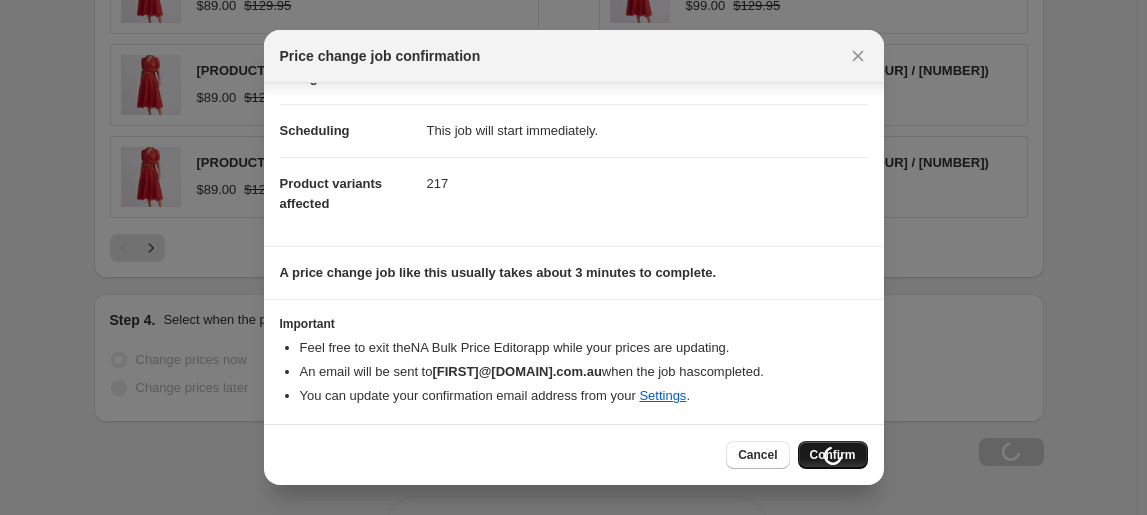 scroll, scrollTop: 1674, scrollLeft: 0, axis: vertical 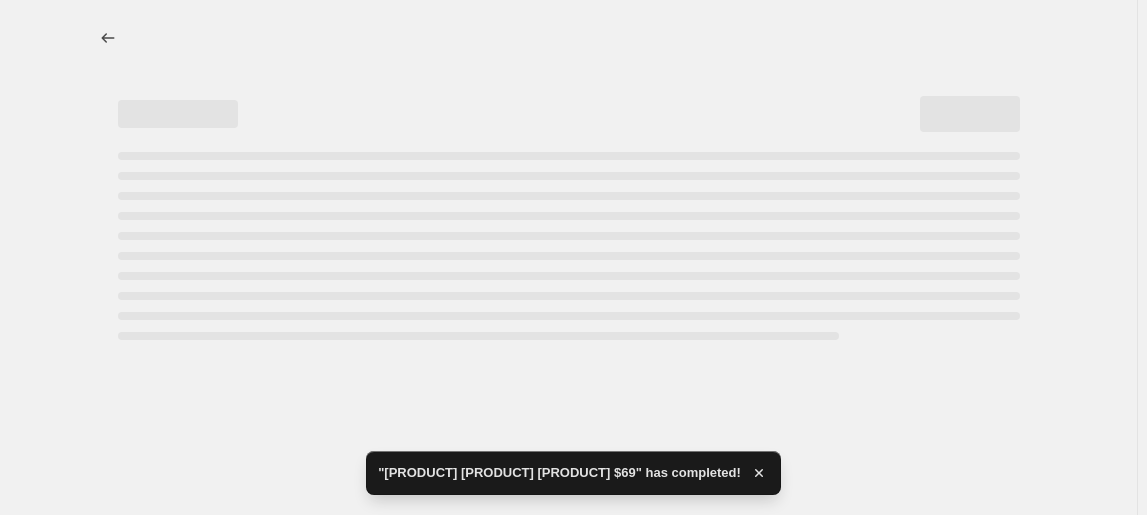 select on "no_change" 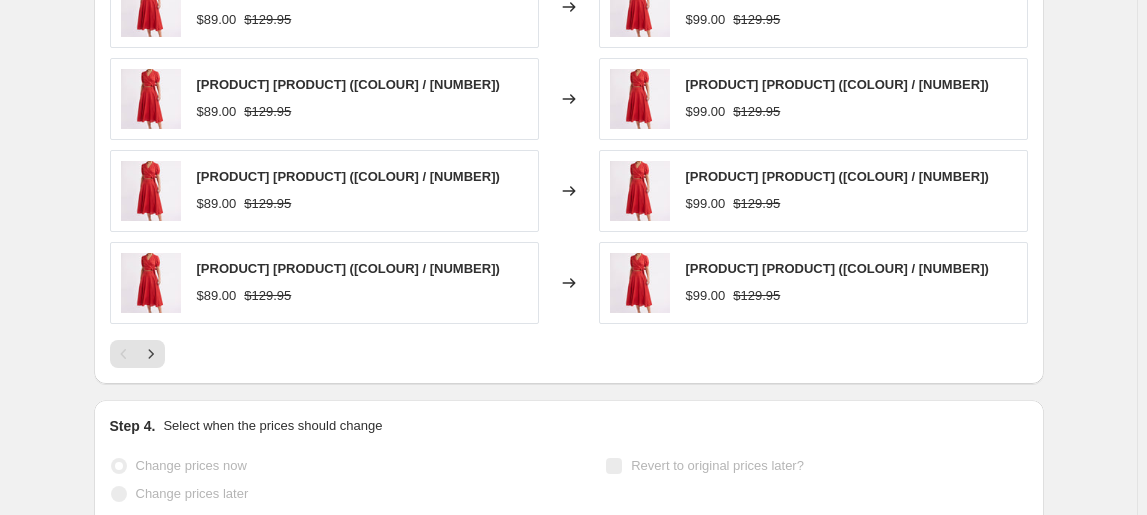 scroll, scrollTop: 0, scrollLeft: 0, axis: both 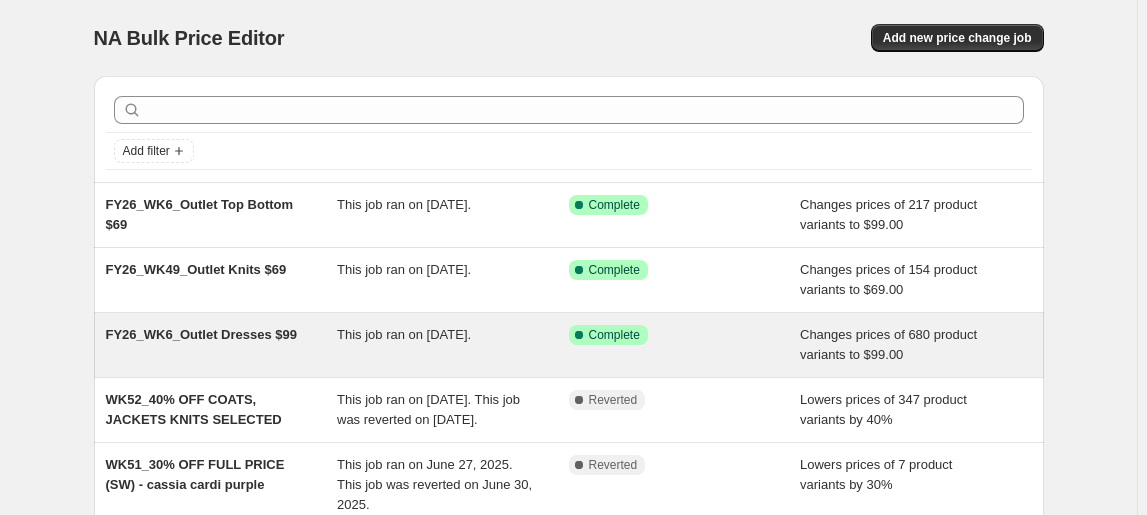 click on "FY26_WK6_Outlet Dresses $99" at bounding box center (201, 334) 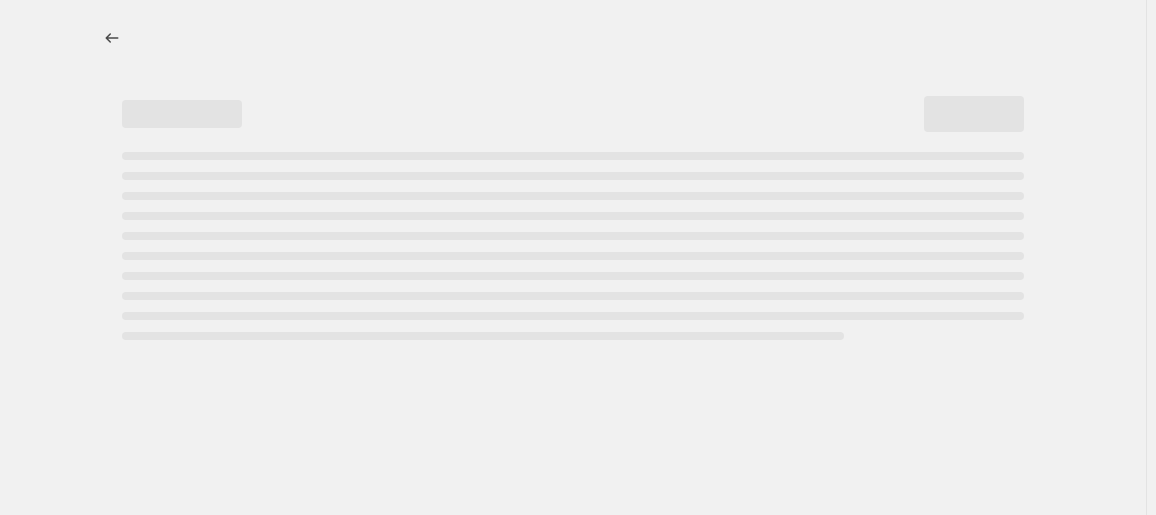 select on "no_change" 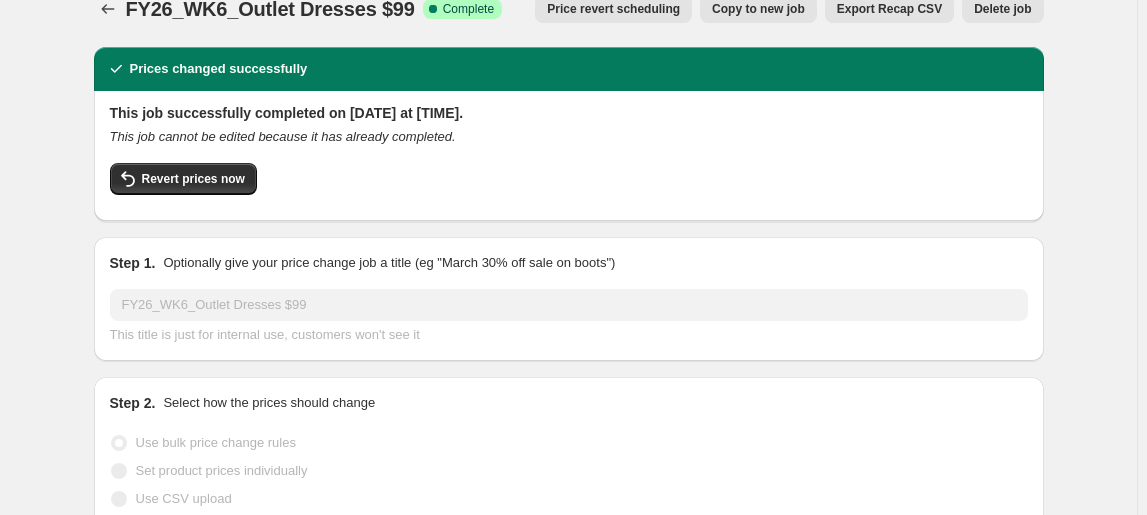 scroll, scrollTop: 0, scrollLeft: 0, axis: both 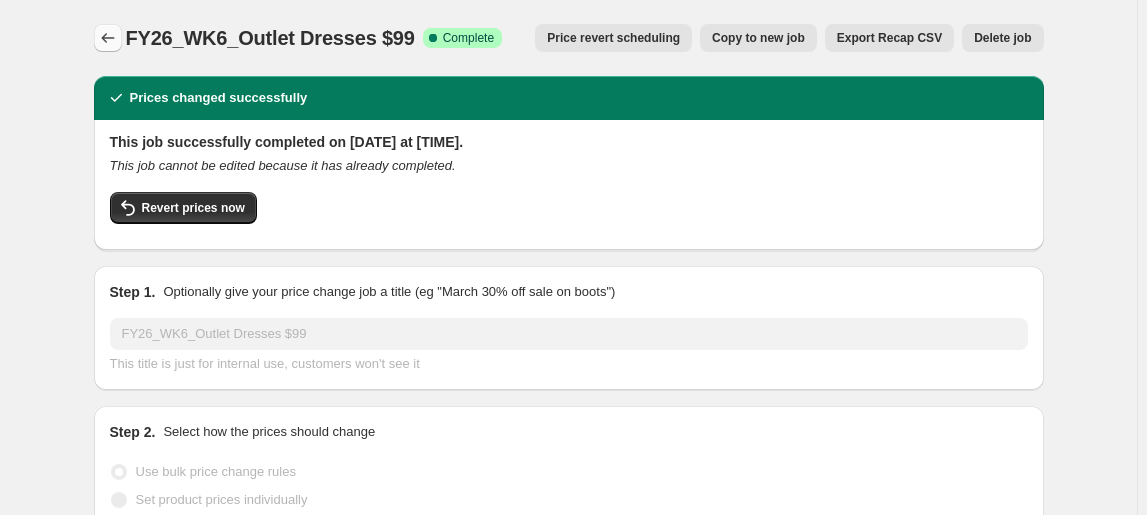 click 